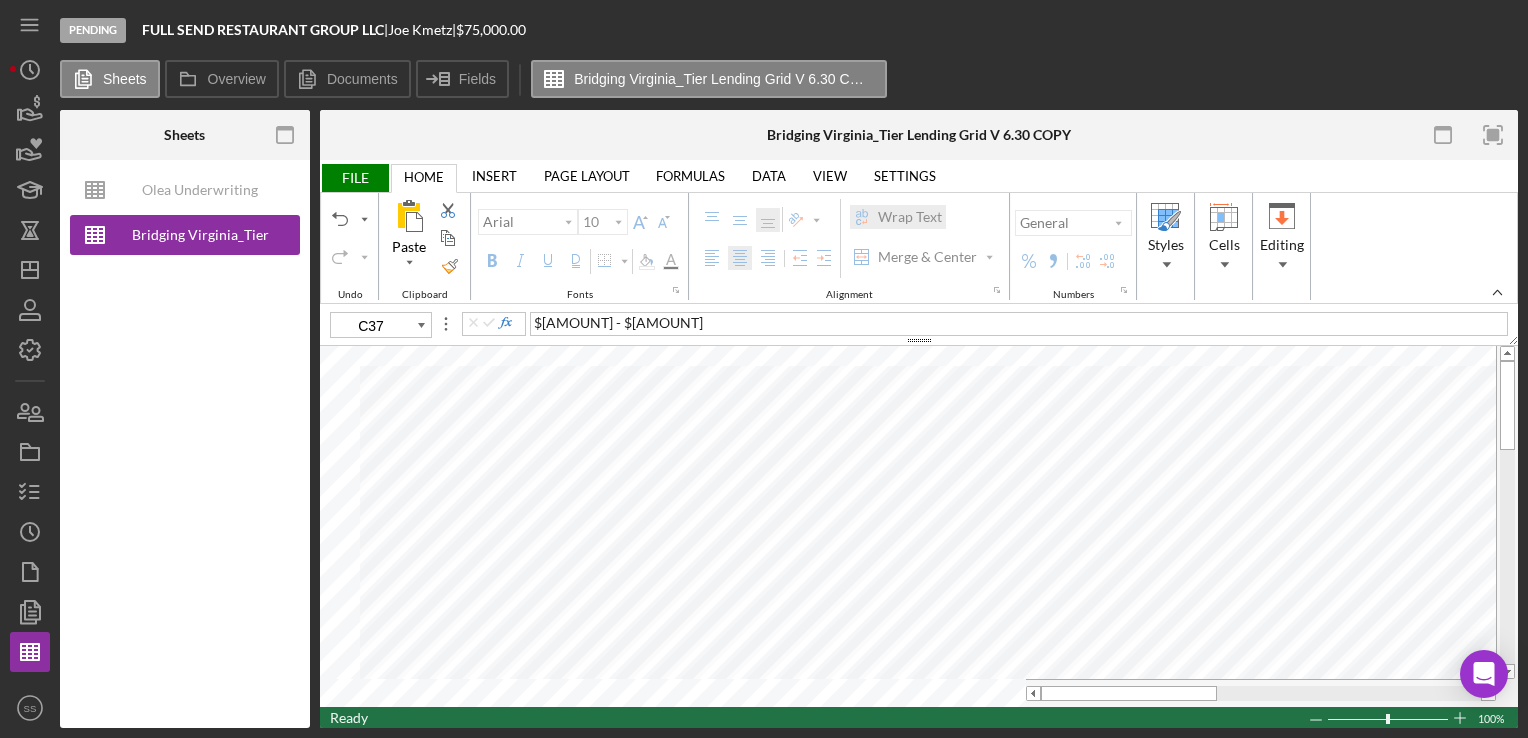 scroll, scrollTop: 0, scrollLeft: 0, axis: both 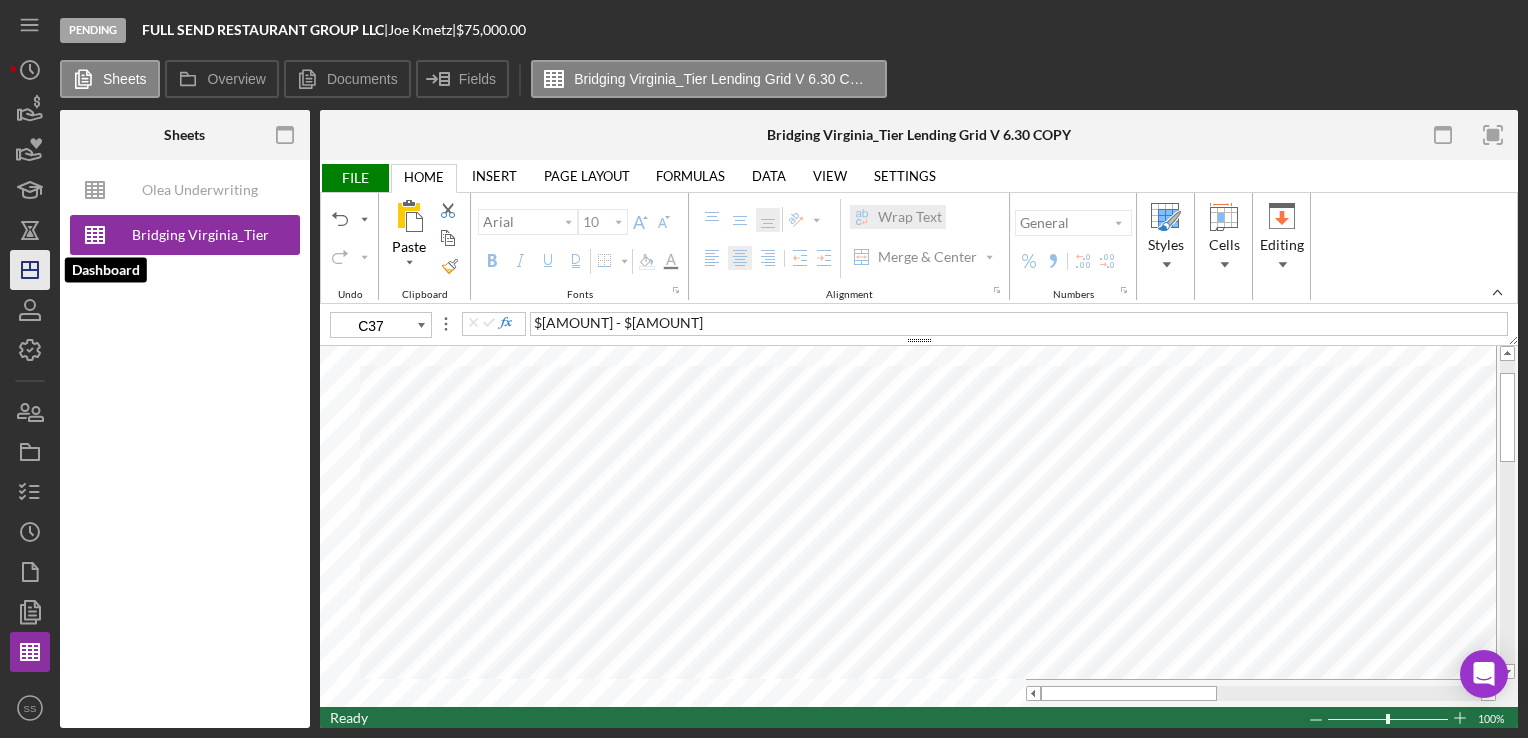 click on "Icon/Dashboard" 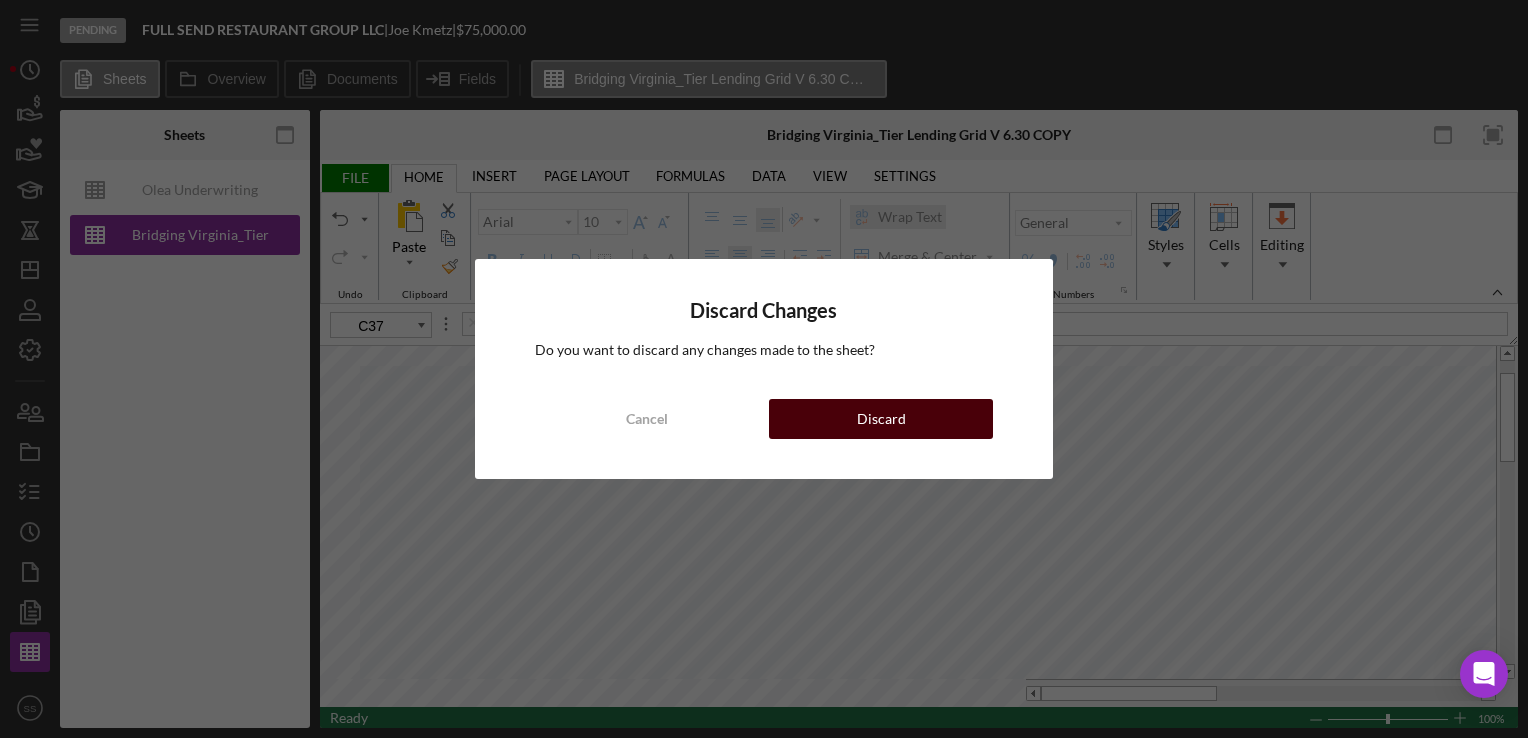 click on "Discard" at bounding box center (881, 419) 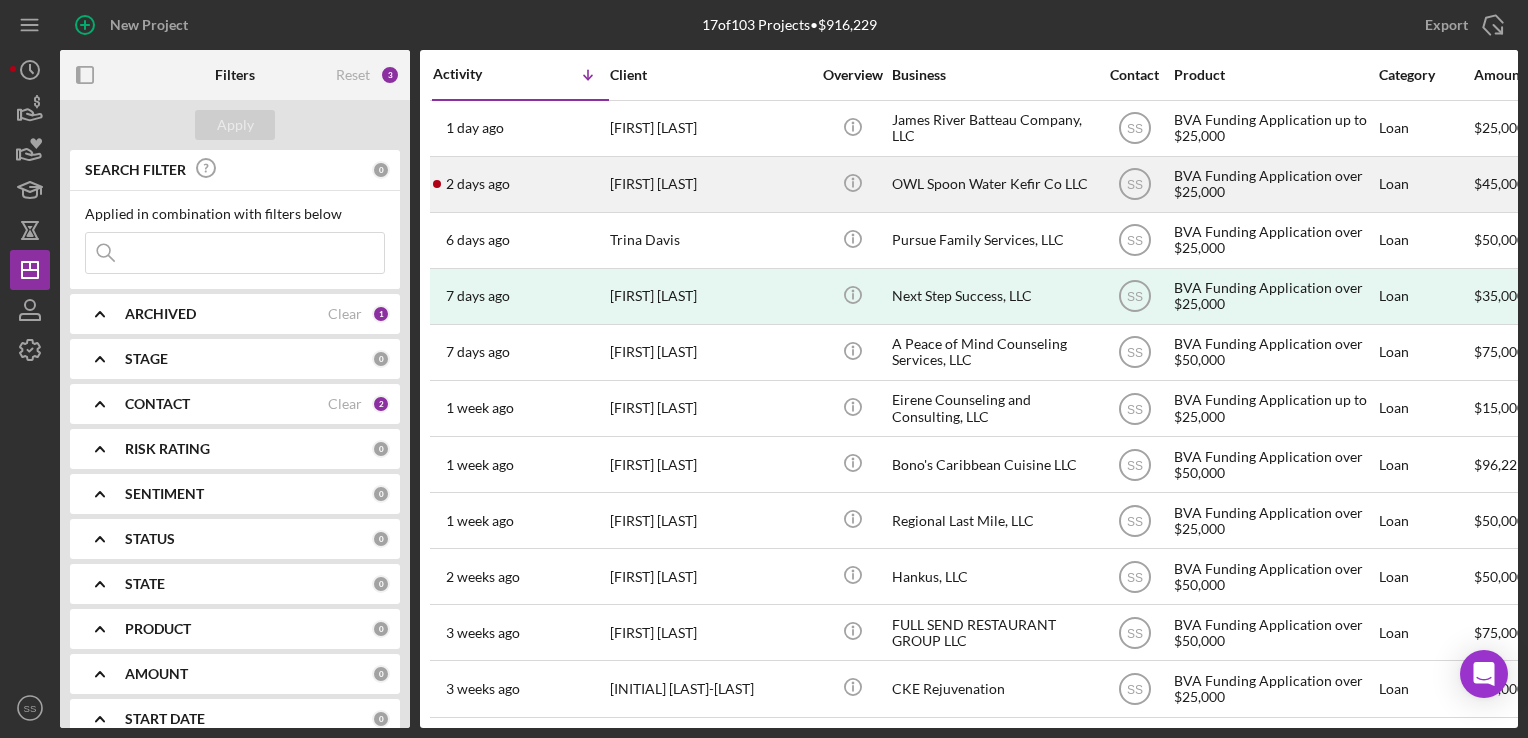 click on "[NUMBER] days ago Jay [LAST]" at bounding box center (520, 184) 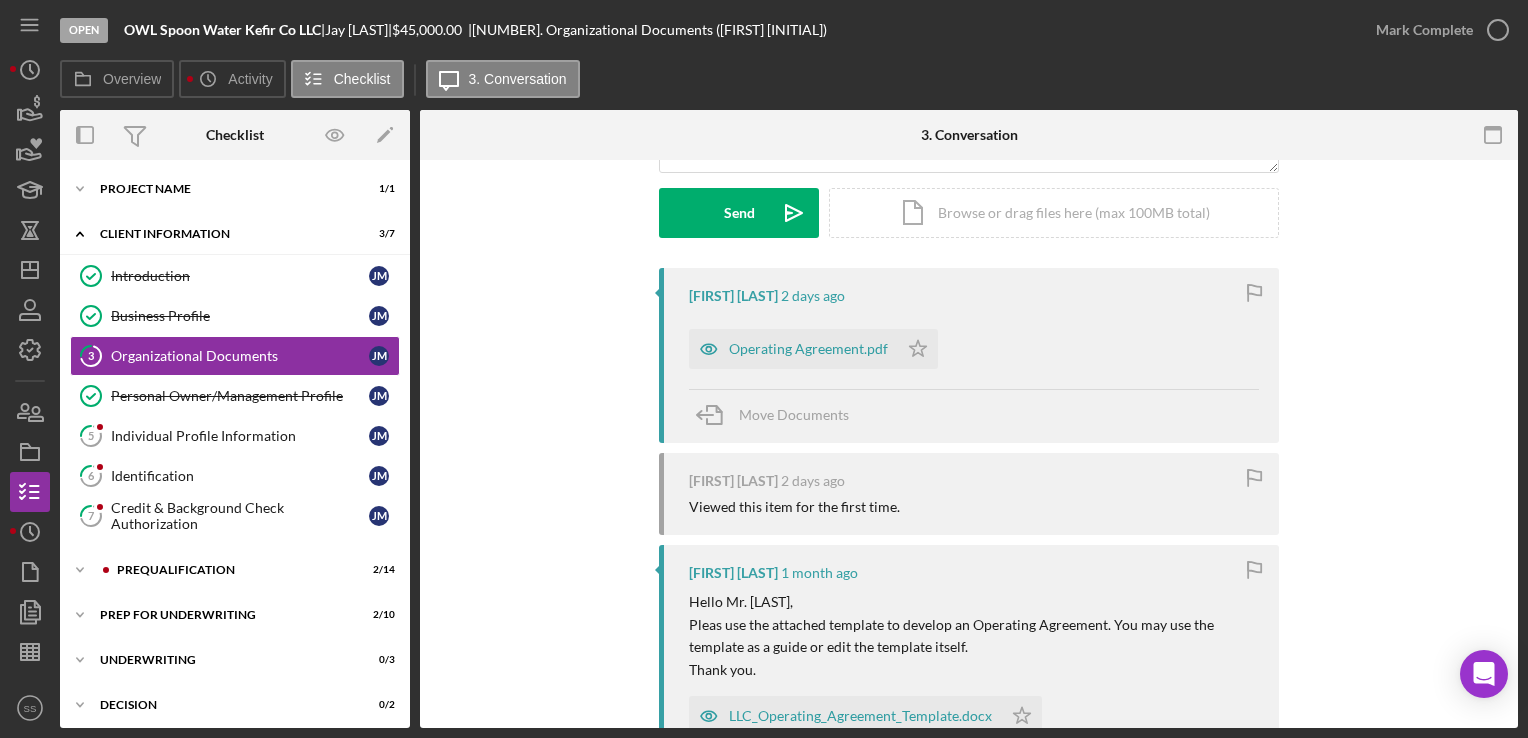 scroll, scrollTop: 286, scrollLeft: 0, axis: vertical 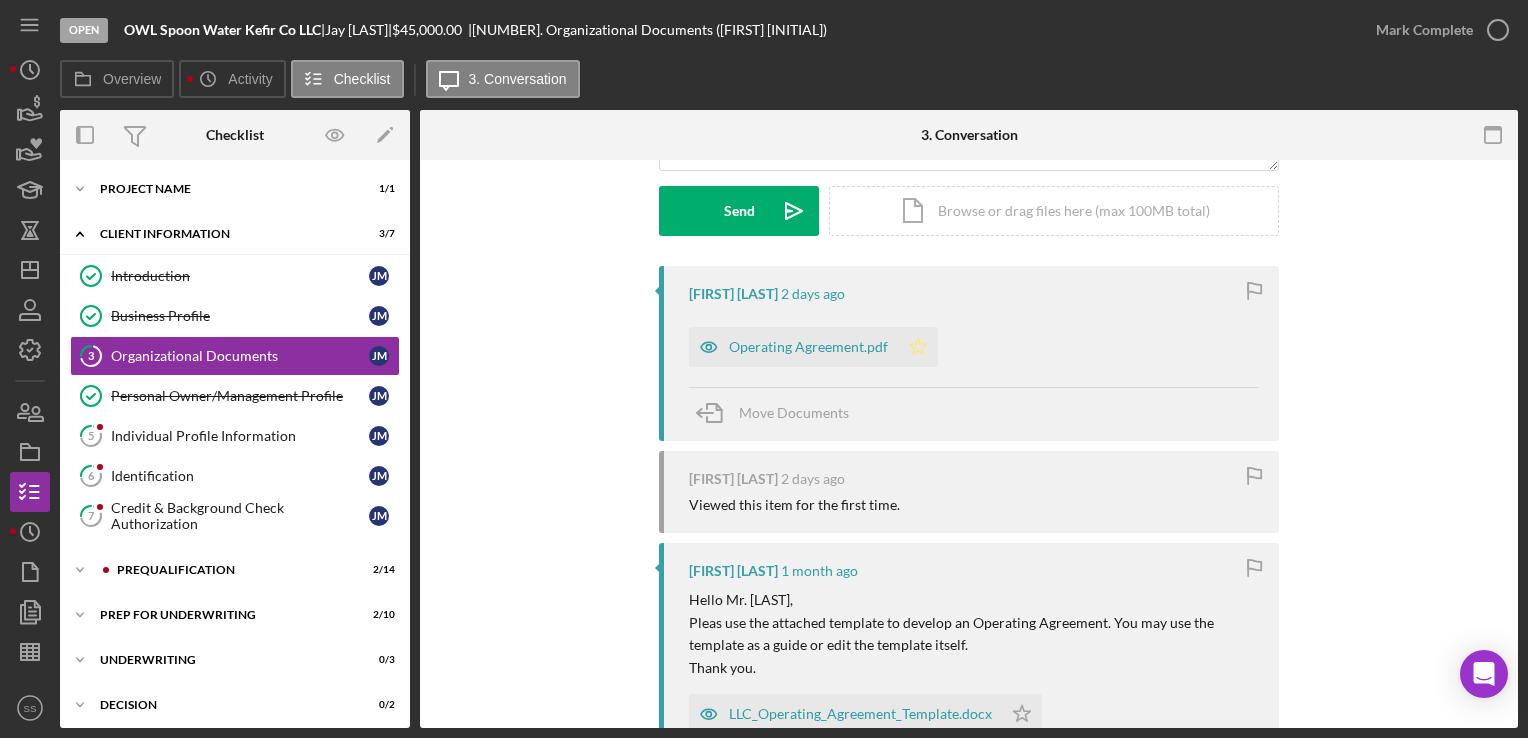 click on "Icon/Star" 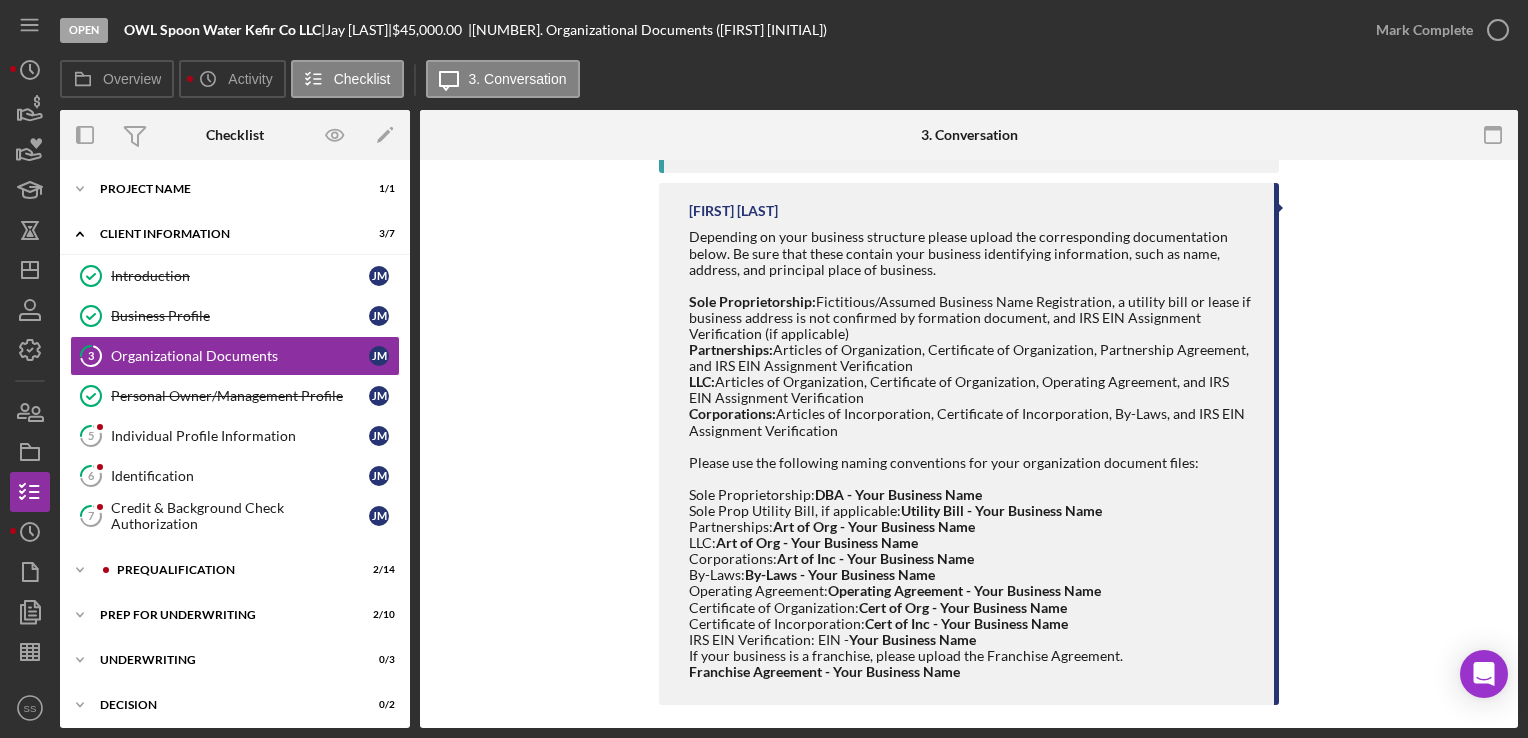 scroll, scrollTop: 0, scrollLeft: 0, axis: both 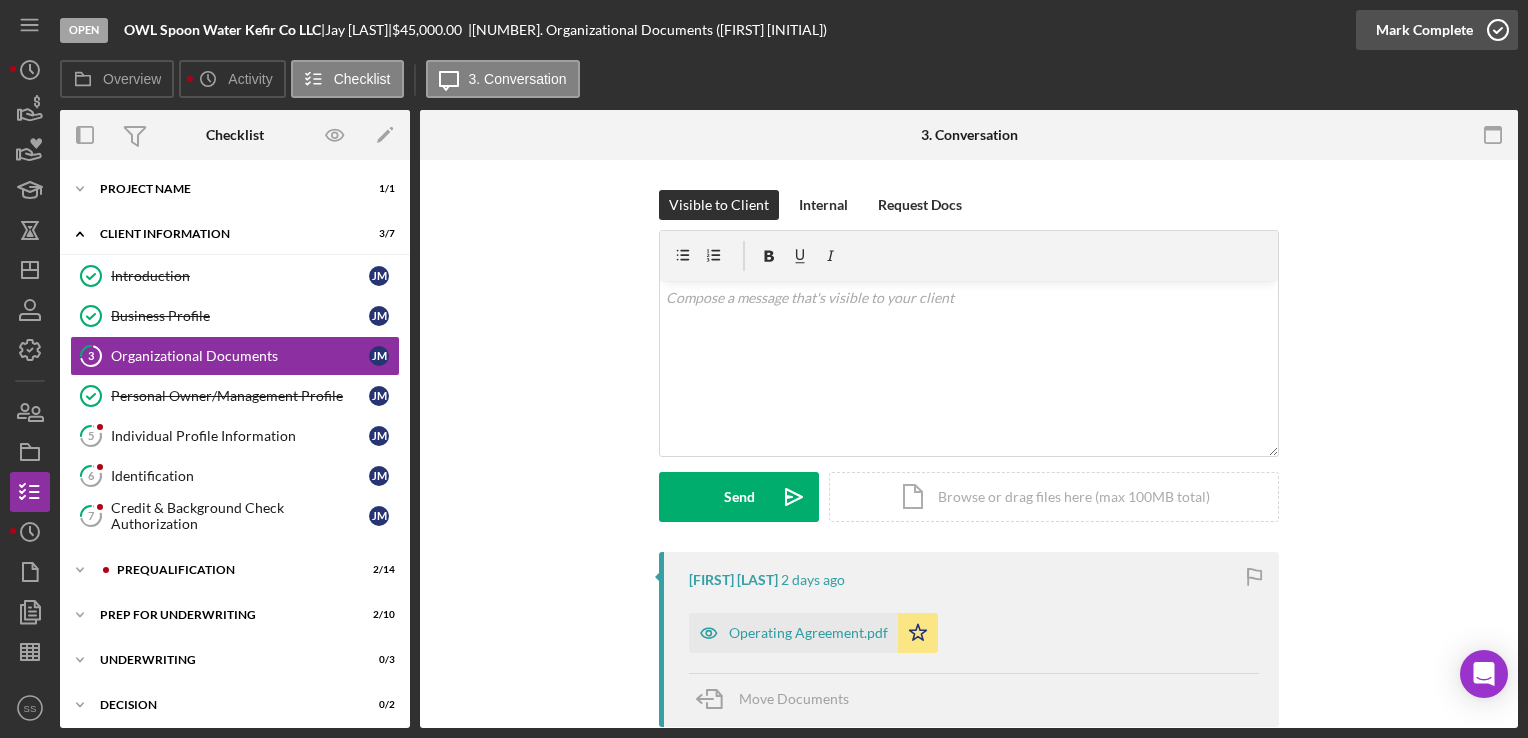 click 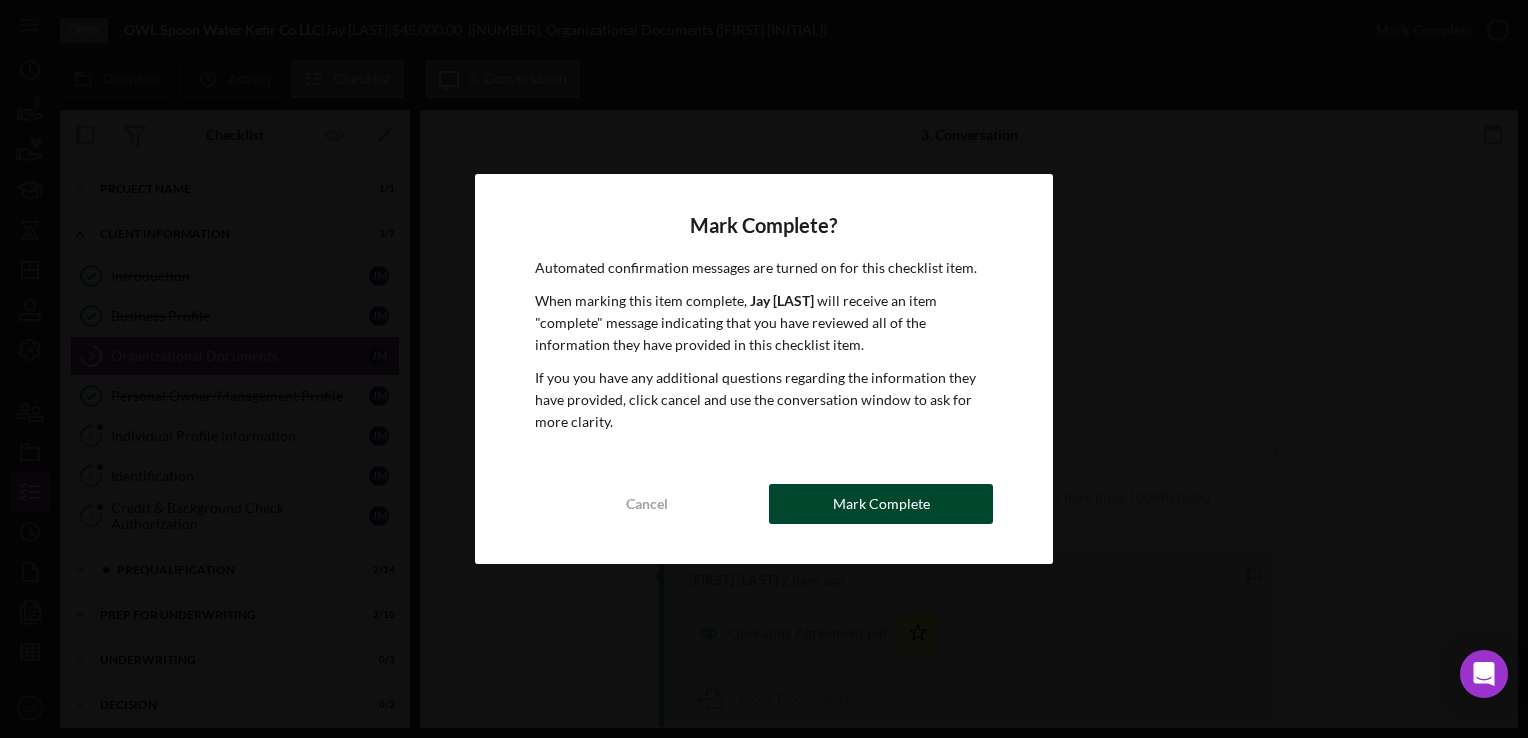 click on "Mark Complete" at bounding box center (881, 504) 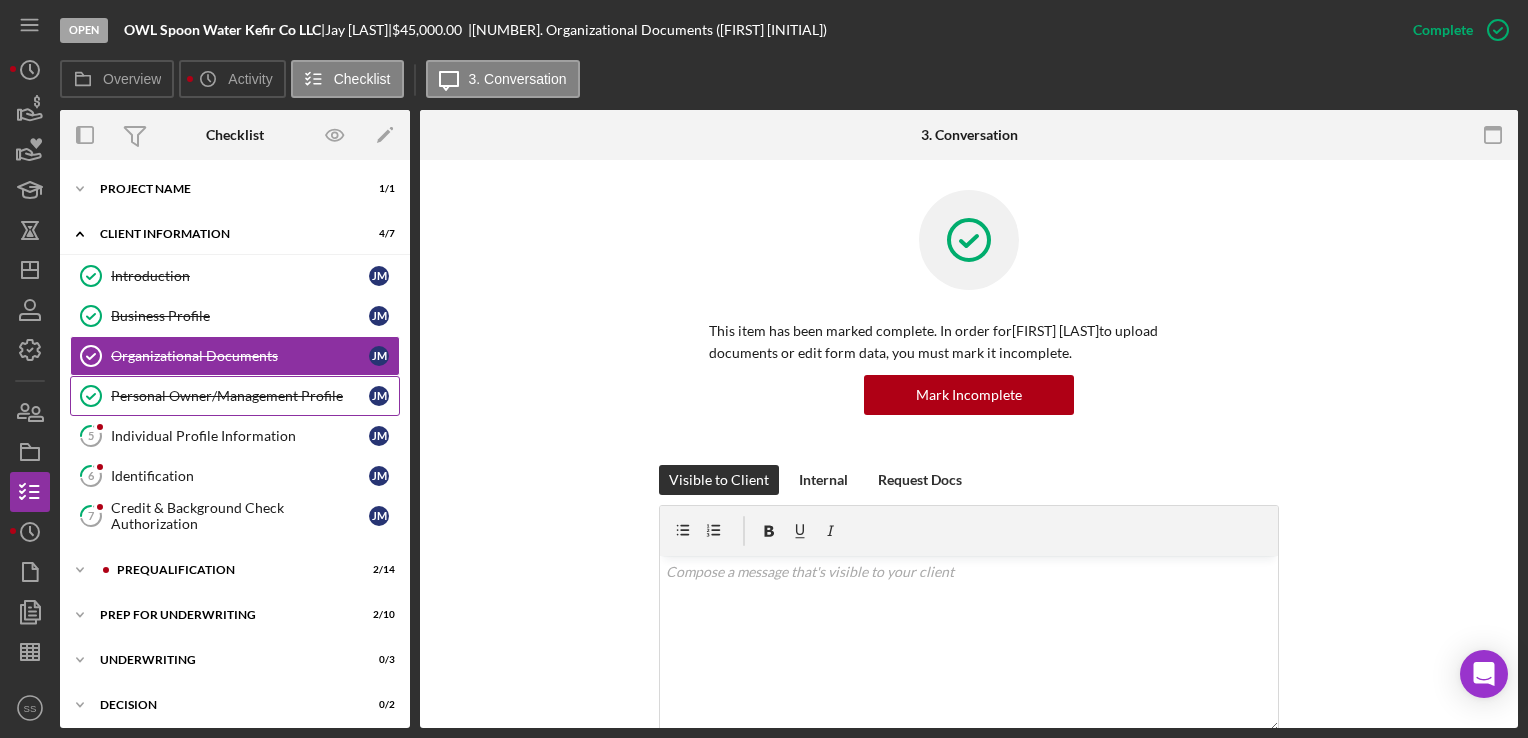 click on "Personal Owner/Management Profile Personal Owner/Management Profile J [INITIAL]" at bounding box center (235, 396) 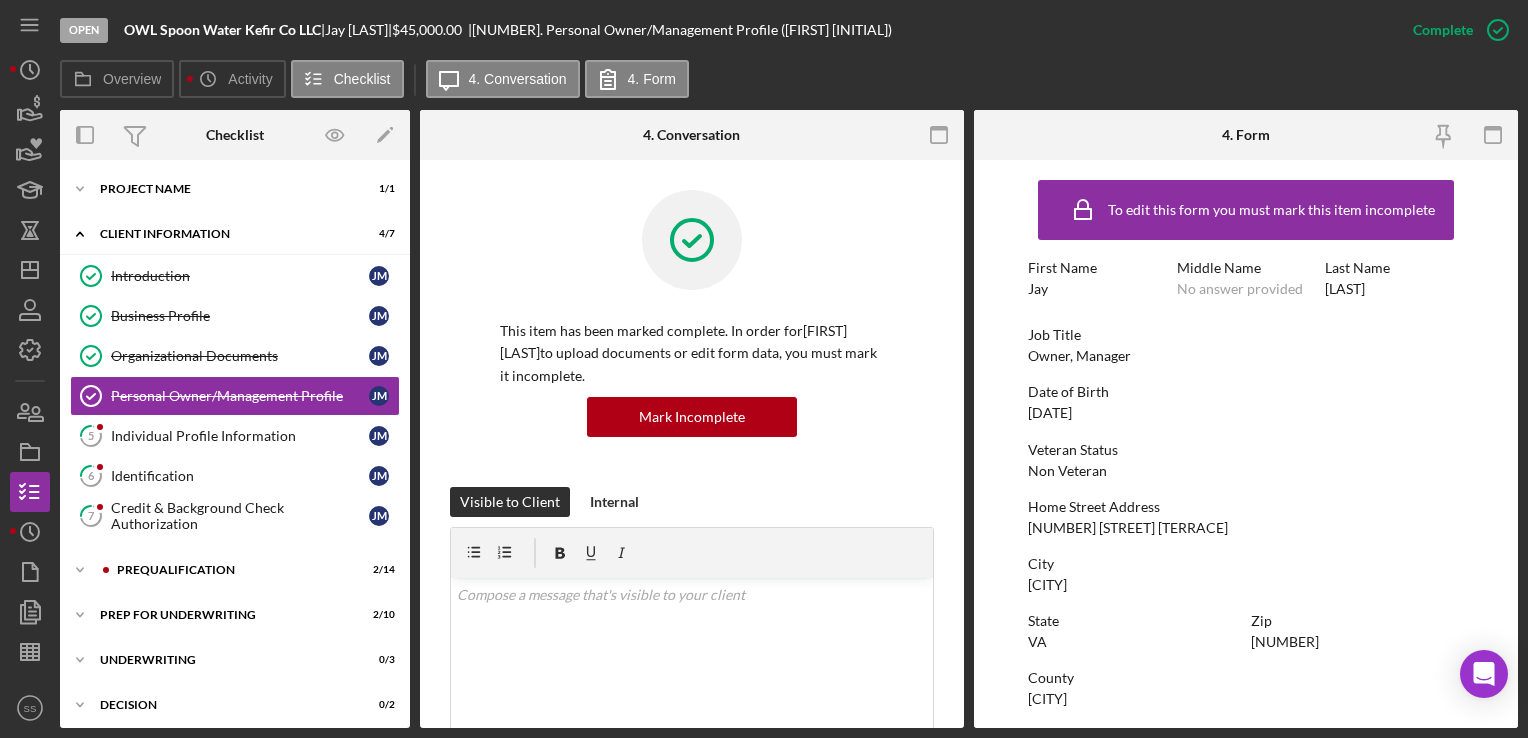 scroll, scrollTop: 485, scrollLeft: 0, axis: vertical 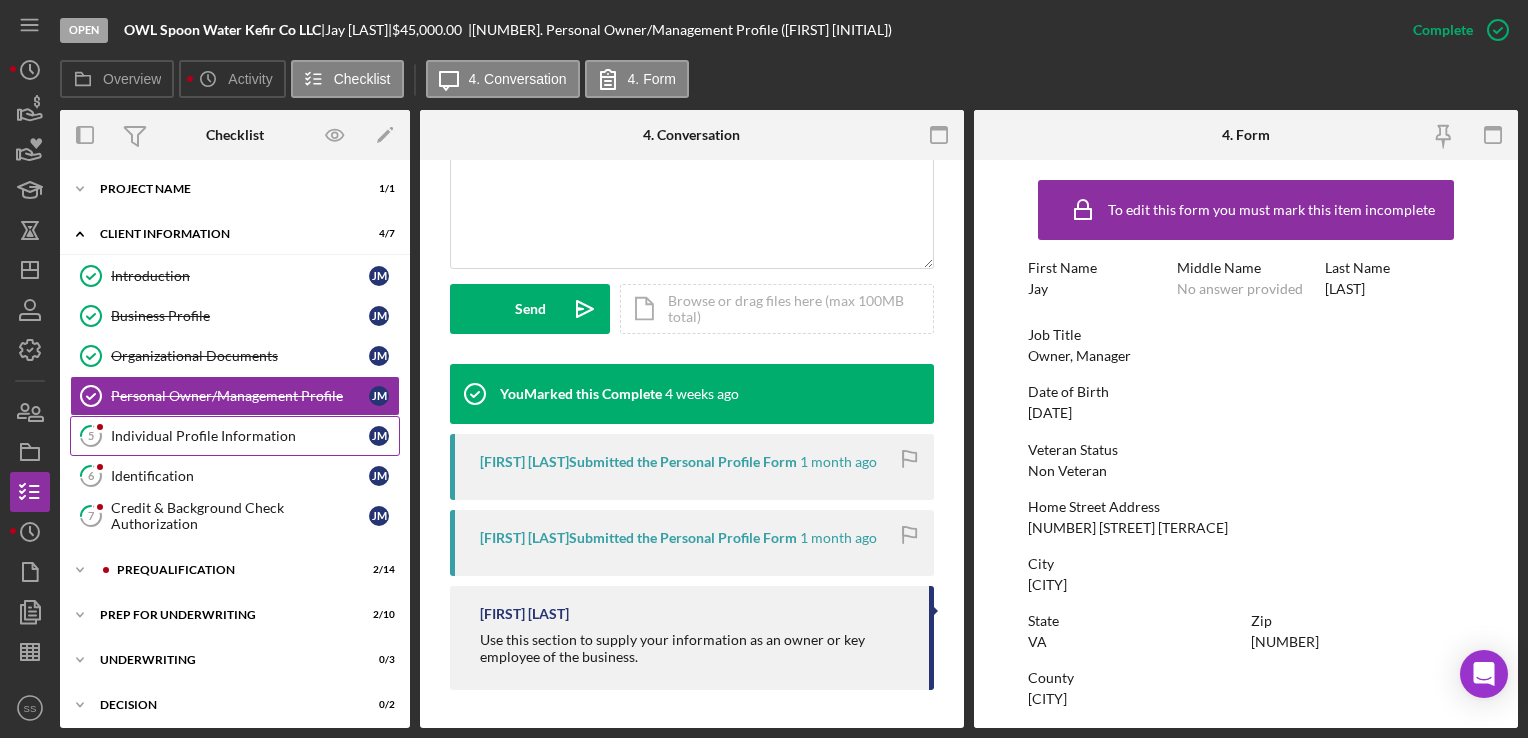click on "Individual Profile Information" at bounding box center (240, 436) 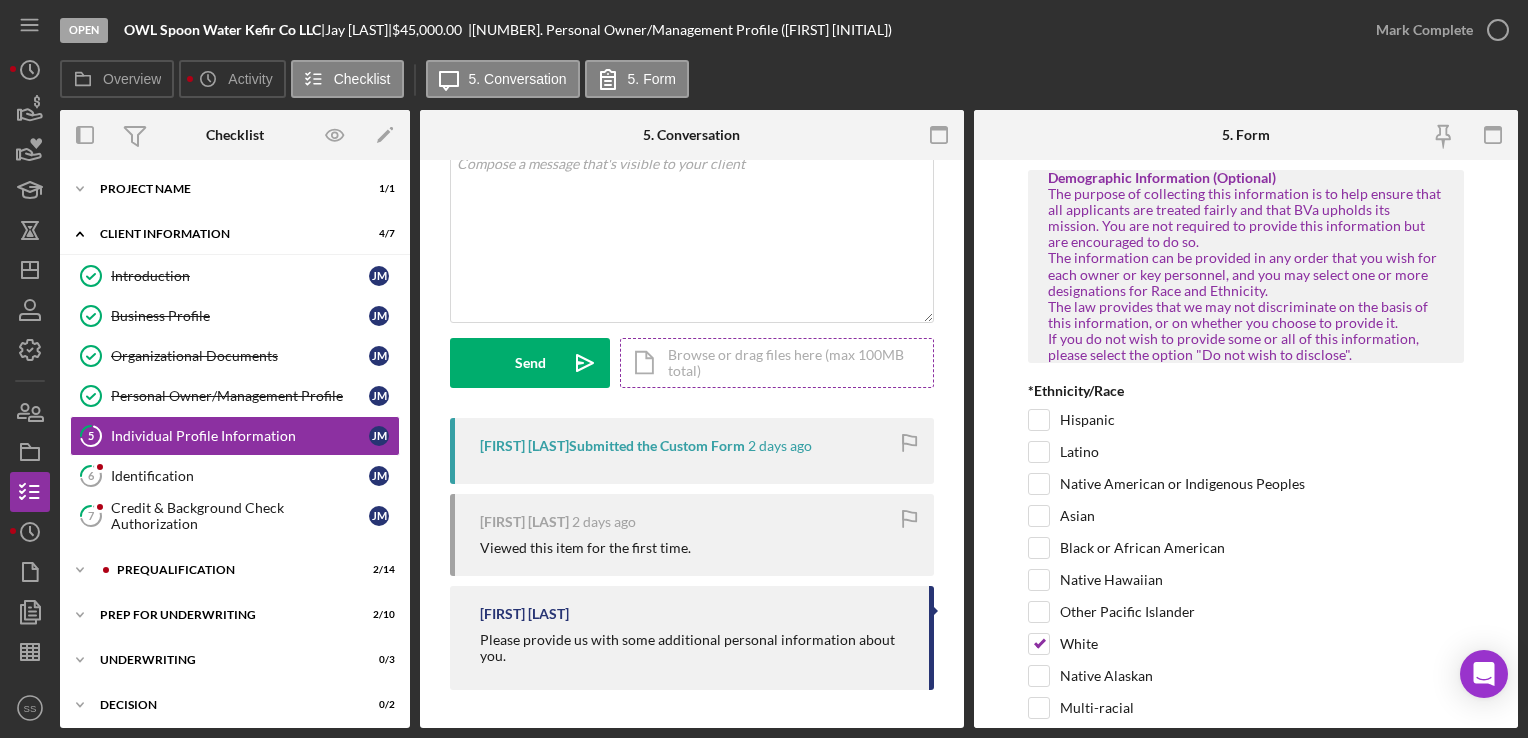 scroll, scrollTop: 133, scrollLeft: 0, axis: vertical 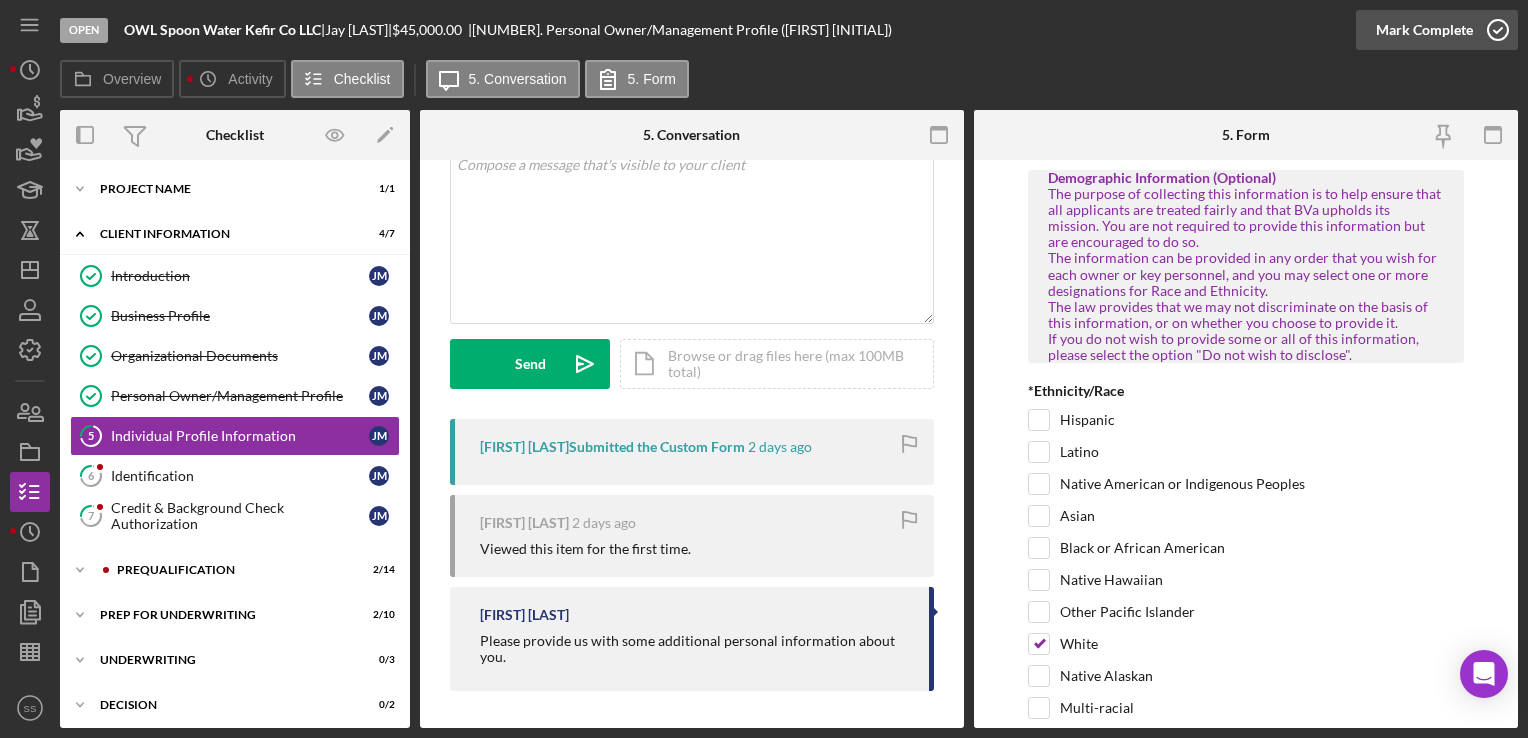 click 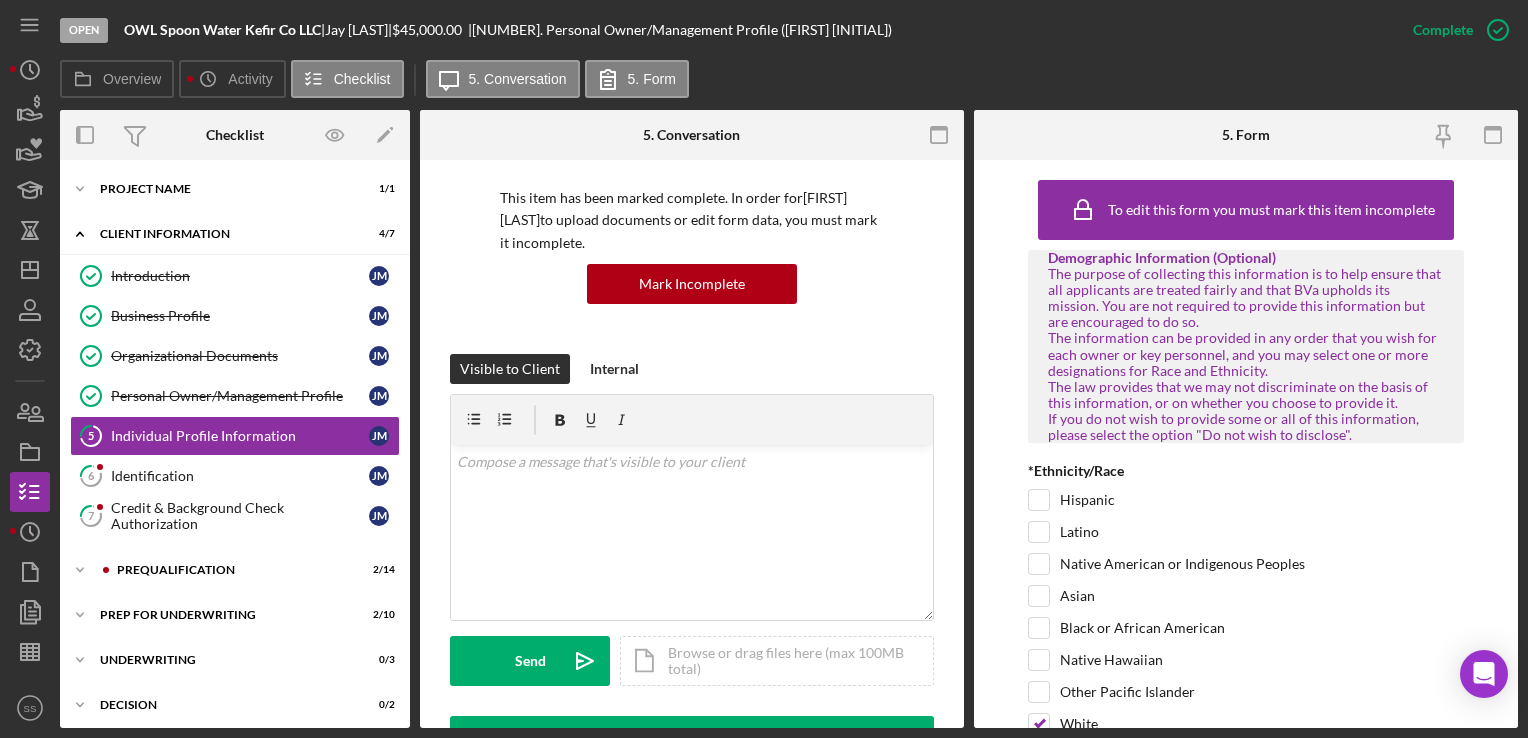 scroll, scrollTop: 431, scrollLeft: 0, axis: vertical 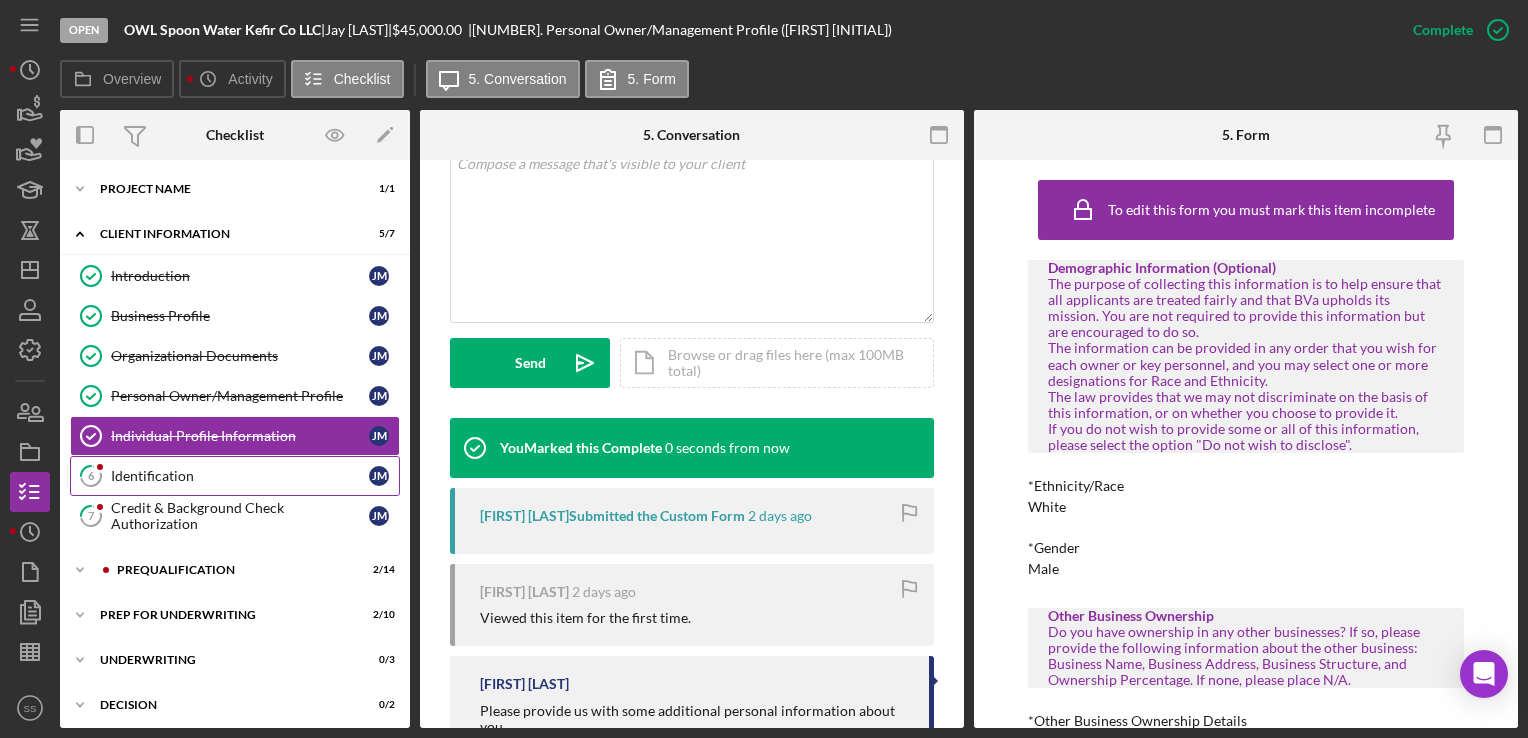 click on "[NUMBER] Identification J [INITIAL]" at bounding box center [235, 476] 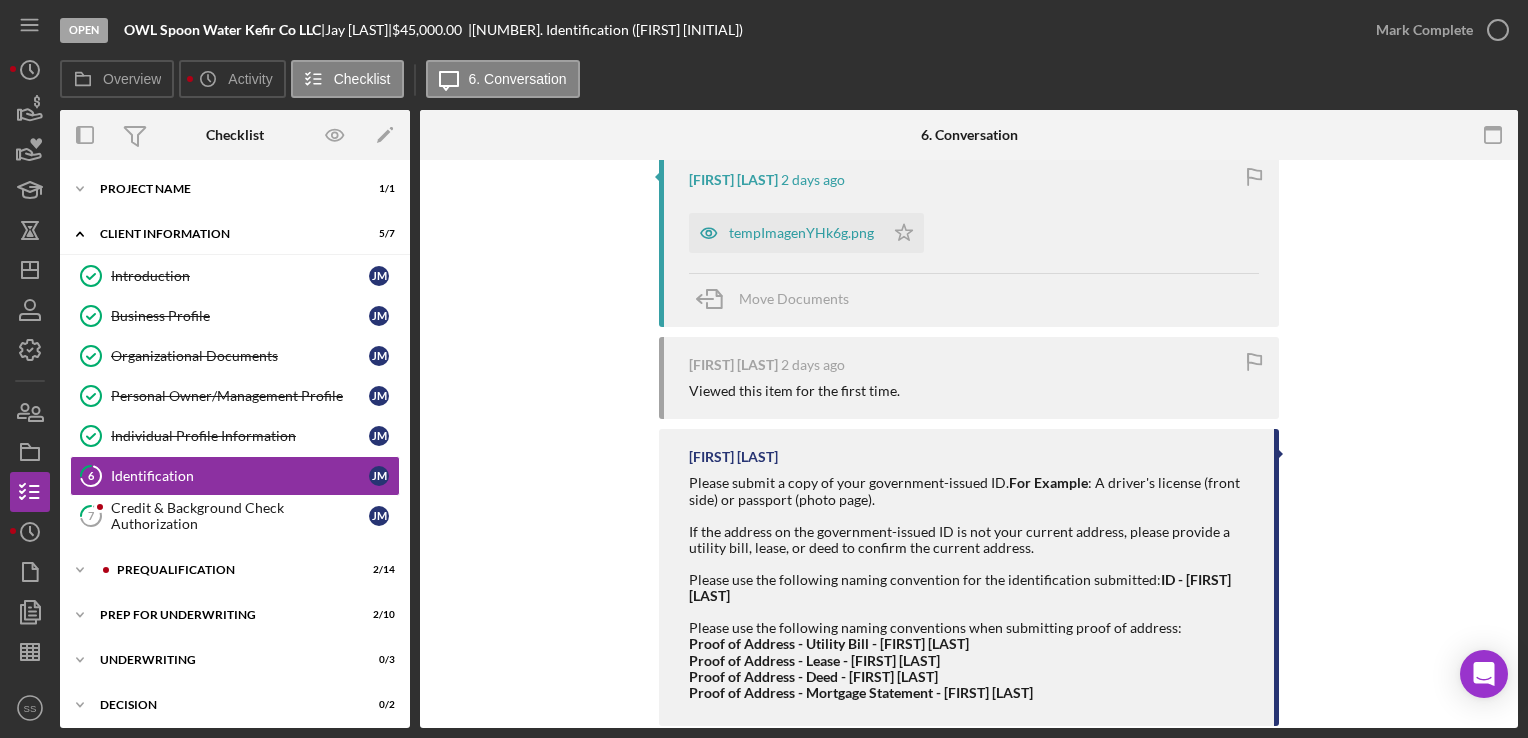 scroll, scrollTop: 400, scrollLeft: 0, axis: vertical 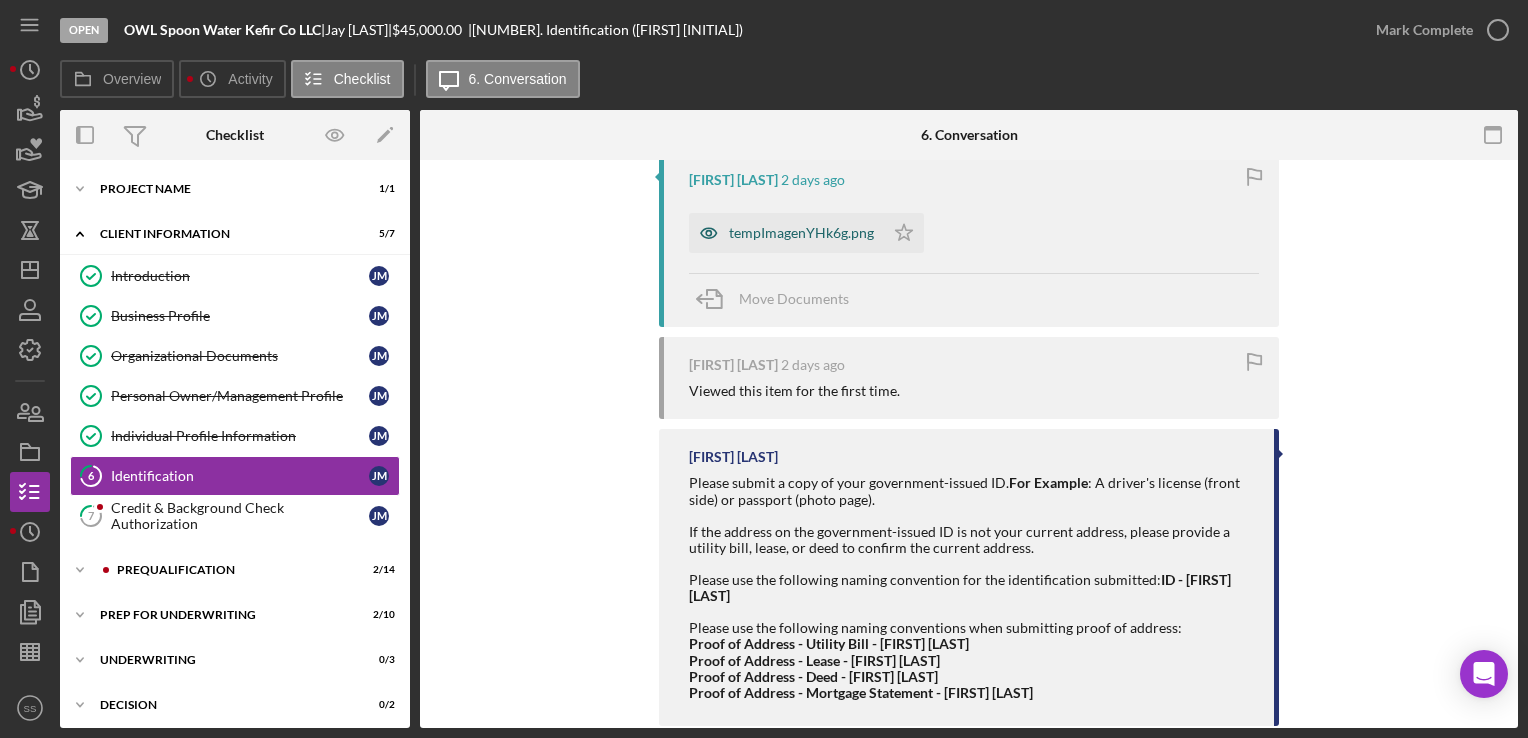 click on "tempImagenYHk6g.png" at bounding box center (786, 233) 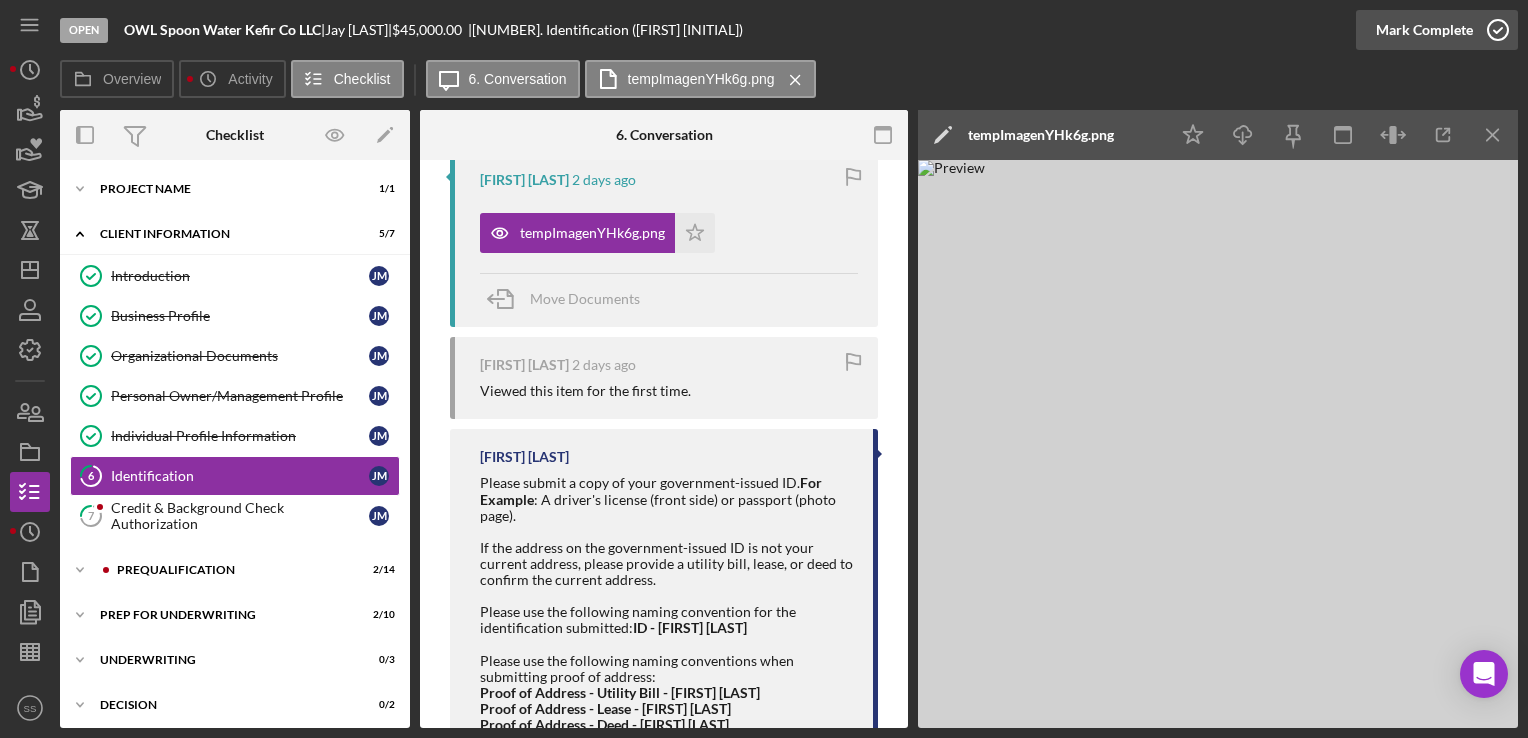 click 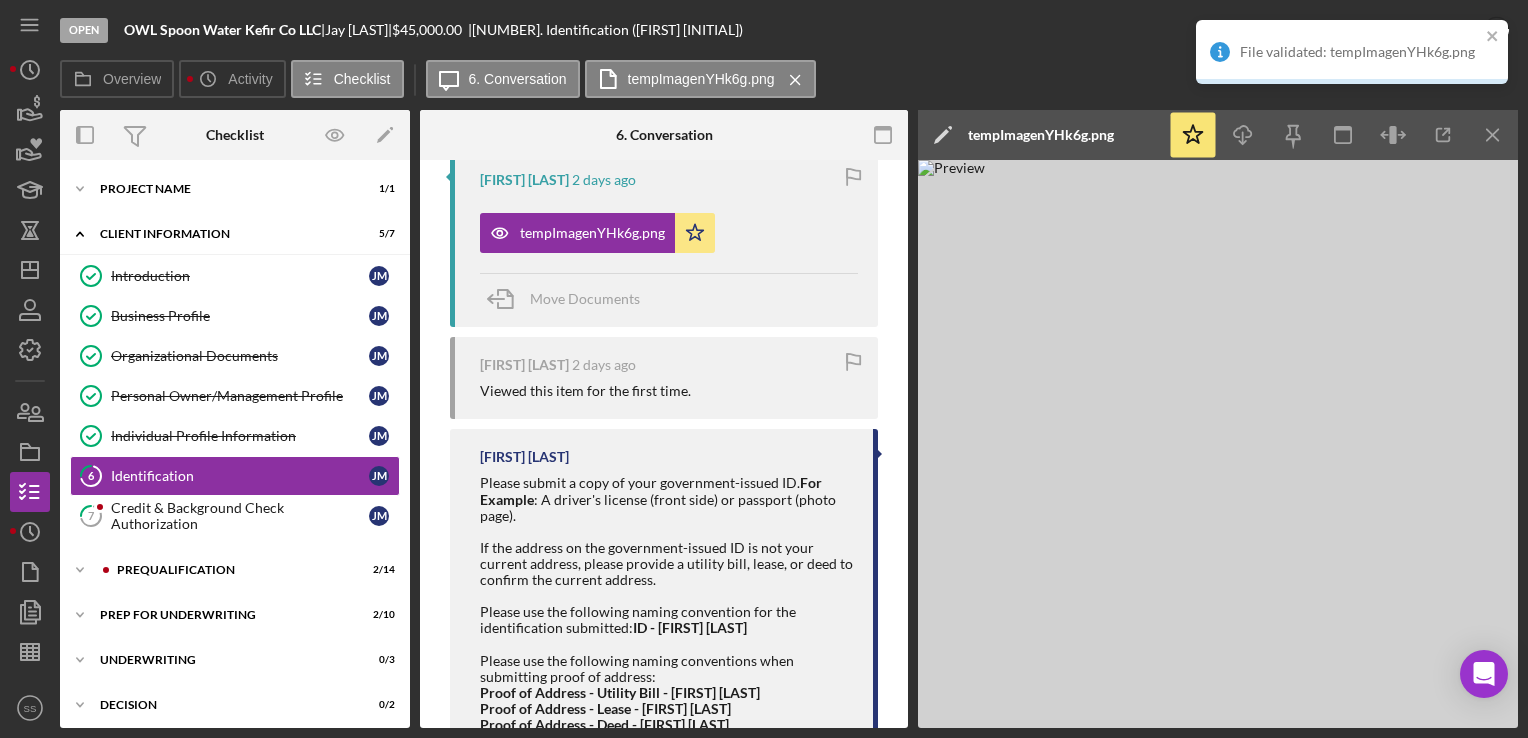 scroll, scrollTop: 767, scrollLeft: 0, axis: vertical 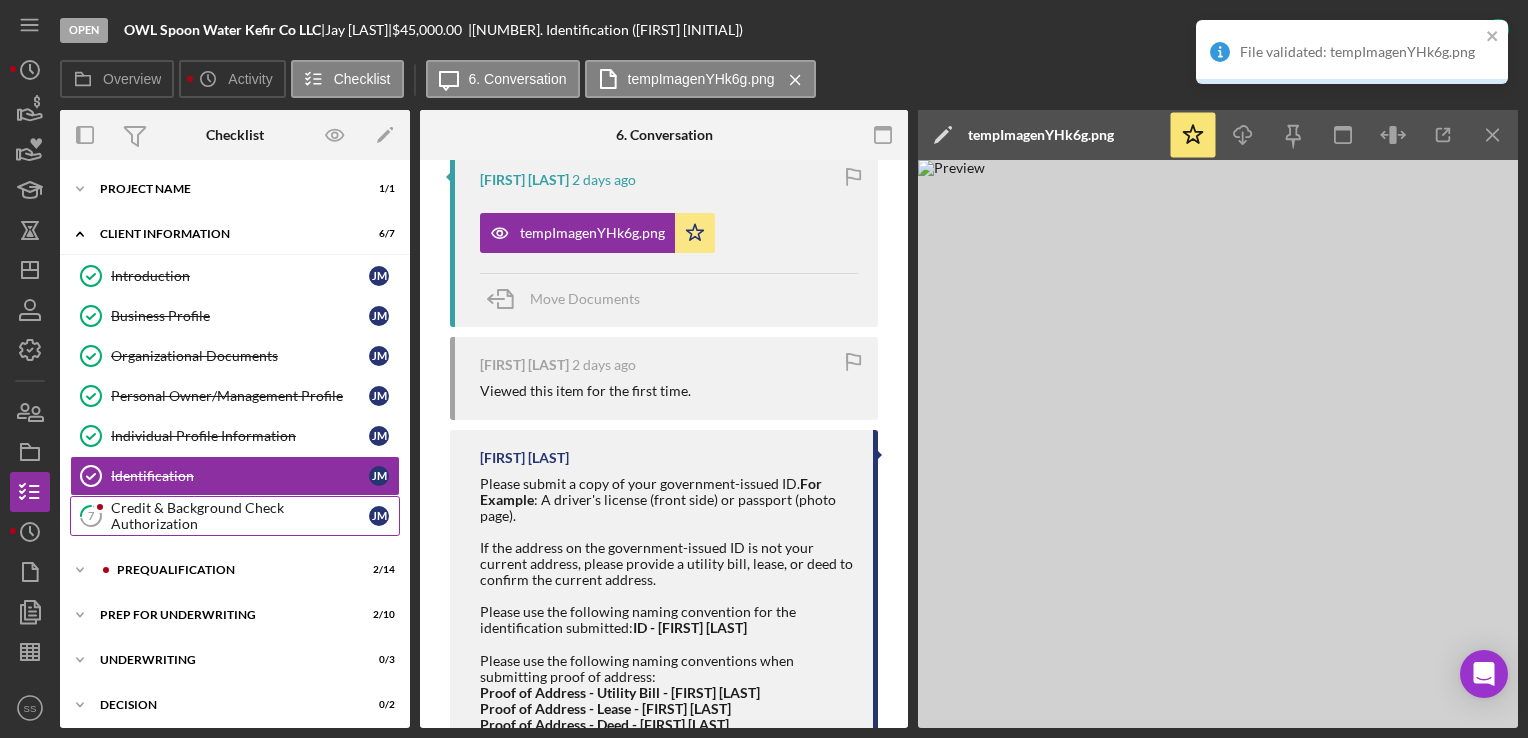 click on "Credit & Background Check Authorization" at bounding box center (240, 516) 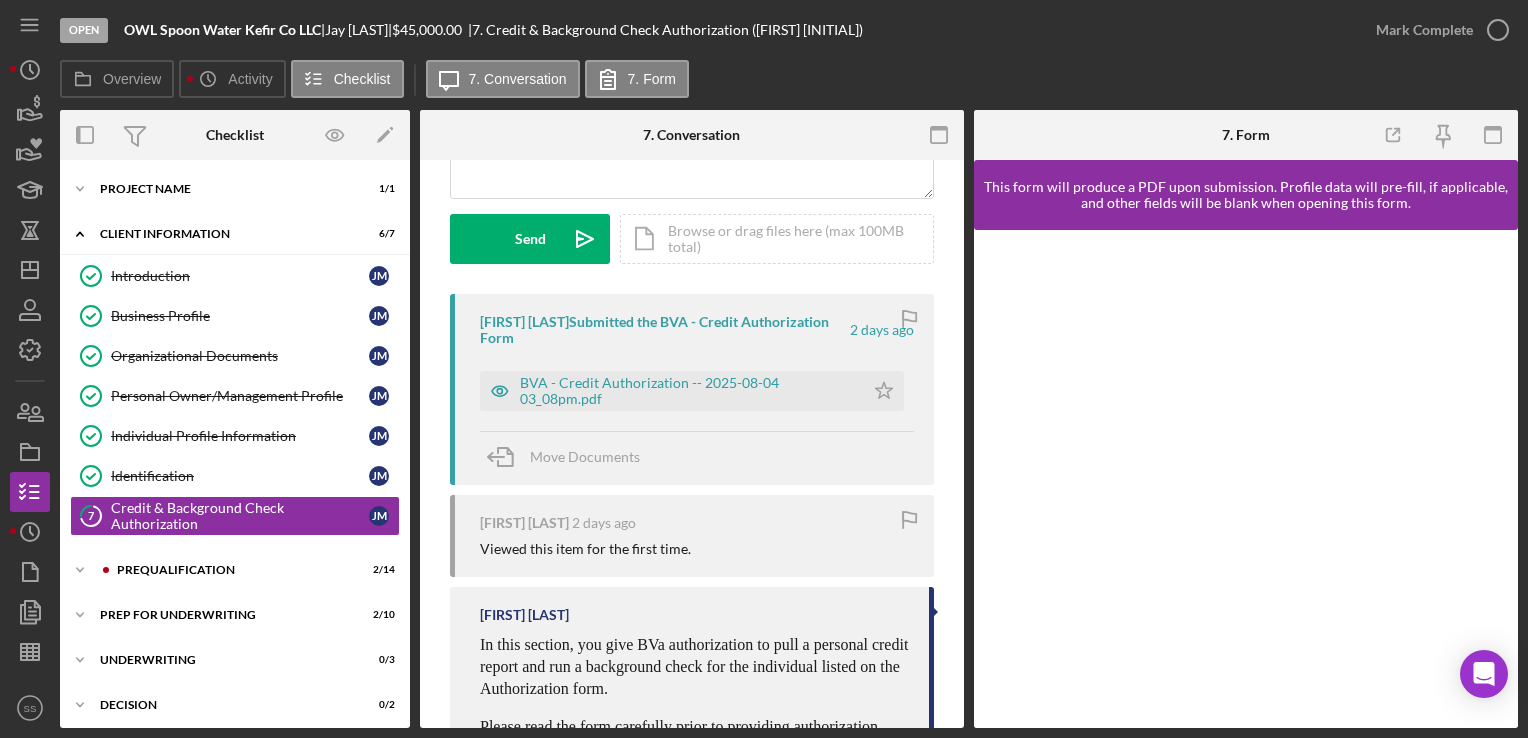 scroll, scrollTop: 268, scrollLeft: 0, axis: vertical 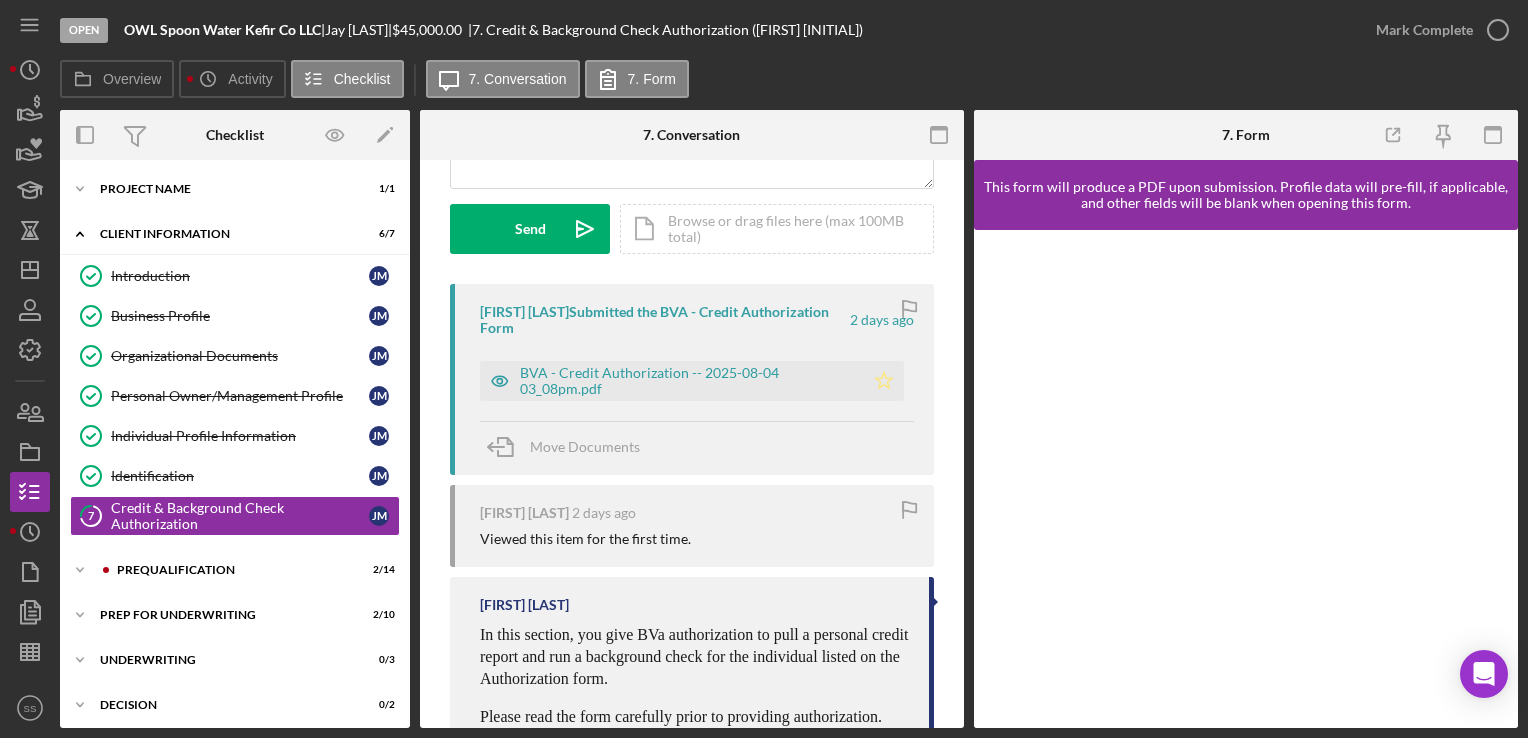 click 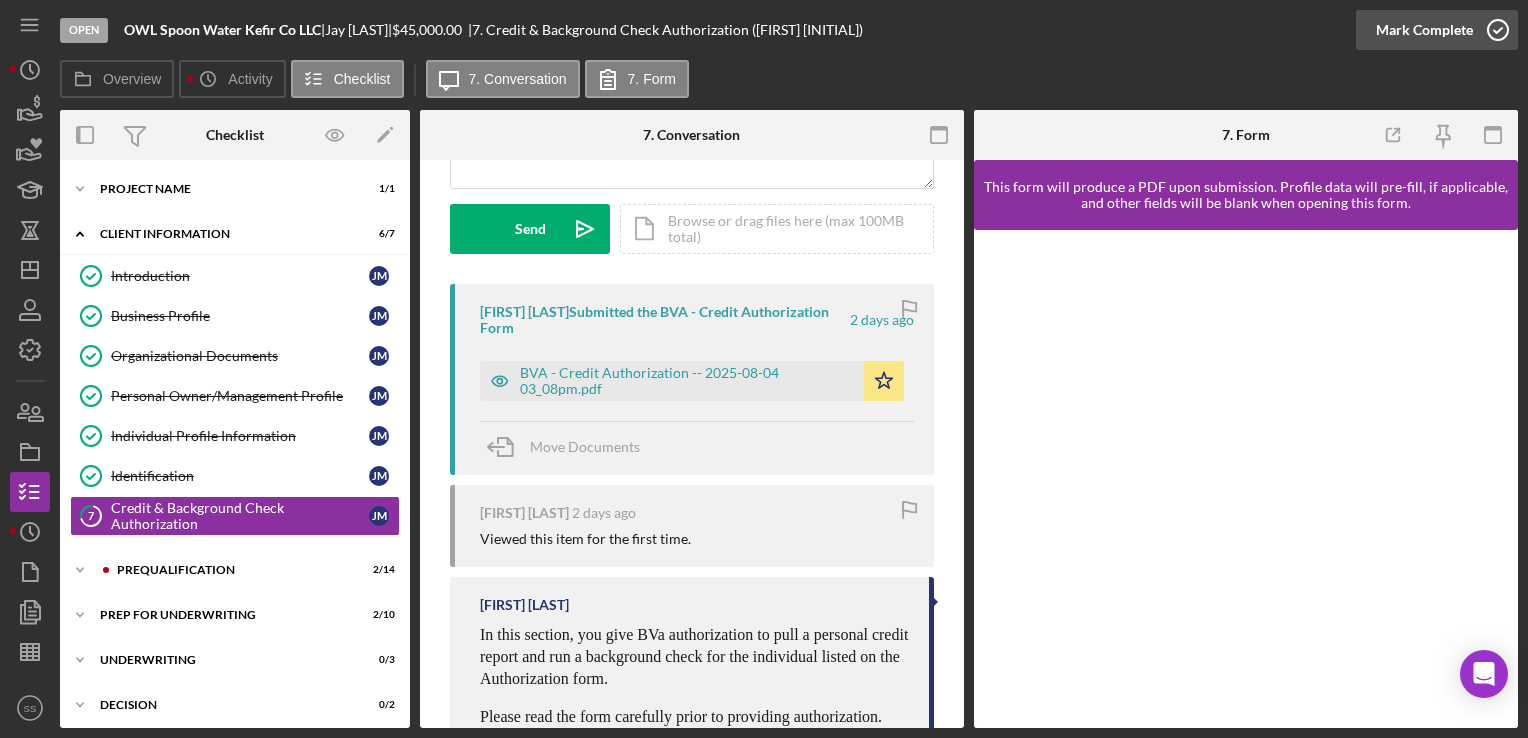 click 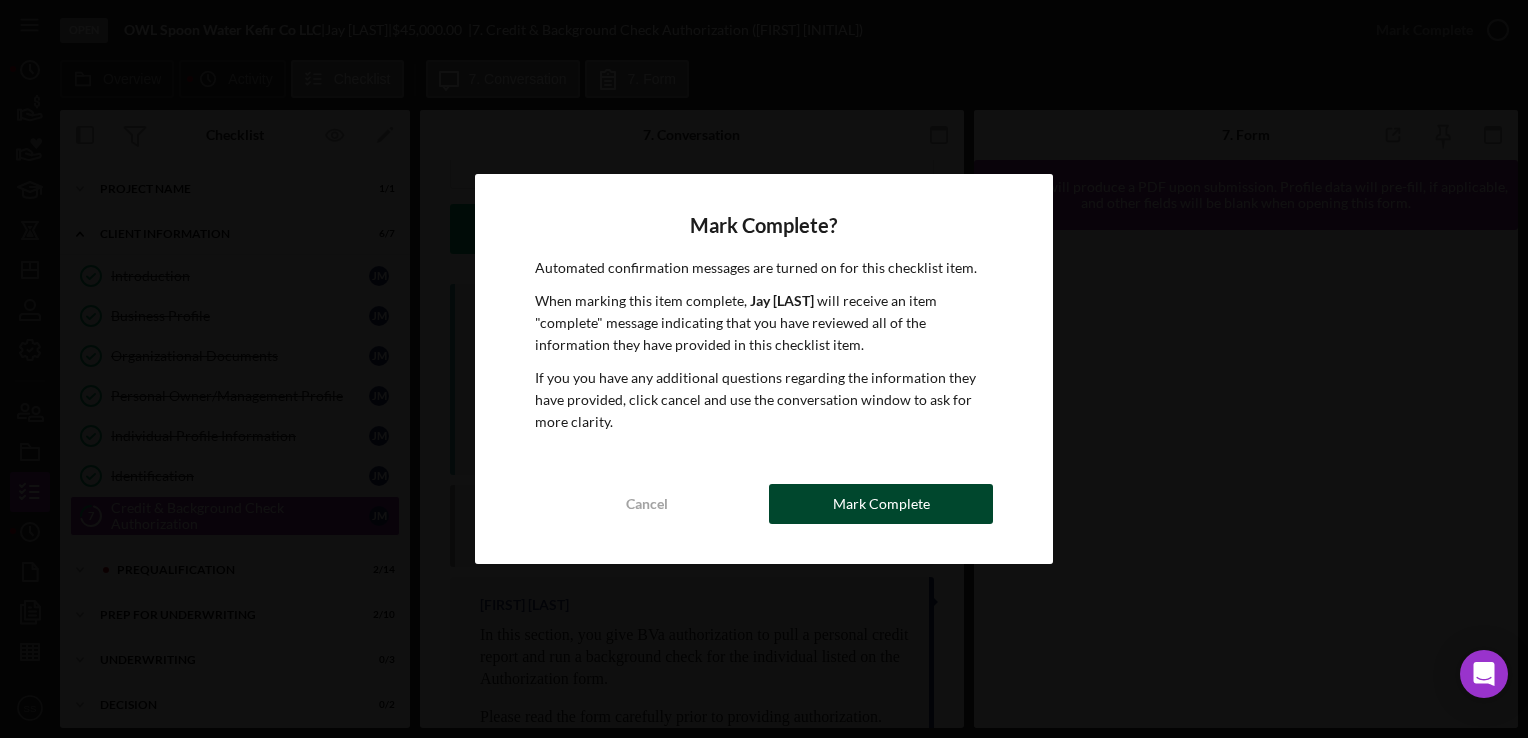 click on "Mark Complete" at bounding box center (881, 504) 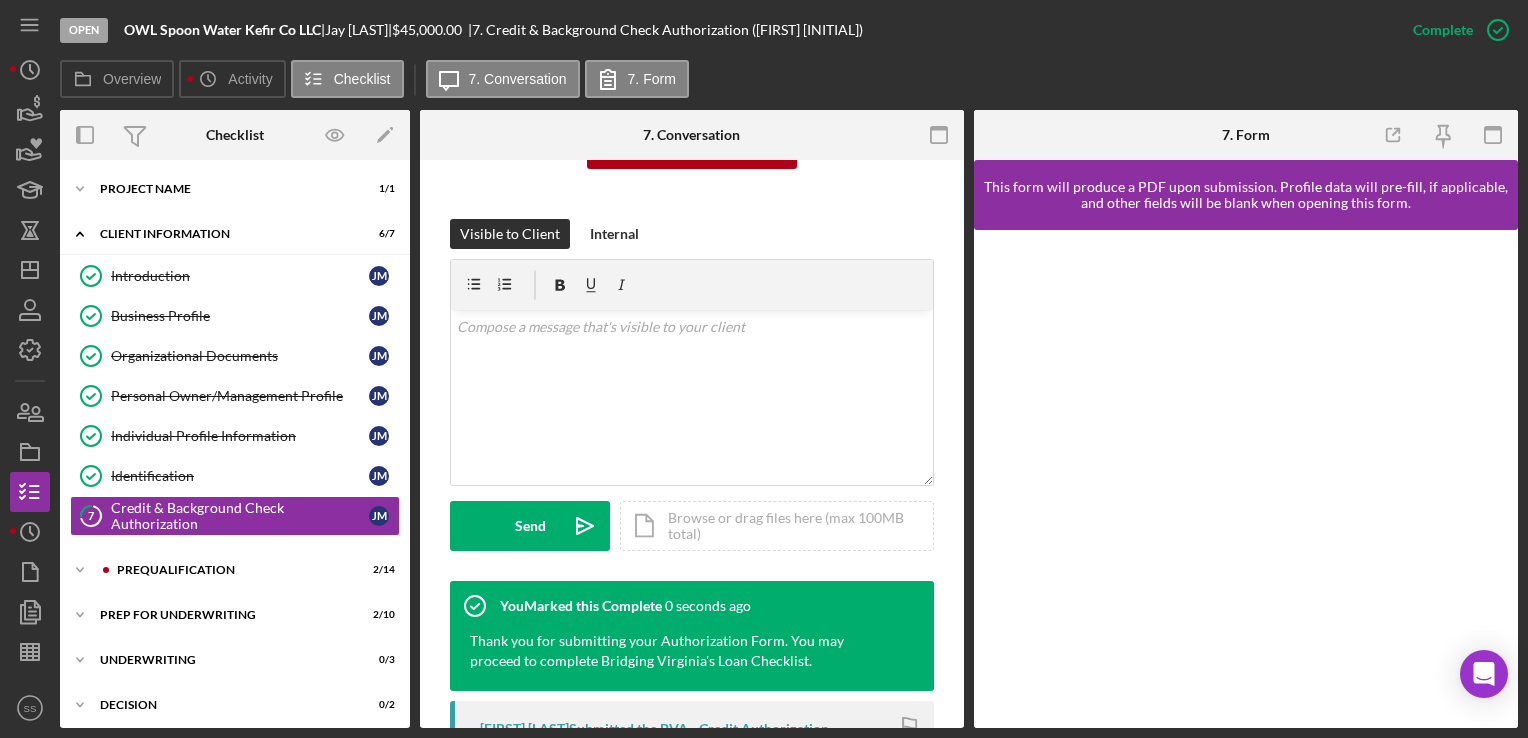 scroll, scrollTop: 566, scrollLeft: 0, axis: vertical 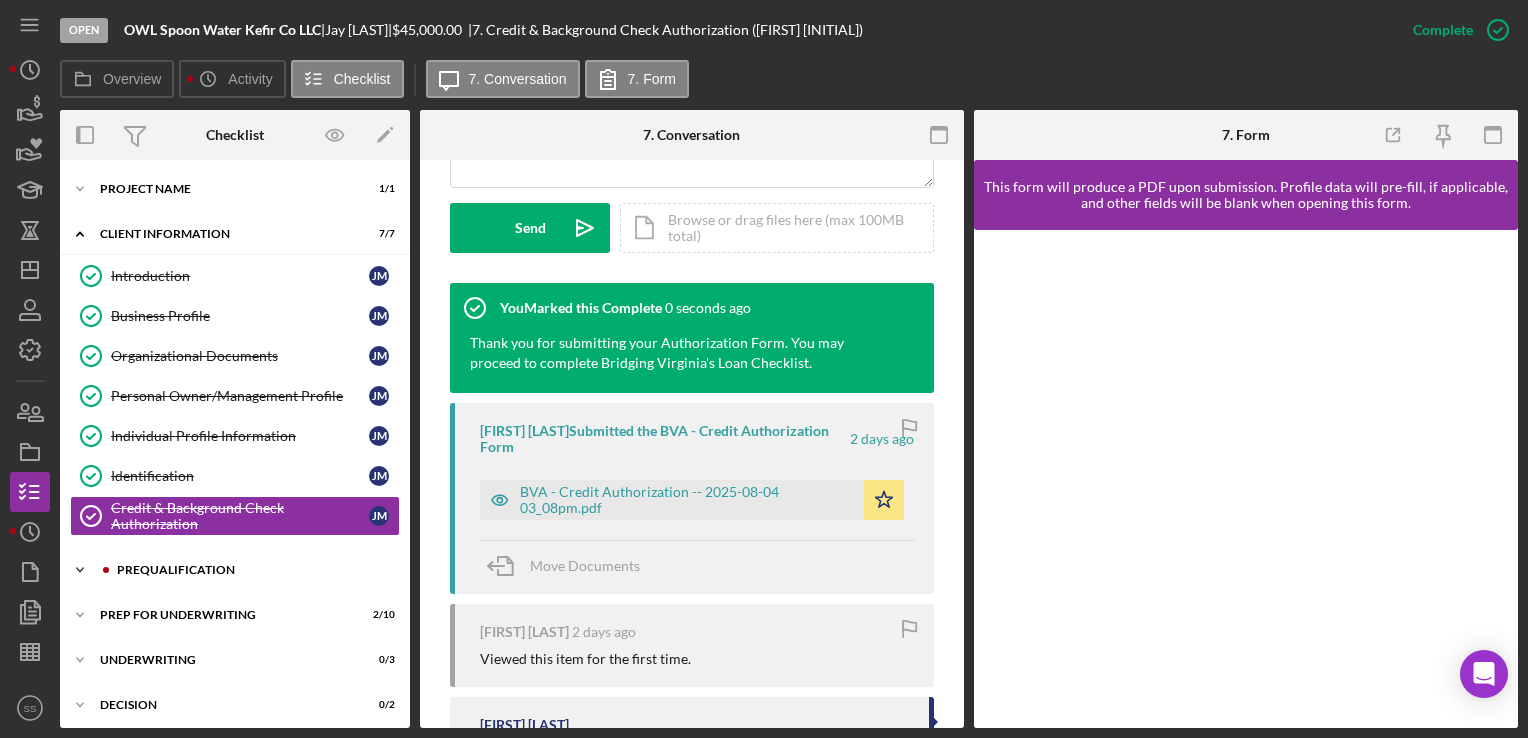 click on "Icon/Expander" 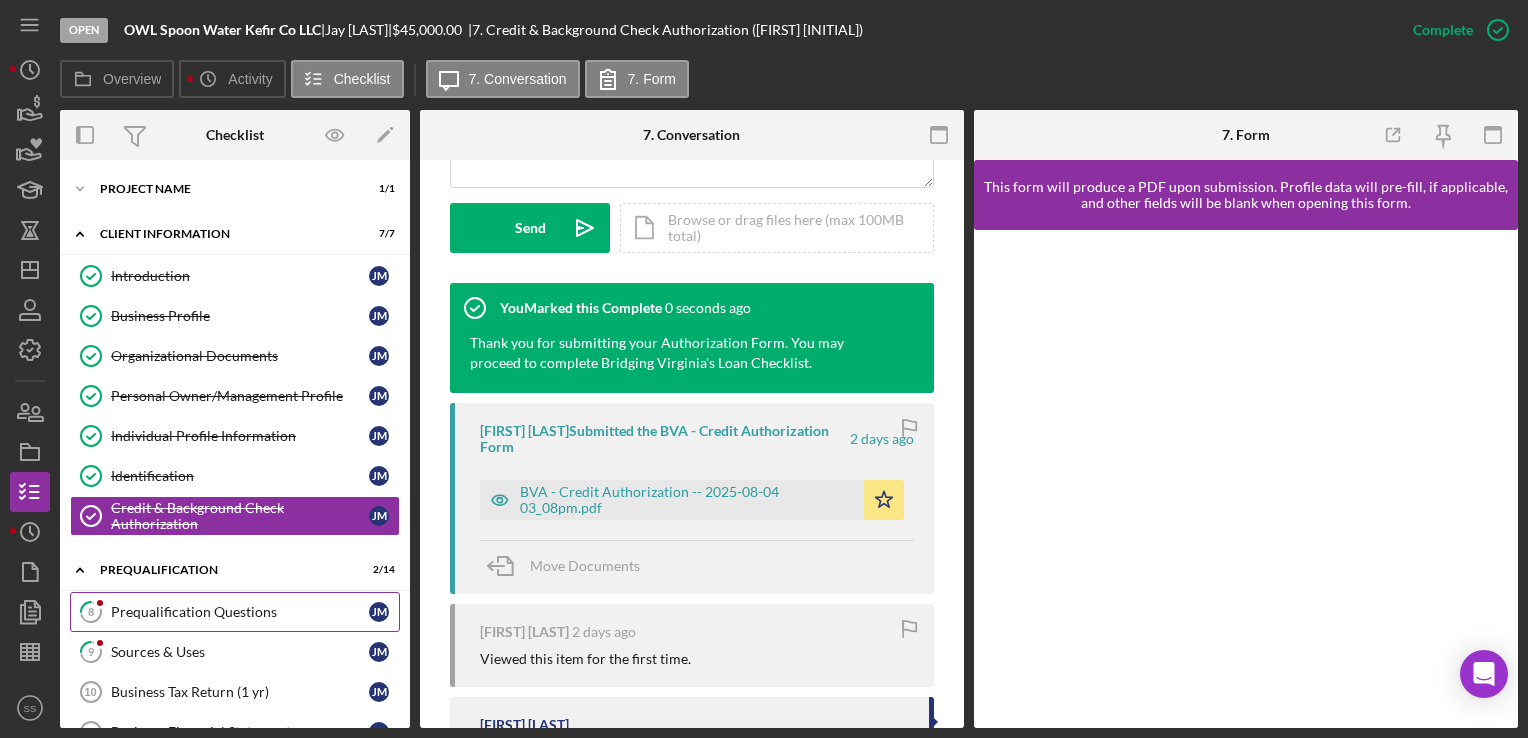 click on "[NUMBER] Prequalification Questions J [INITIAL]" at bounding box center (235, 612) 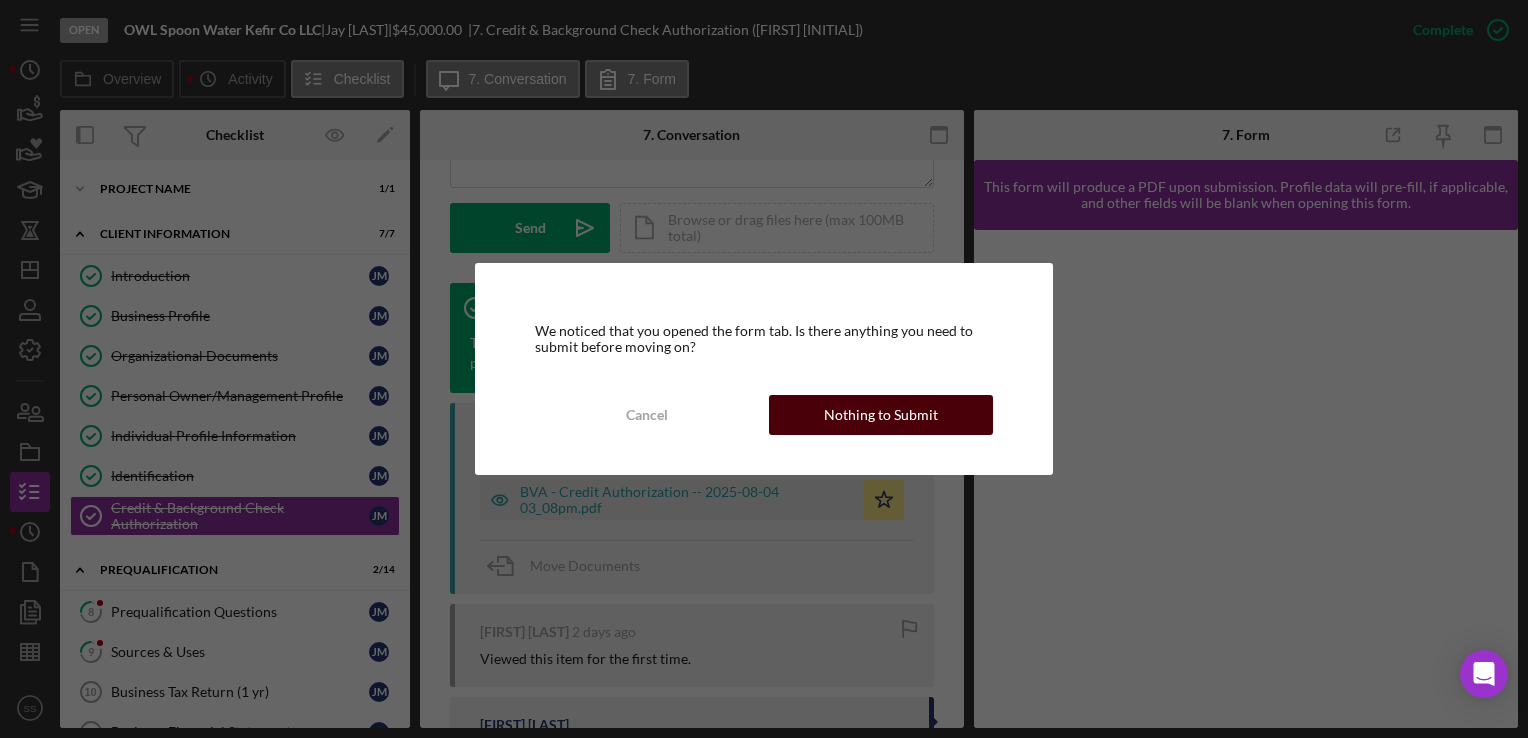 click on "Nothing to Submit" at bounding box center (881, 415) 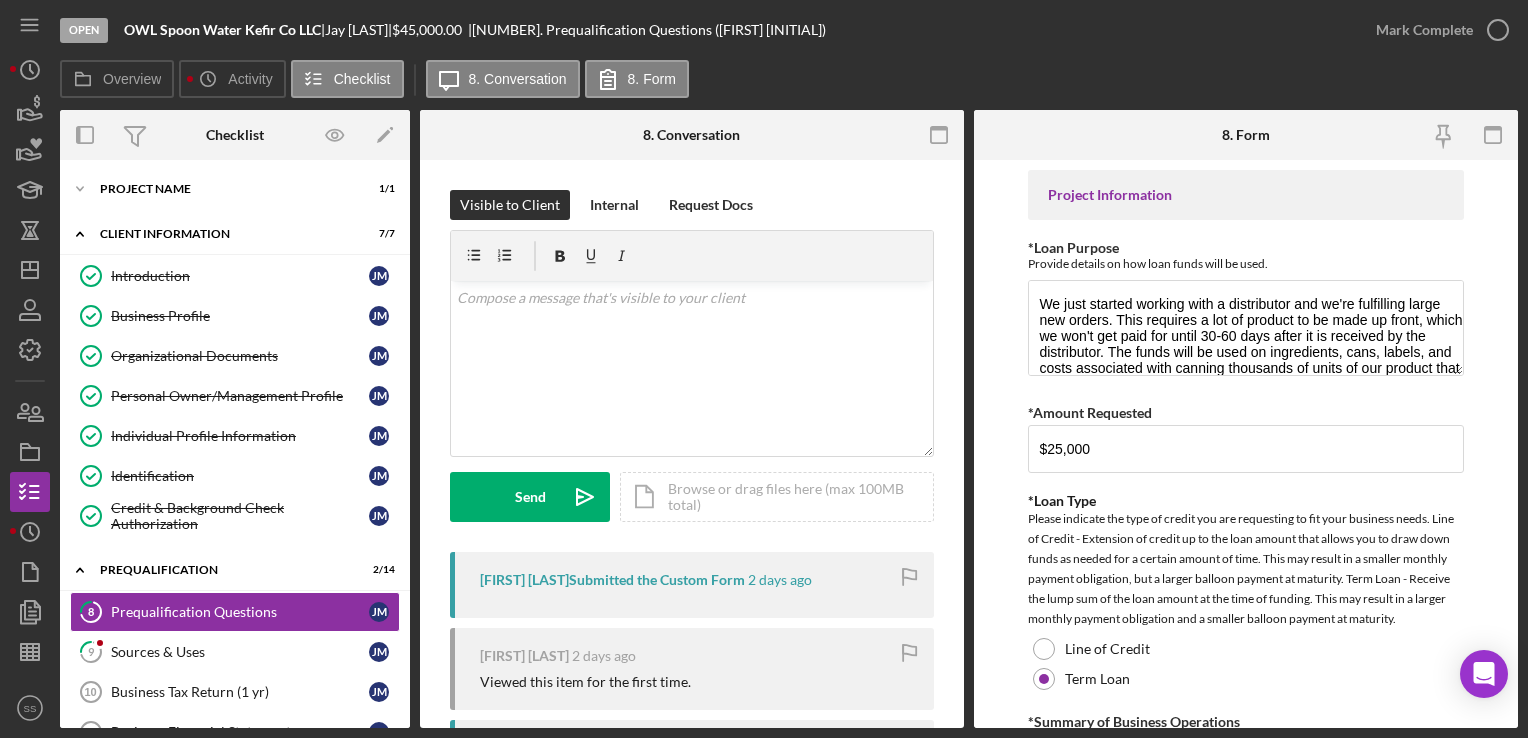 scroll, scrollTop: 307, scrollLeft: 0, axis: vertical 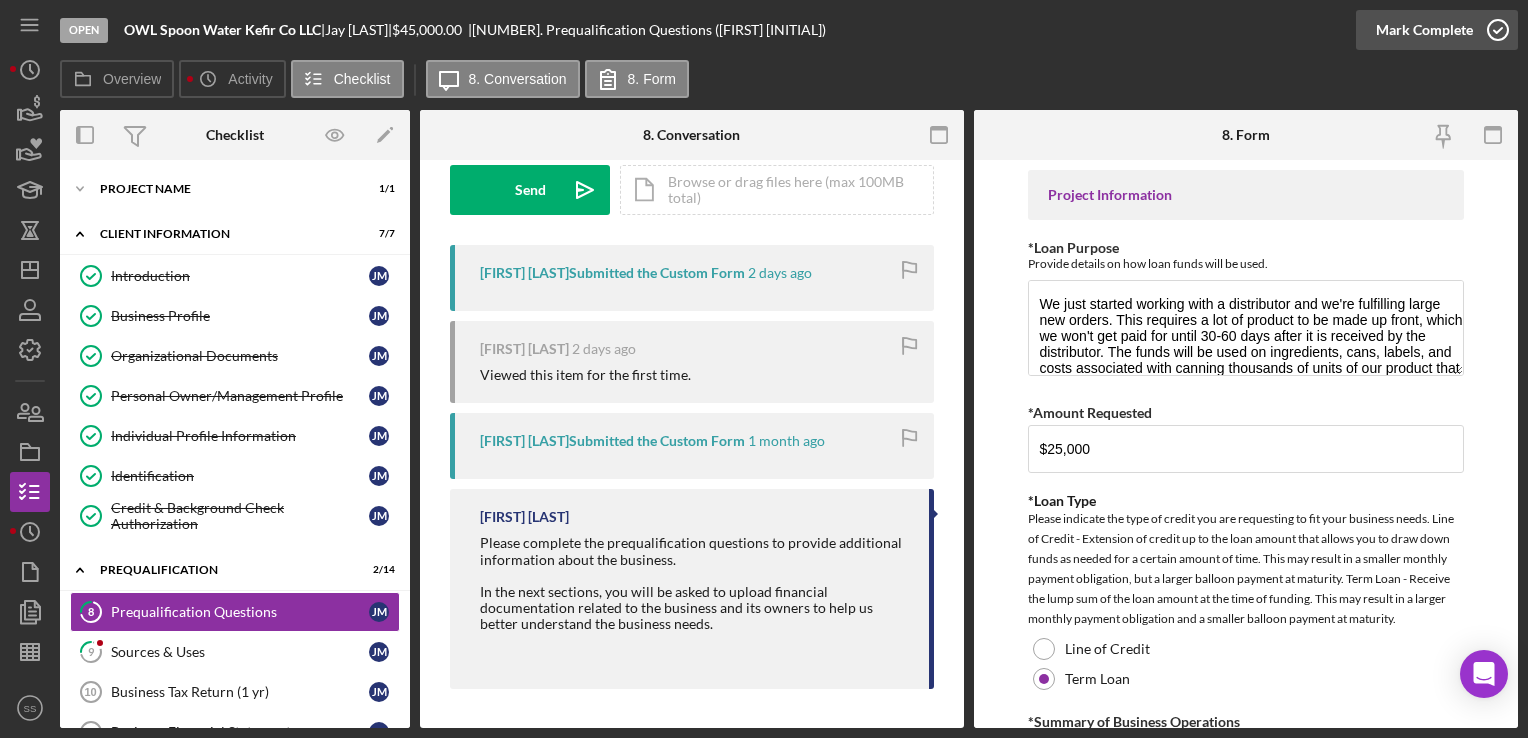 click 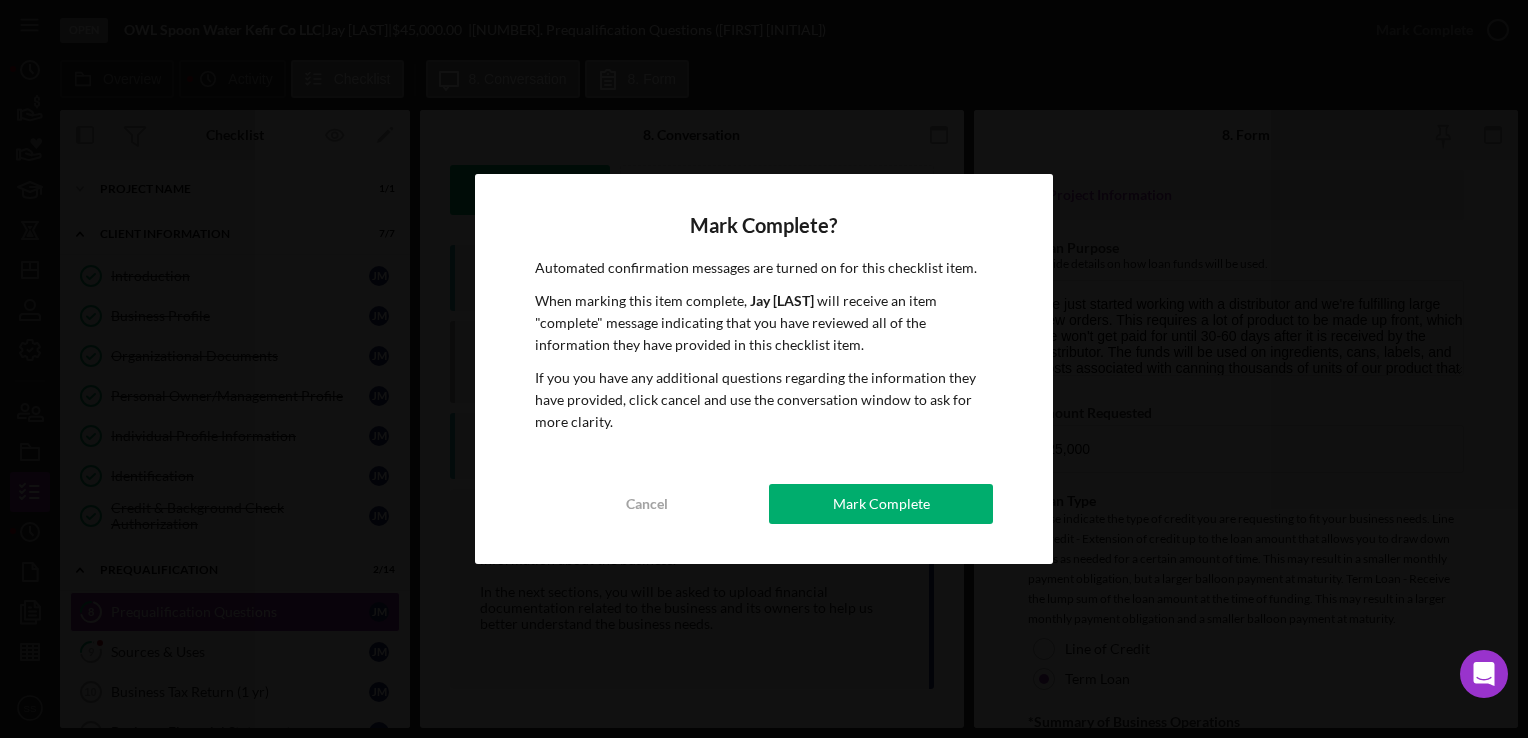 click on "Mark Complete? Automated confirmation messages are turned on for this checklist item. When marking this item complete, Jay [INITIAL] will receive an item "complete" message indicating that you have reviewed all of the information they have provided in this checklist item. If you you have any additional questions regarding the information they have provided, click cancel and use the conversation window to ask for more clarity. Cancel Mark Complete" at bounding box center [764, 369] 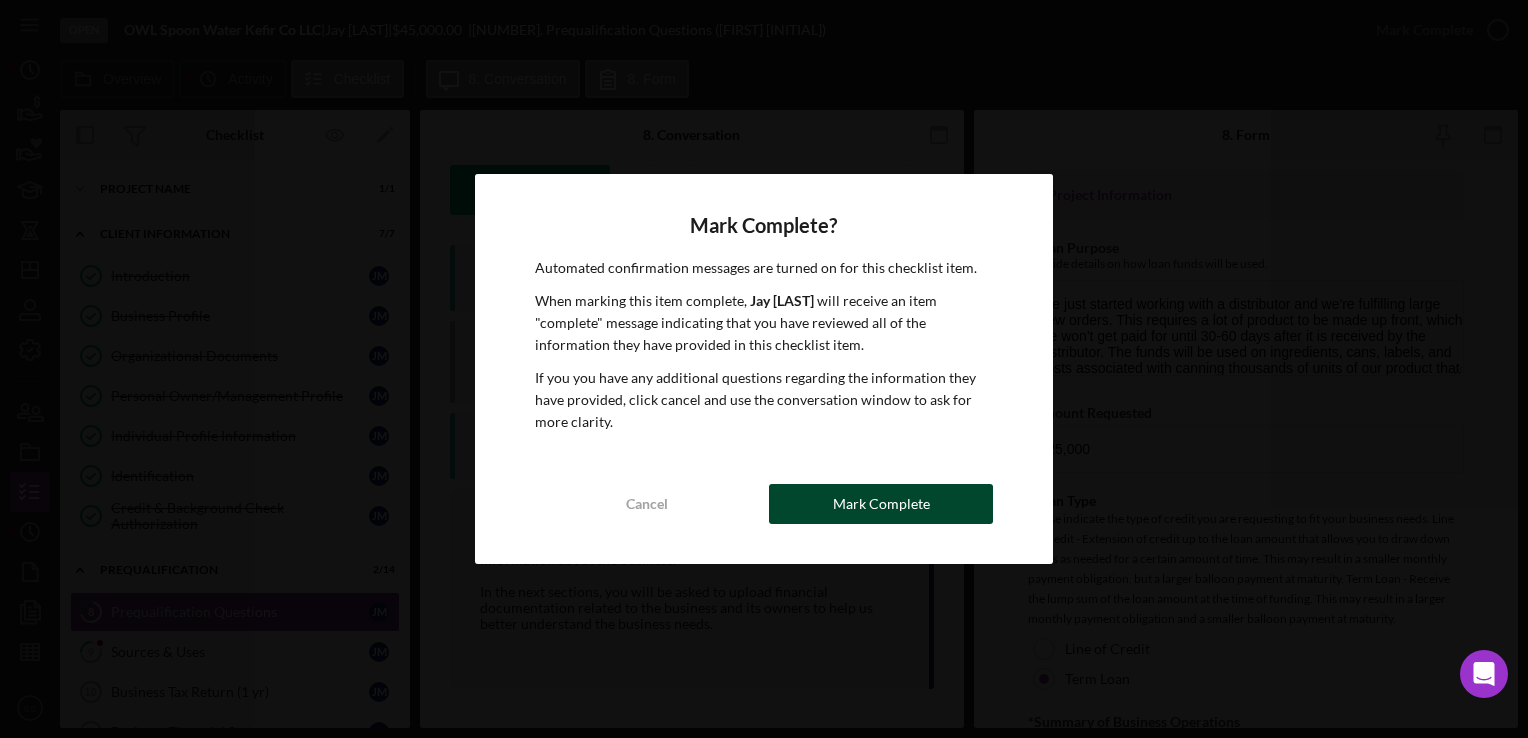 click on "Mark Complete" at bounding box center (881, 504) 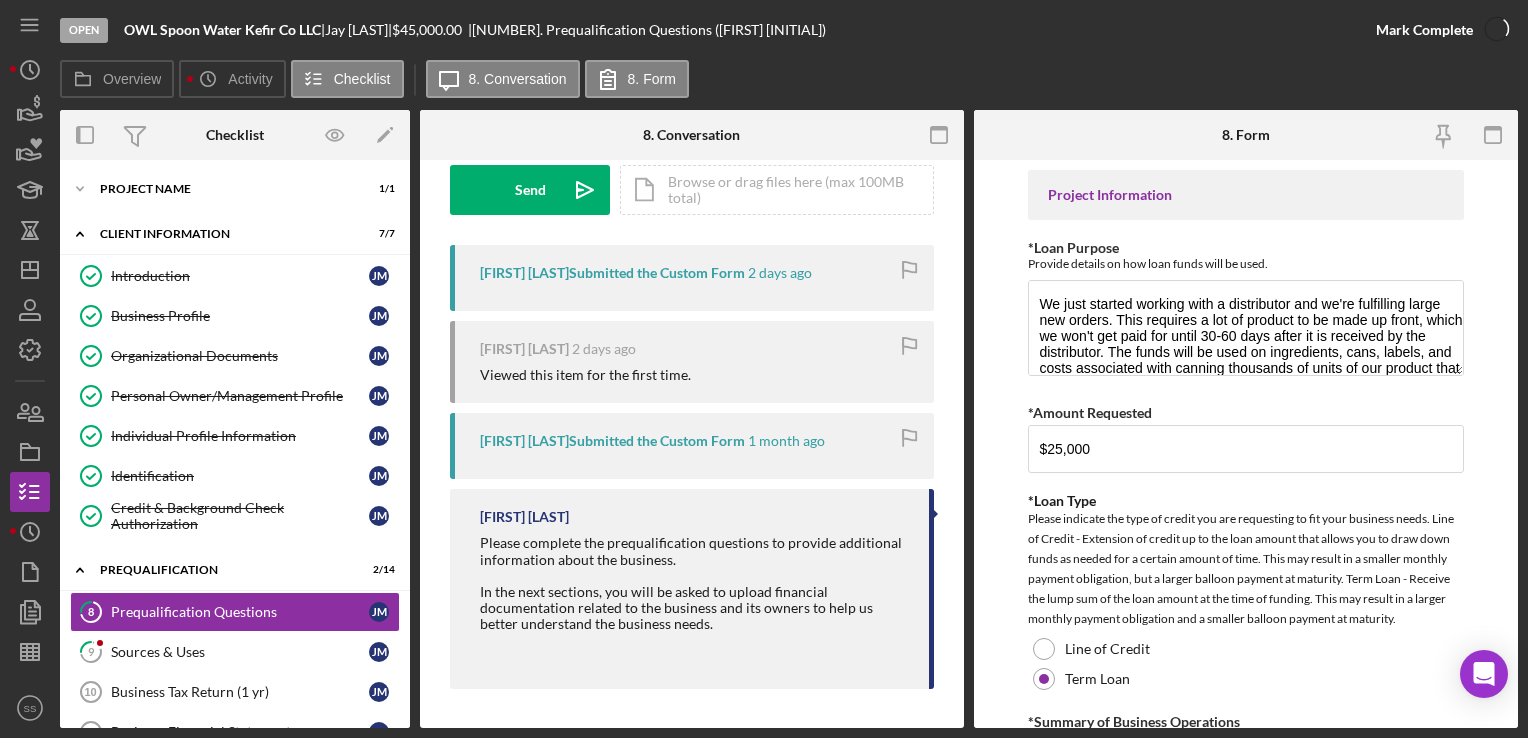 scroll, scrollTop: 604, scrollLeft: 0, axis: vertical 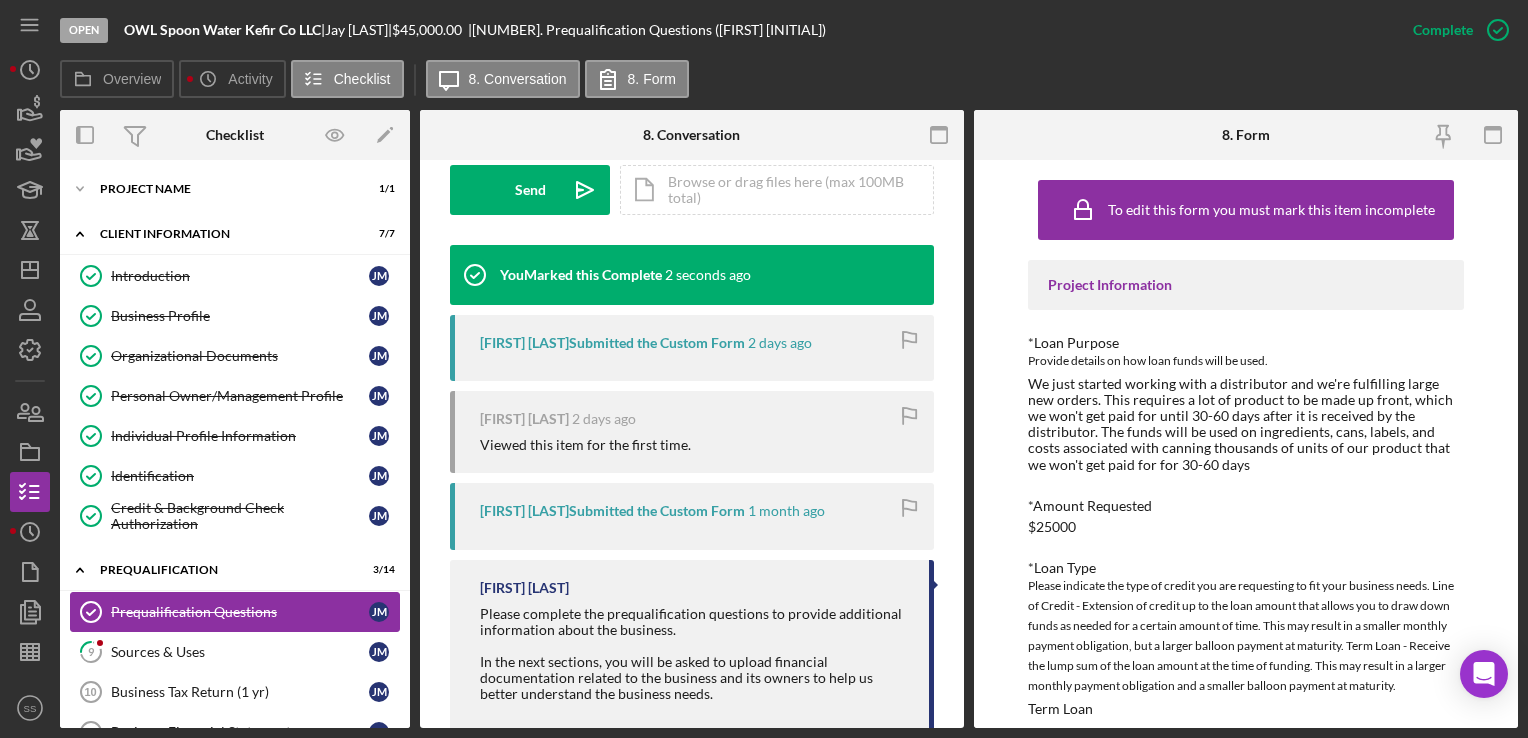 click on "Prequalification Questions Prequalification Questions J [INITIAL]" at bounding box center (235, 612) 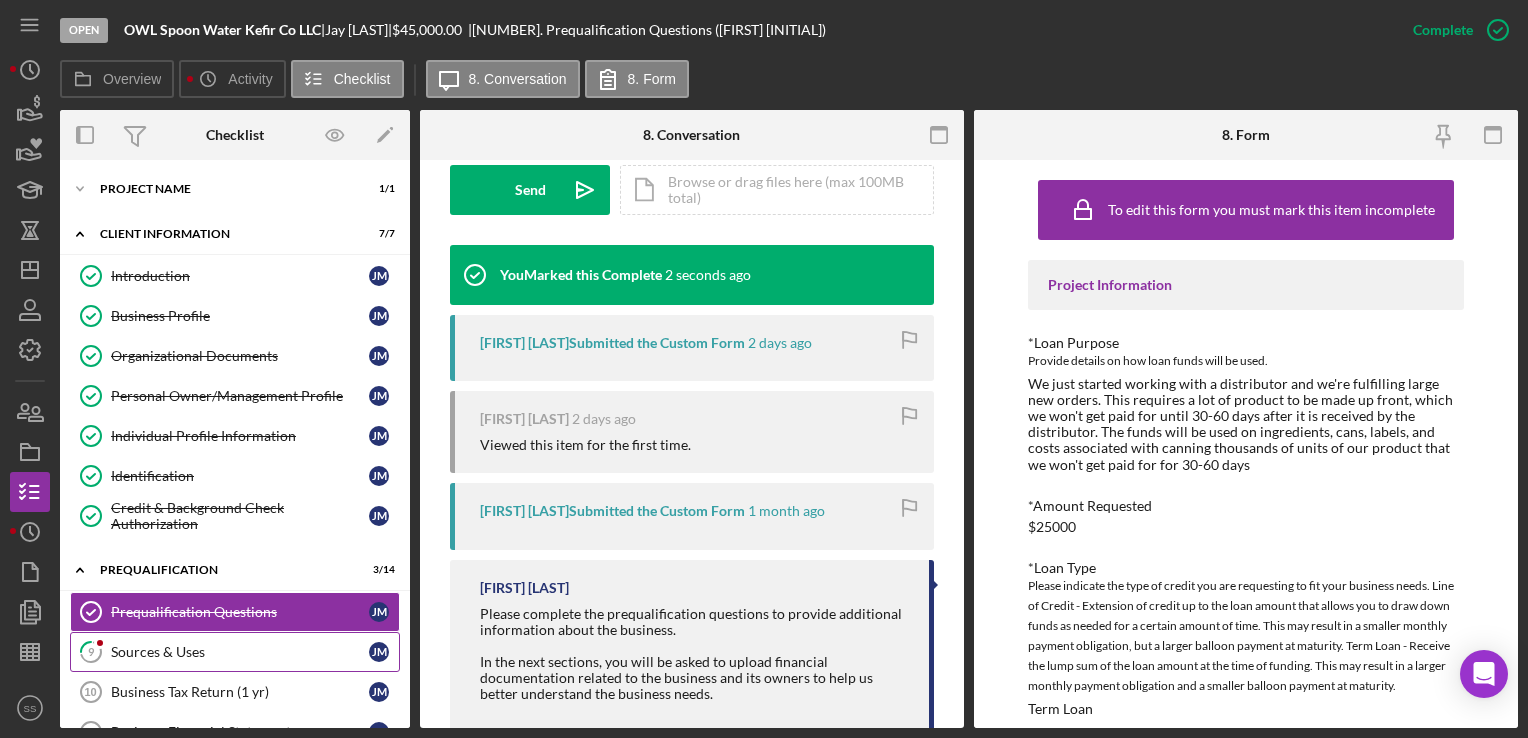 click on "Sources & Uses" at bounding box center [240, 652] 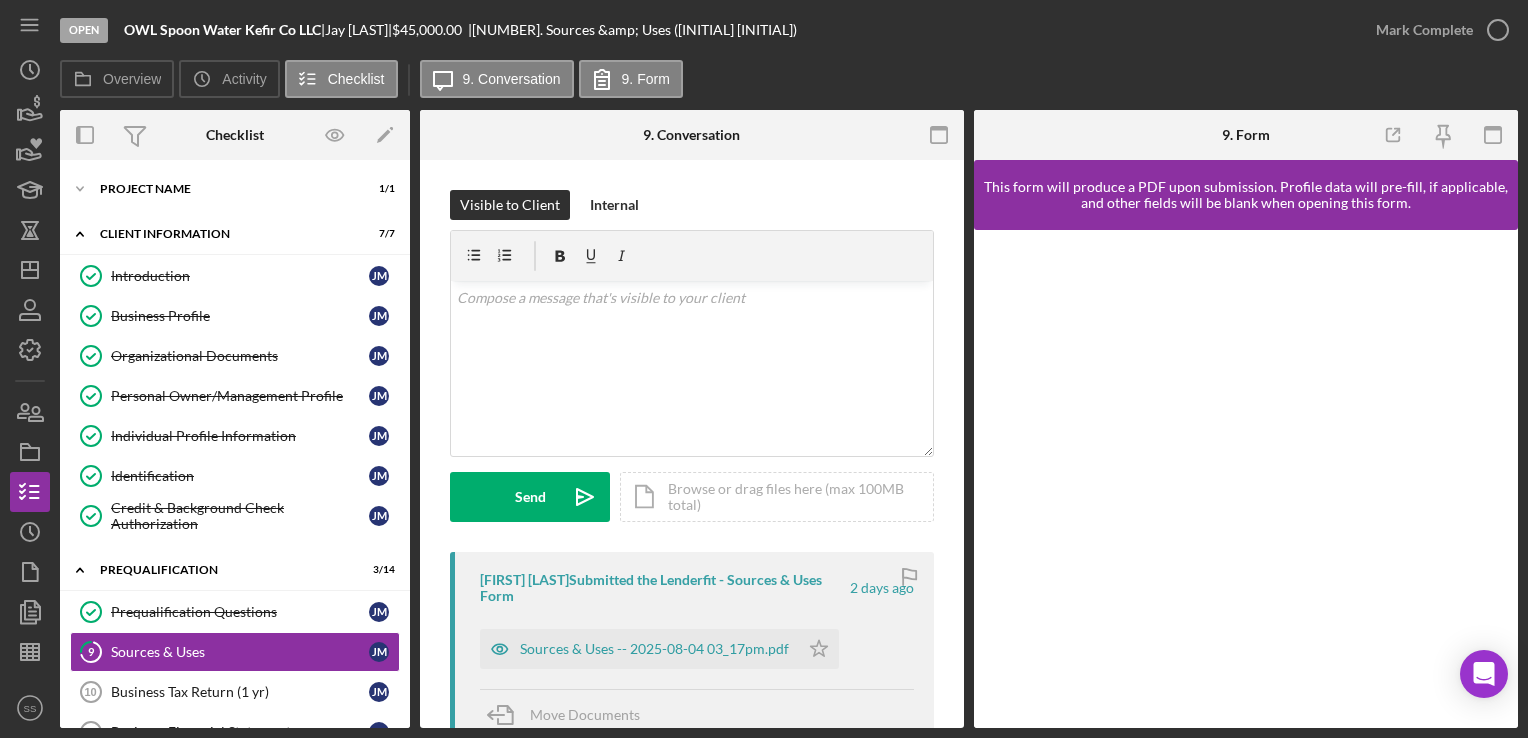 scroll, scrollTop: 300, scrollLeft: 0, axis: vertical 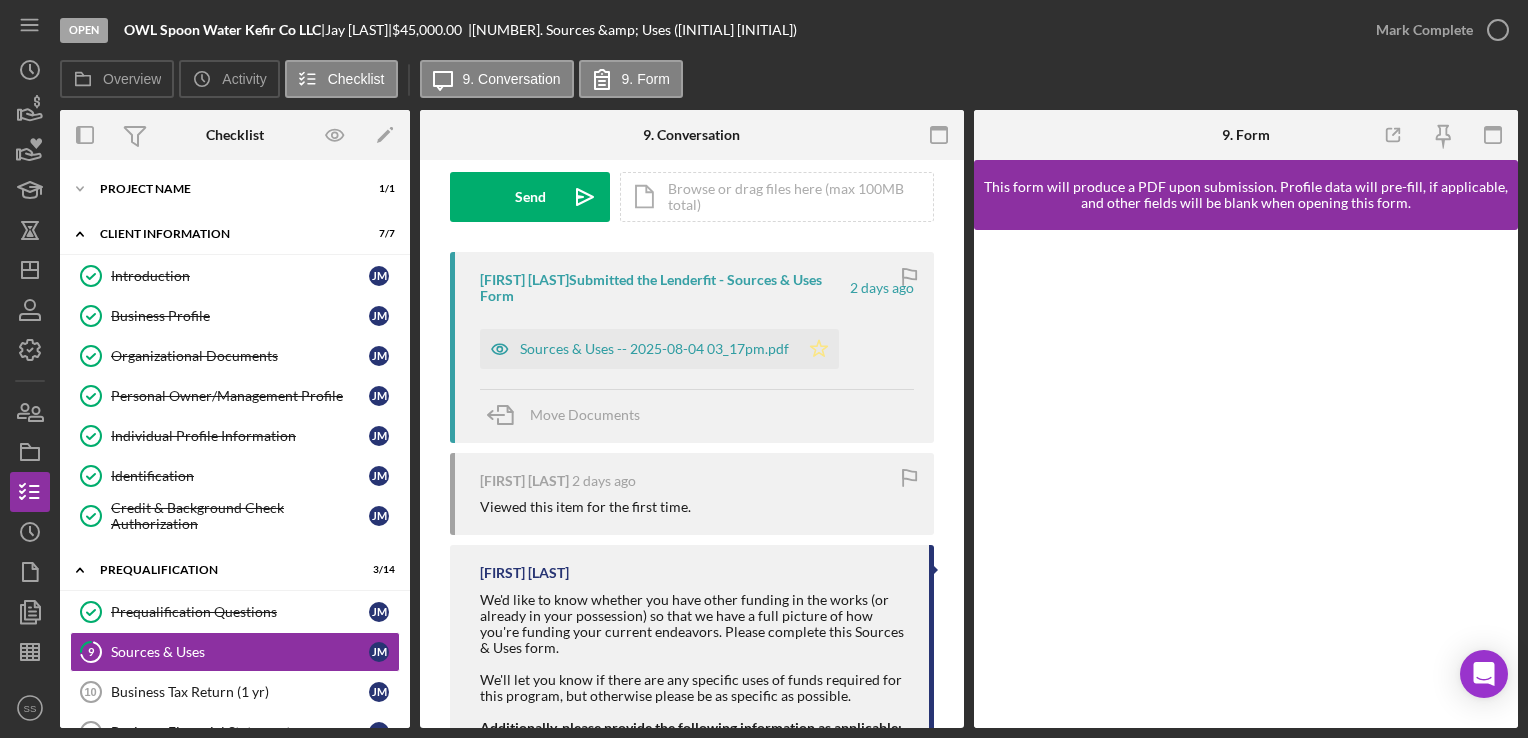 click 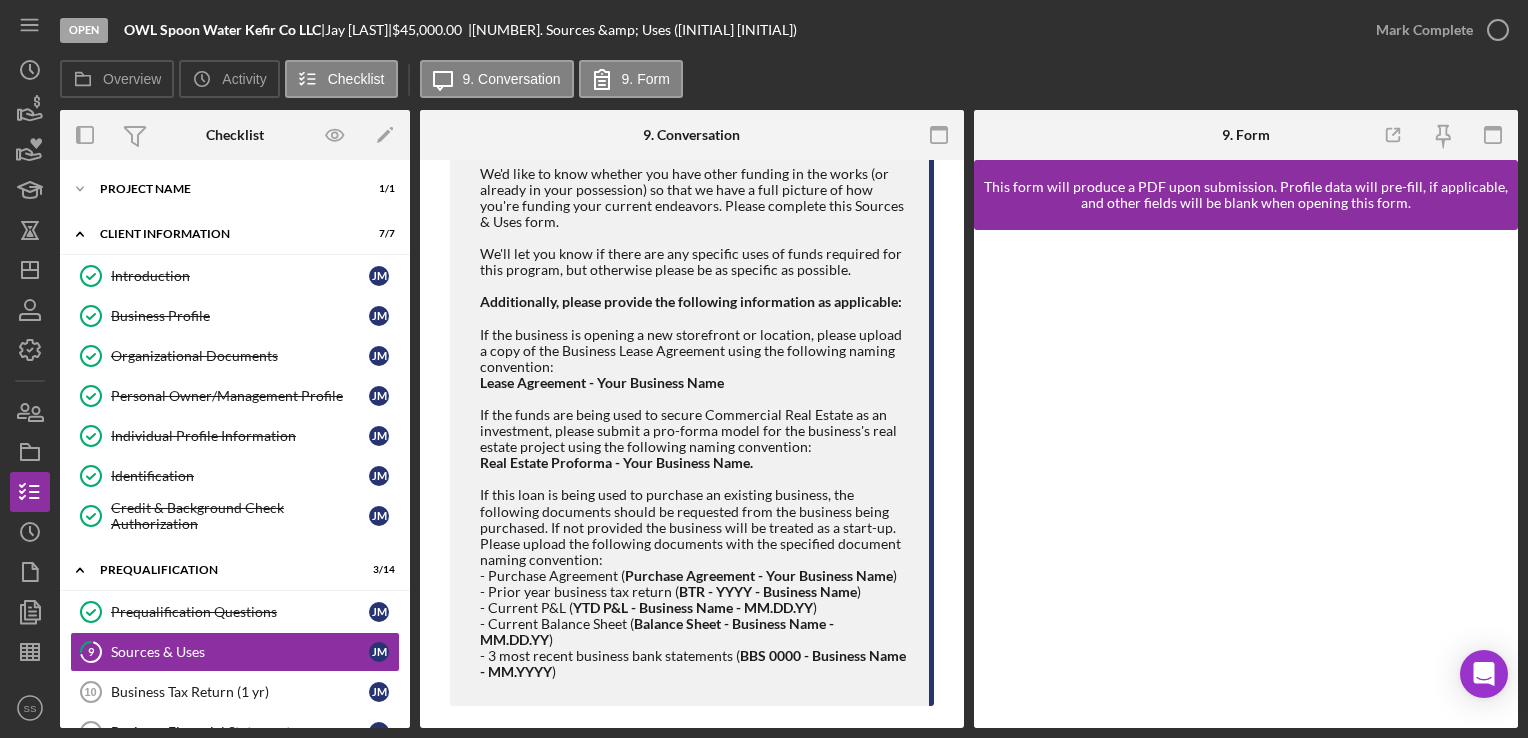 scroll, scrollTop: 0, scrollLeft: 0, axis: both 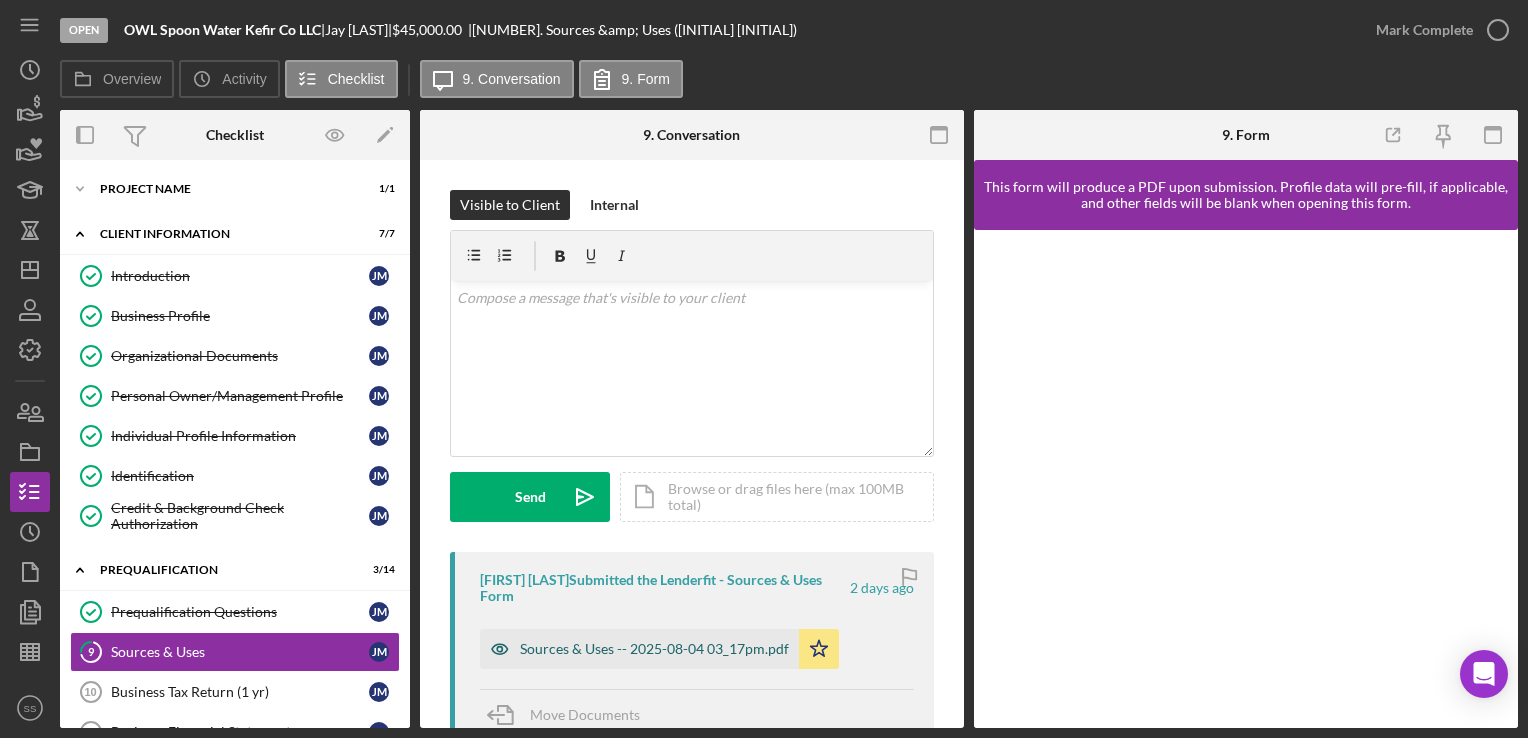 click on "Sources & Uses -- 2025-08-04 03_17pm.pdf" at bounding box center (654, 649) 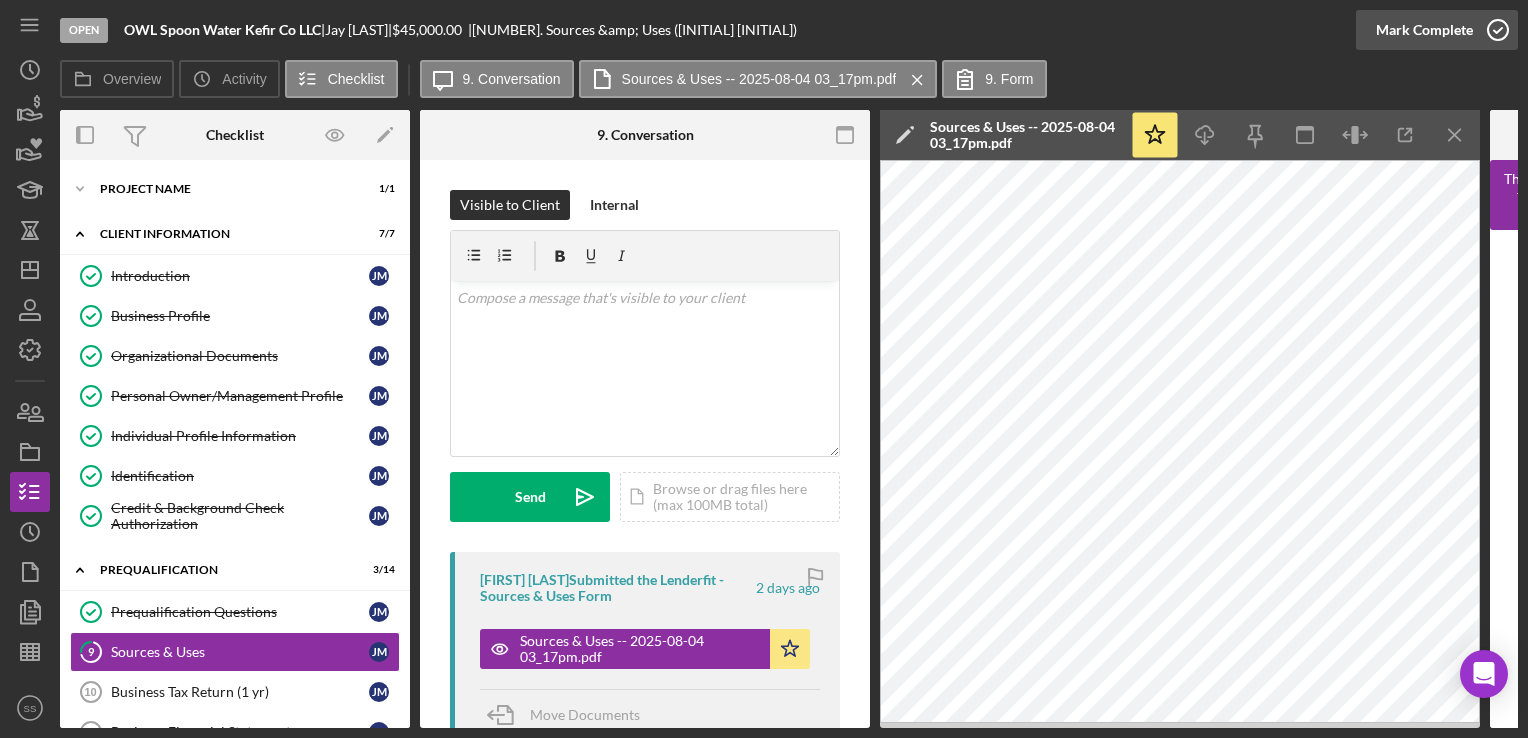click on "Mark Complete" at bounding box center (1424, 30) 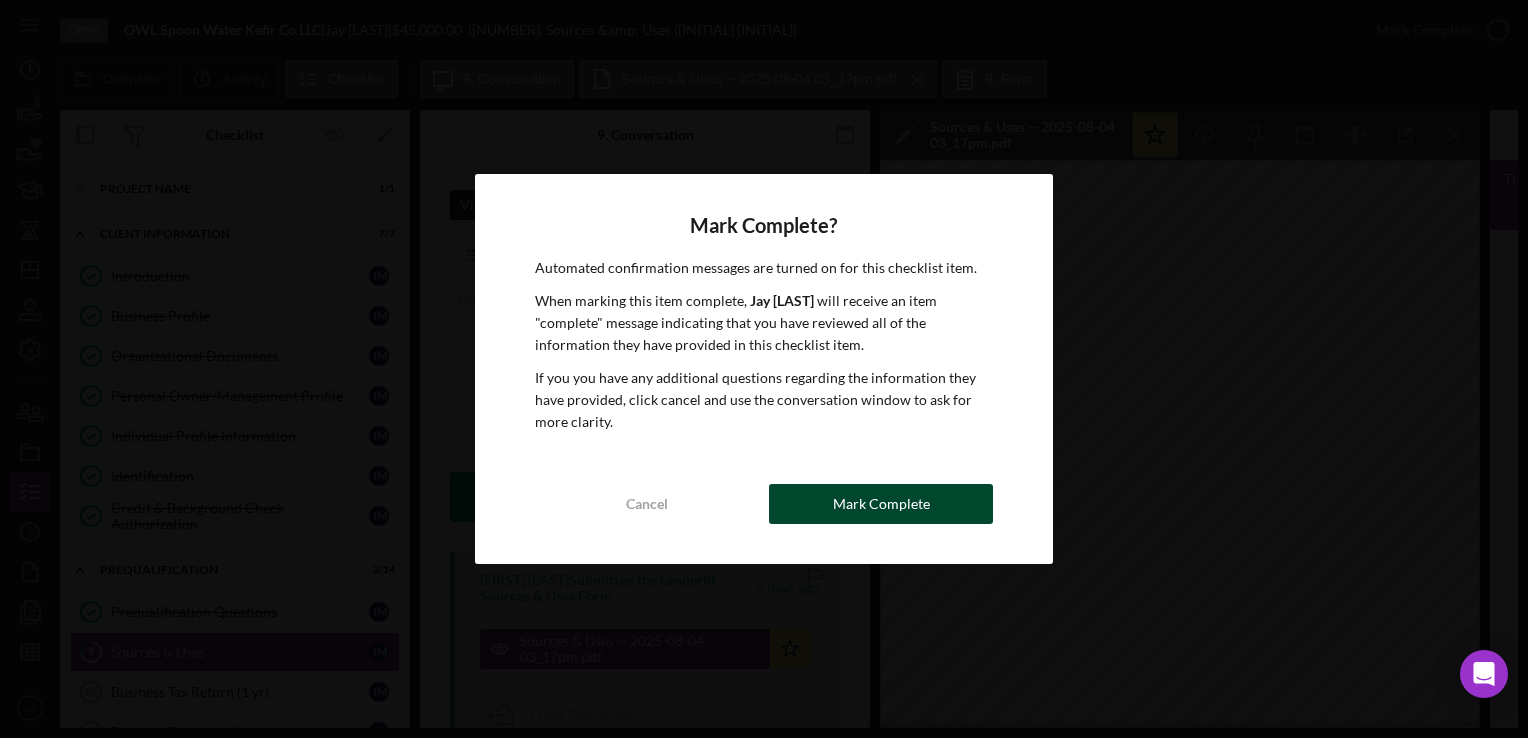 click on "Mark Complete" at bounding box center [881, 504] 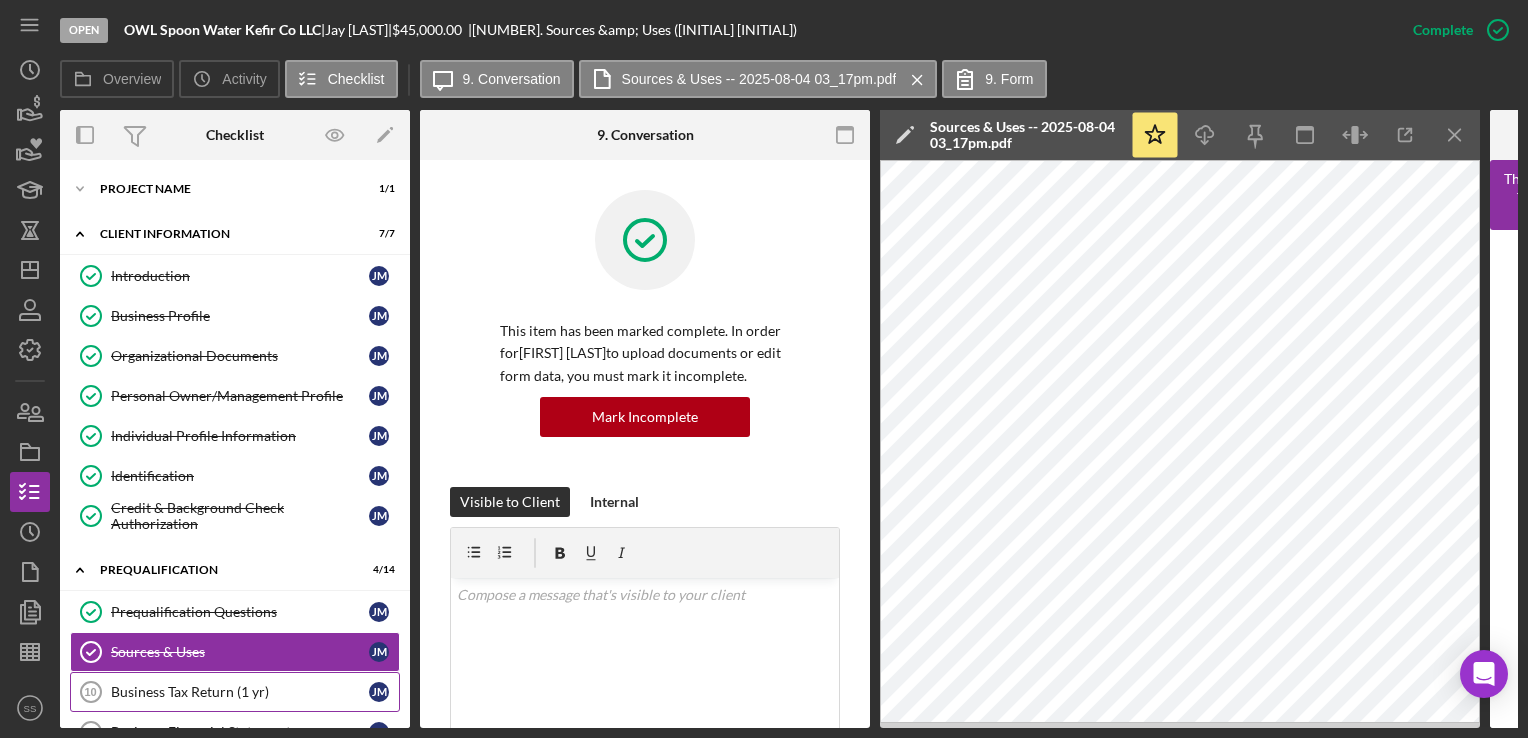 scroll, scrollTop: 316, scrollLeft: 0, axis: vertical 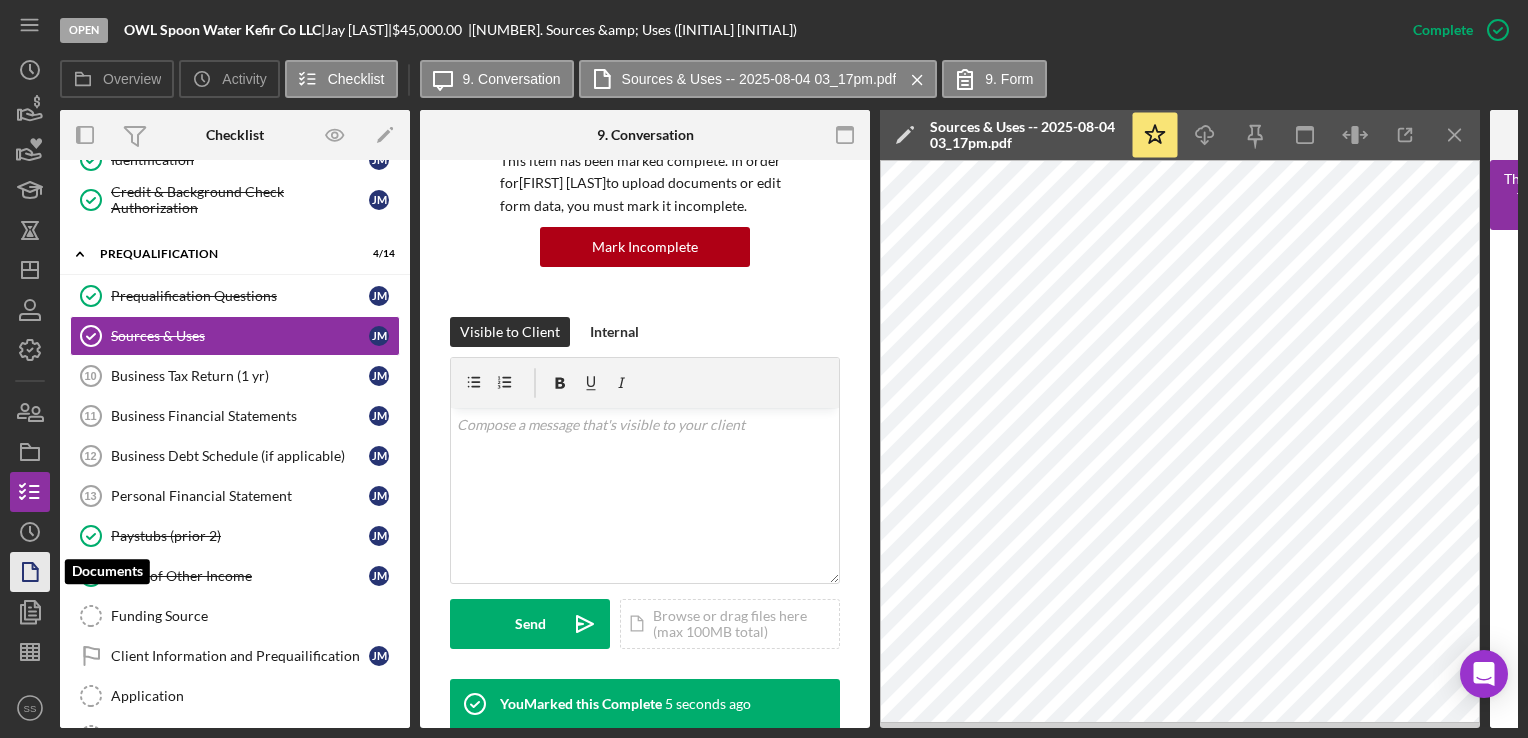 click 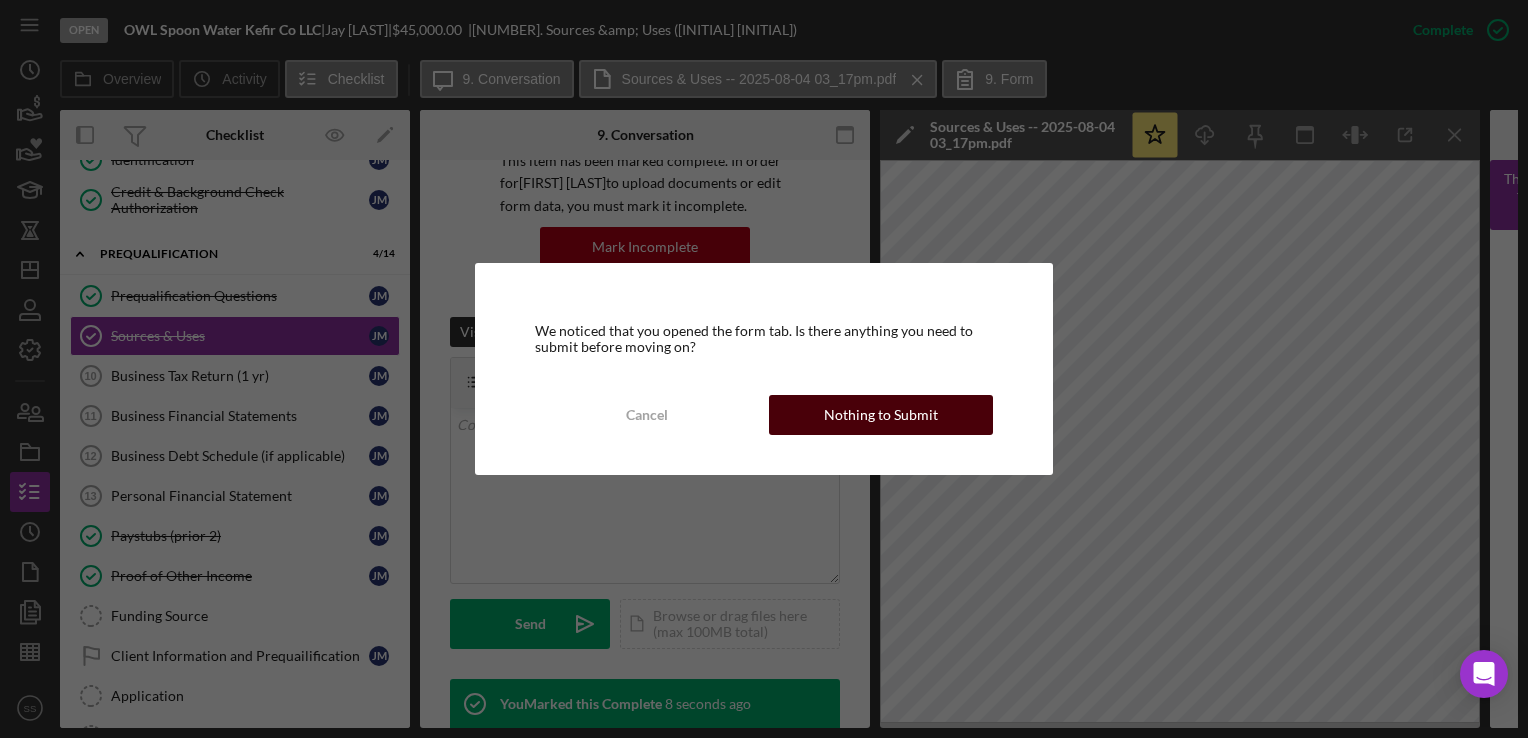 click on "Nothing to Submit" at bounding box center [881, 415] 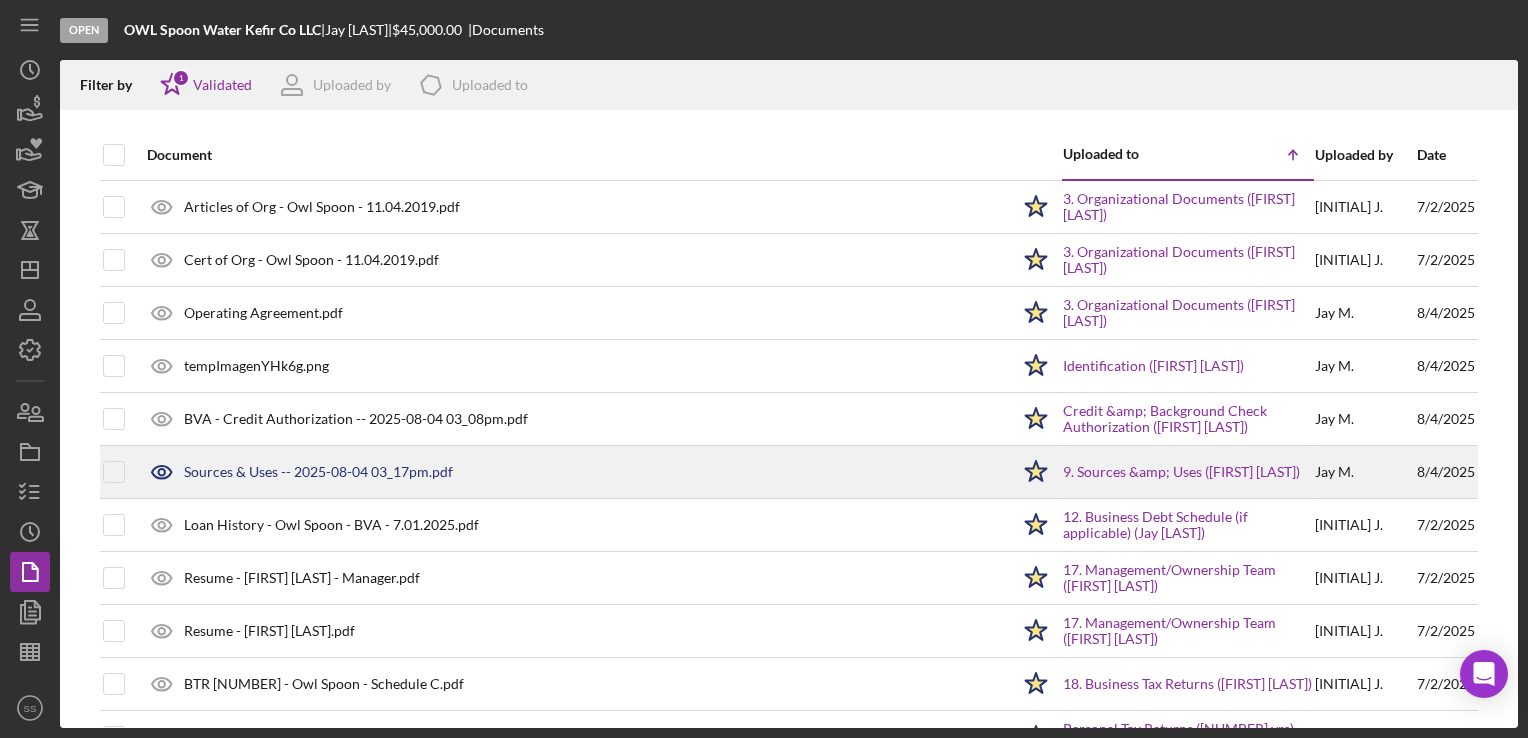 scroll, scrollTop: 52, scrollLeft: 0, axis: vertical 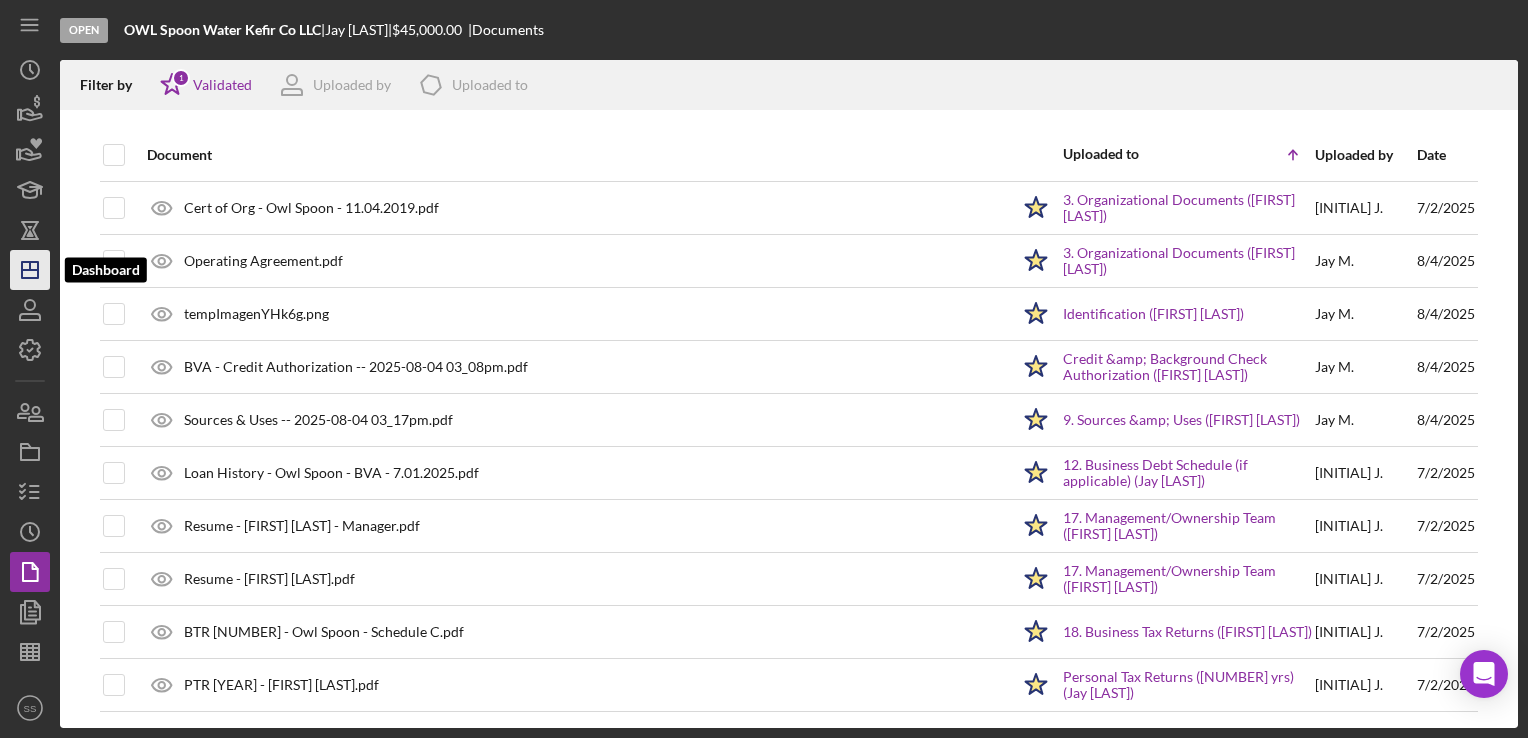 click on "Icon/Dashboard" 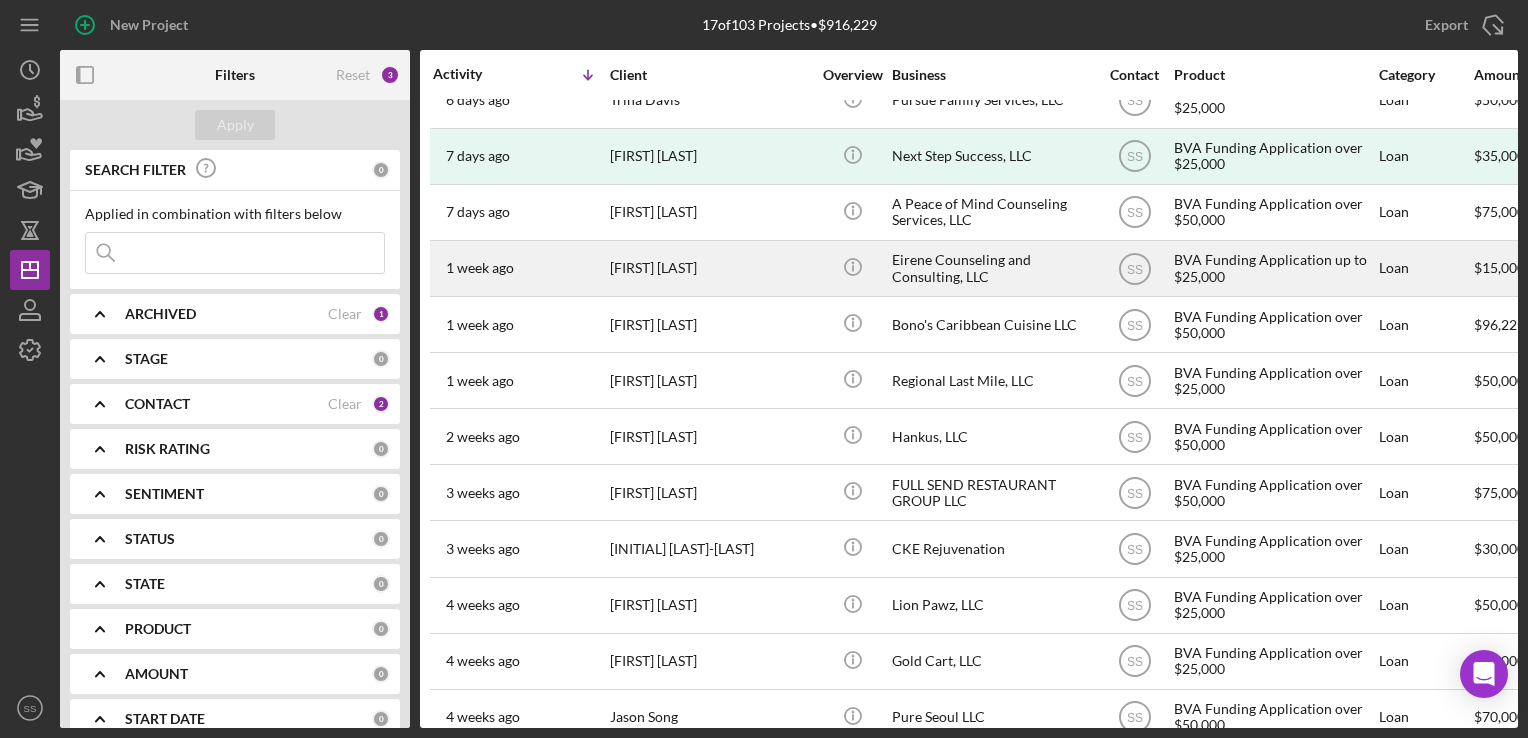 scroll, scrollTop: 142, scrollLeft: 0, axis: vertical 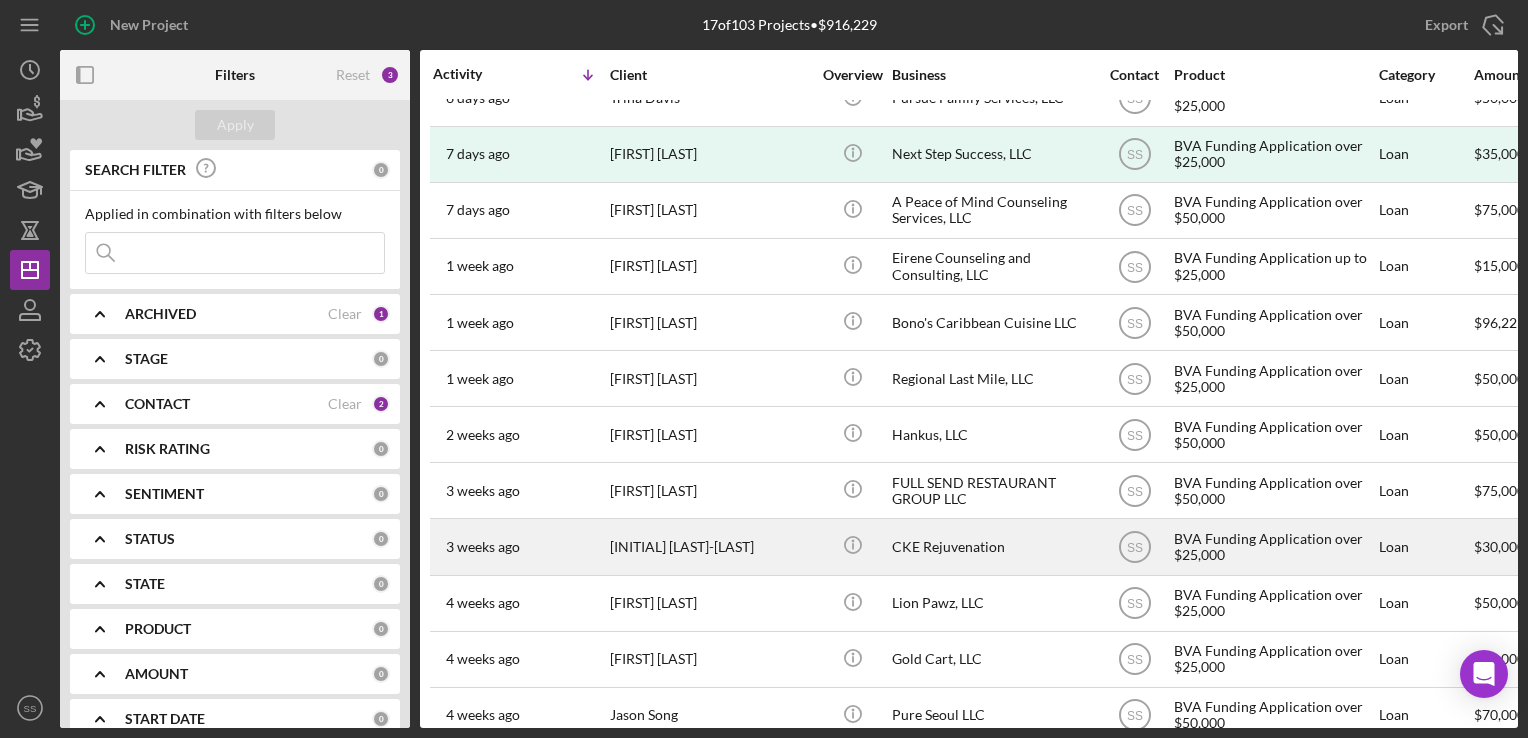 click on "[INITIAL] [LAST]-[LAST]" at bounding box center [710, 546] 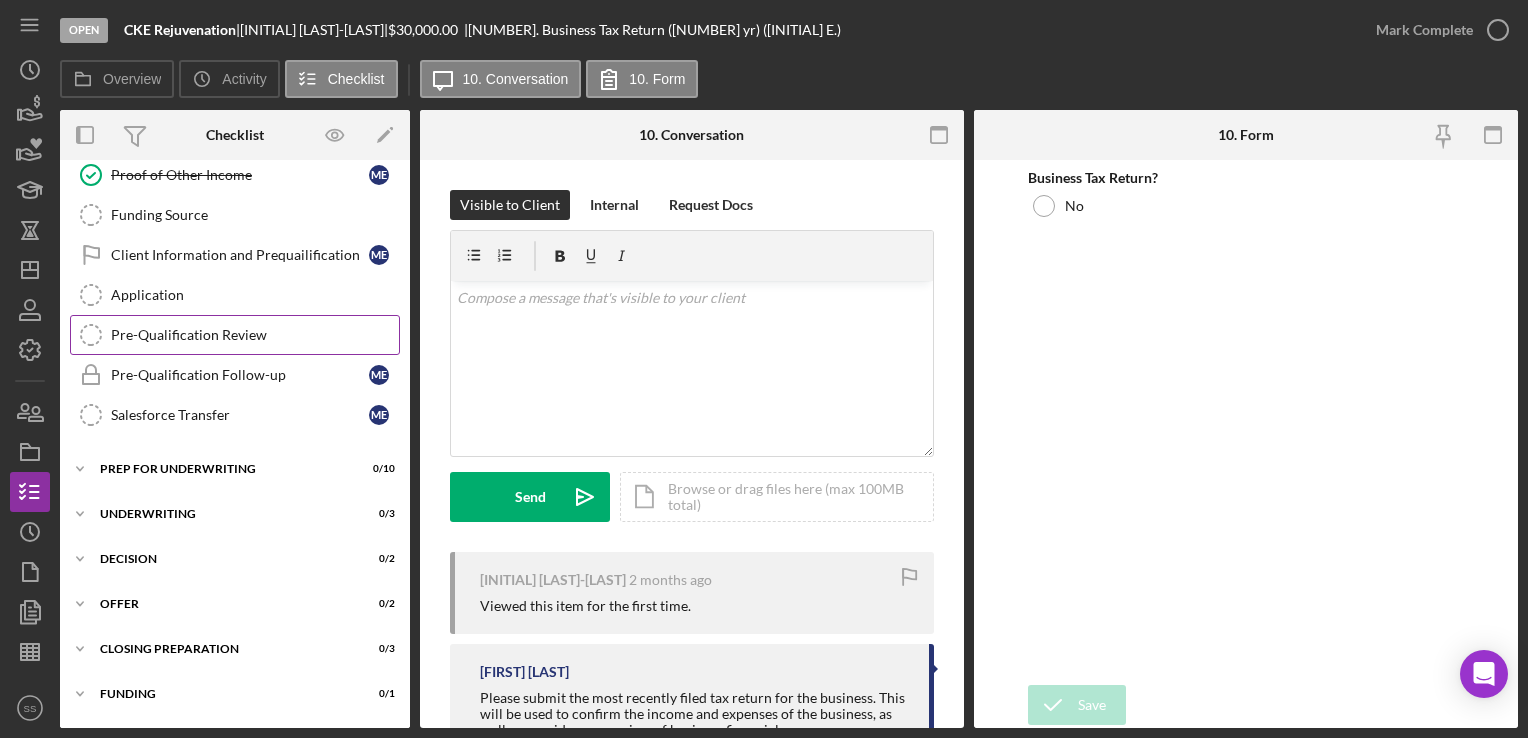 scroll, scrollTop: 427, scrollLeft: 0, axis: vertical 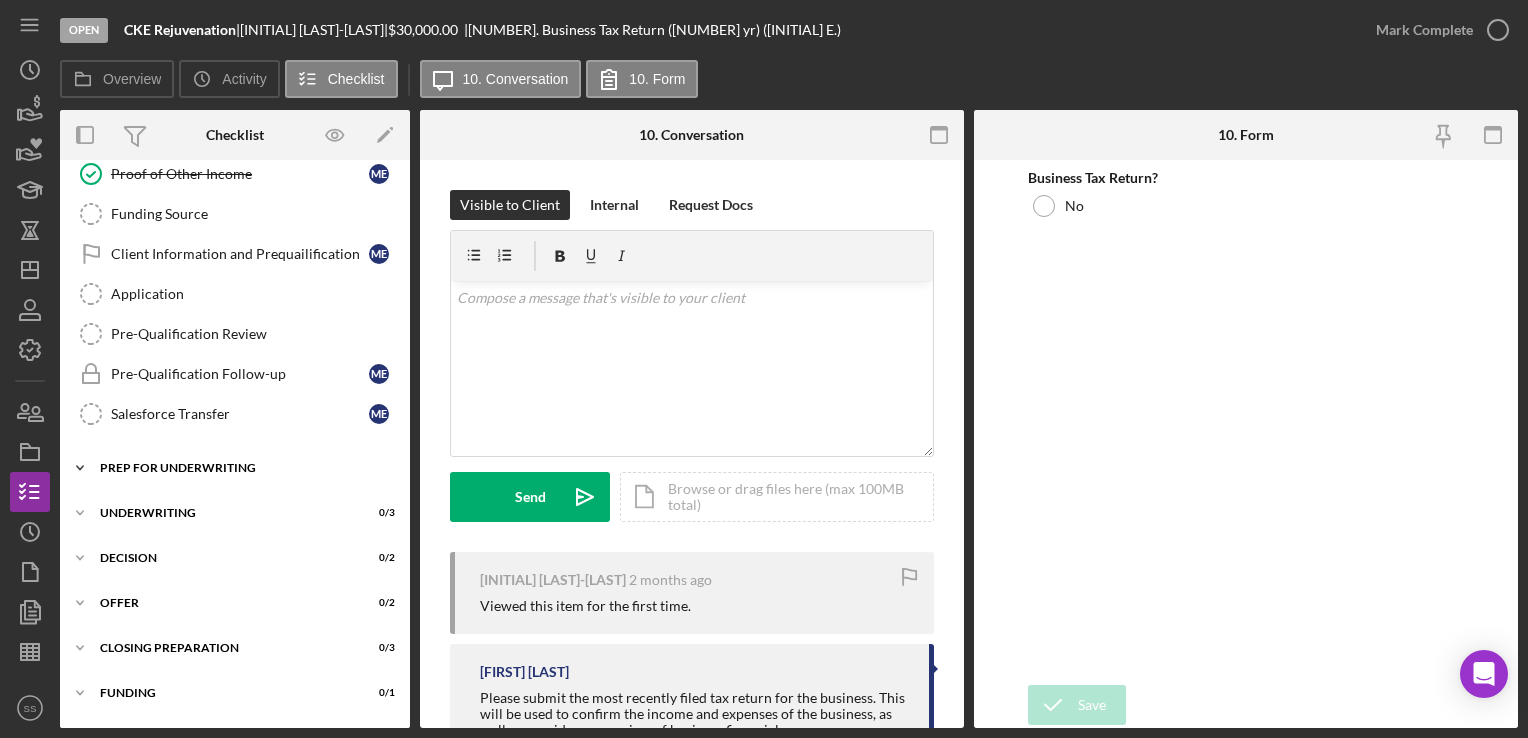 click on "Prep for Underwriting" at bounding box center [242, 468] 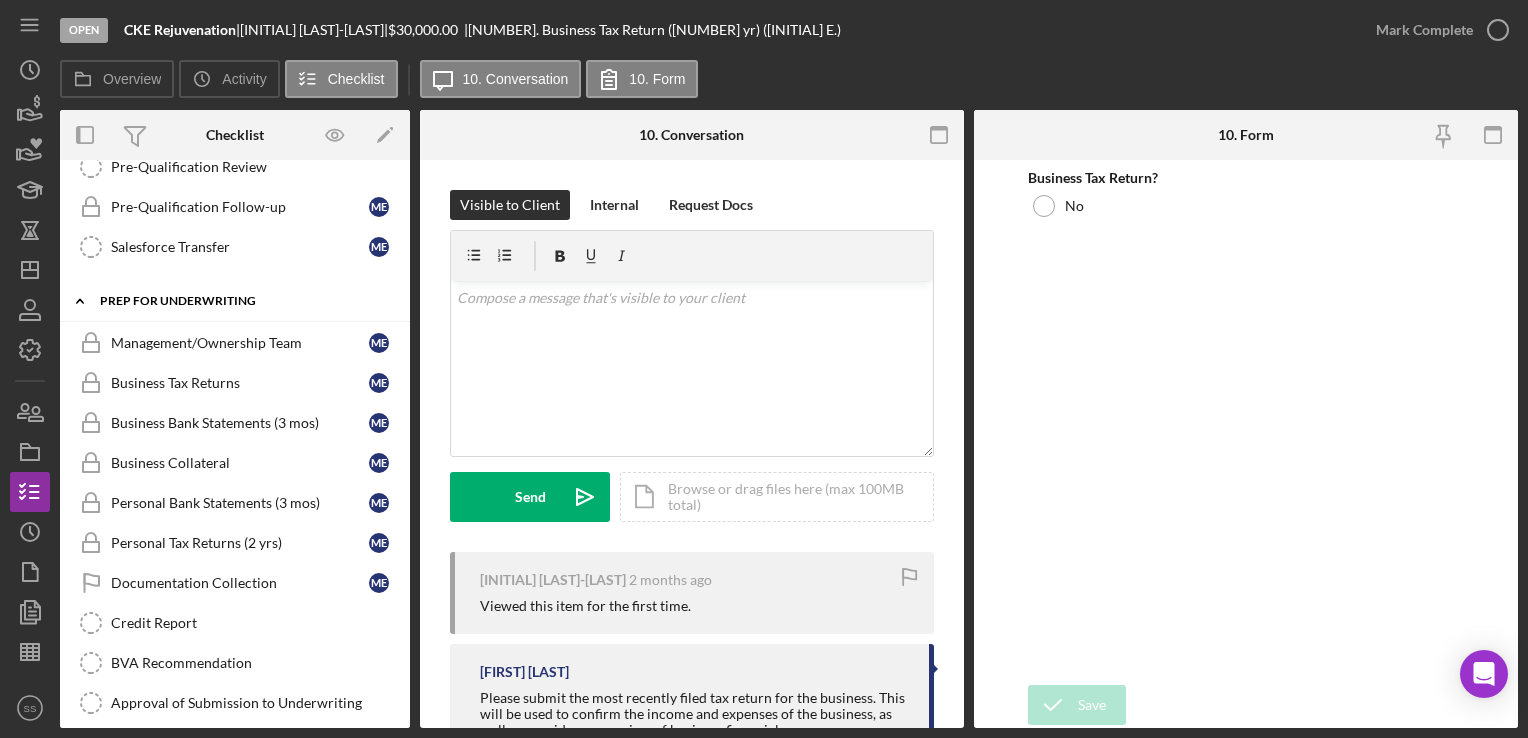 scroll, scrollTop: 0, scrollLeft: 0, axis: both 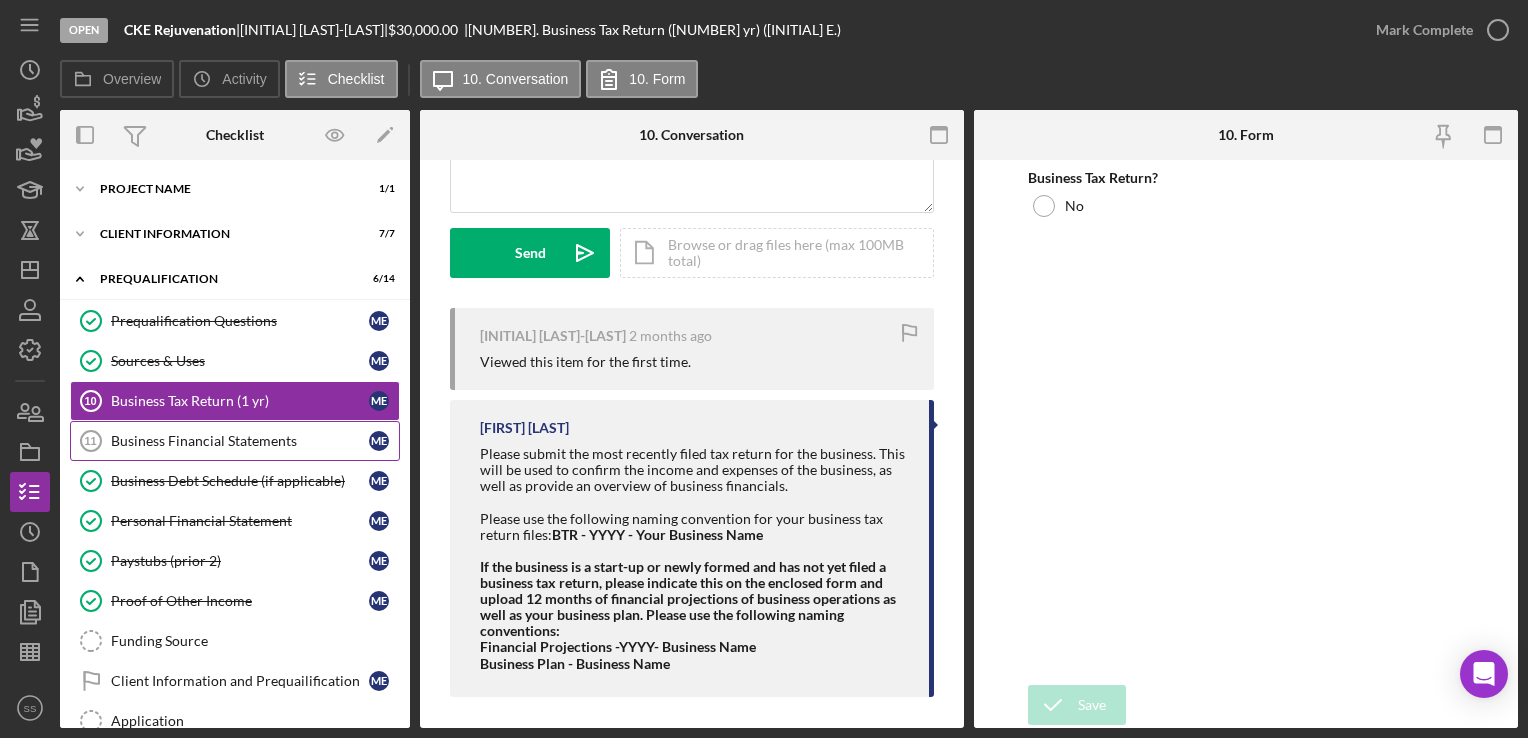 click on "Business Financial Statements" at bounding box center (240, 441) 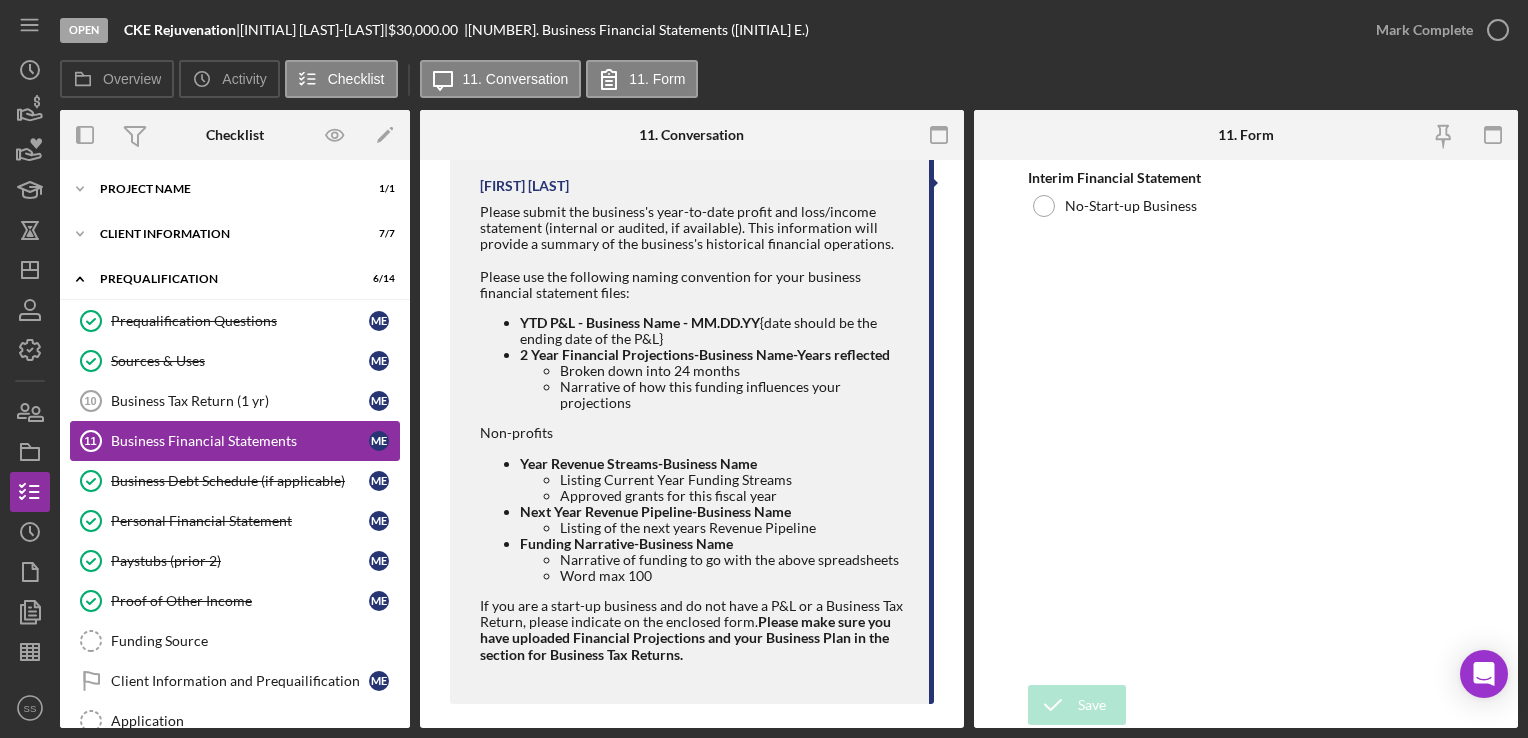 scroll, scrollTop: 500, scrollLeft: 0, axis: vertical 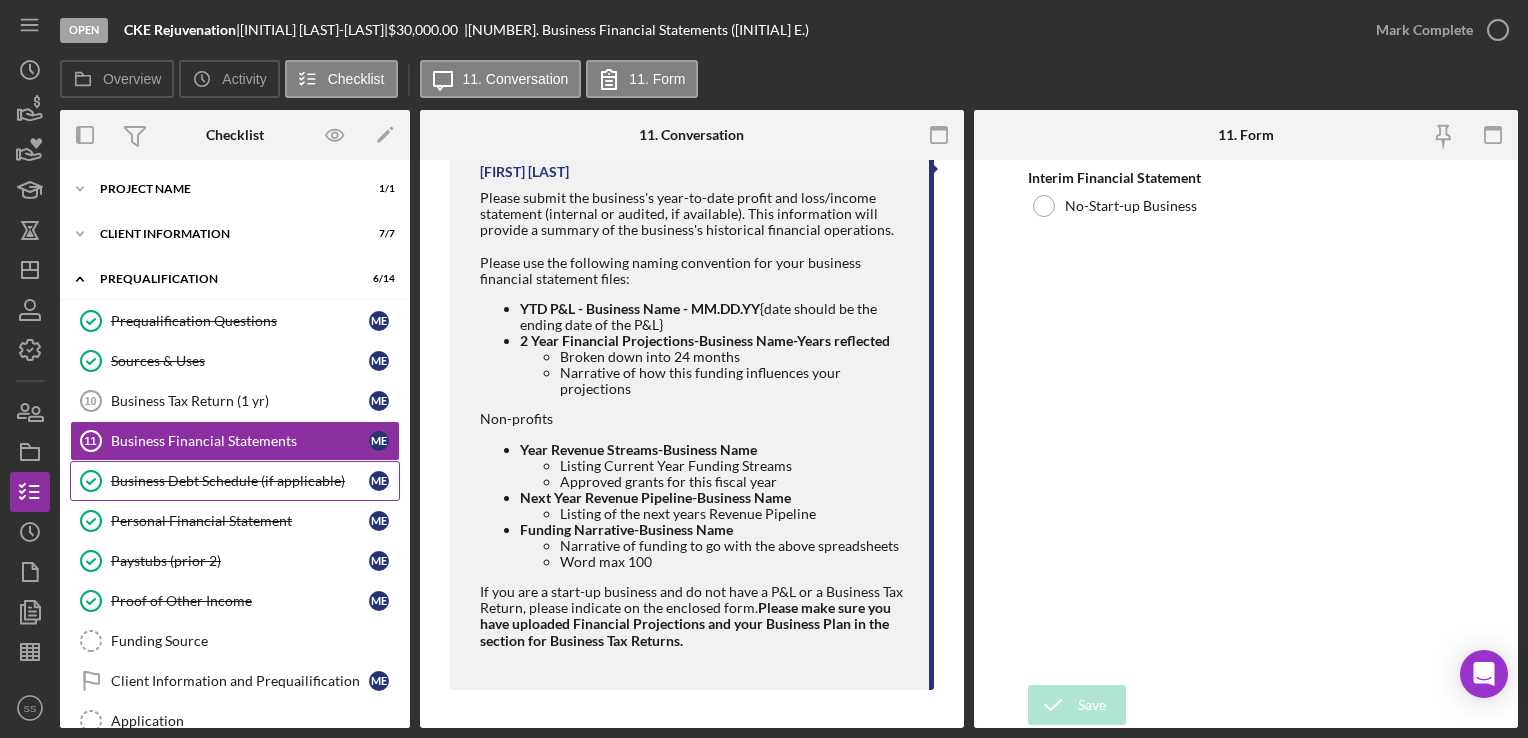 click on "Business Debt Schedule (if applicable)" at bounding box center [240, 481] 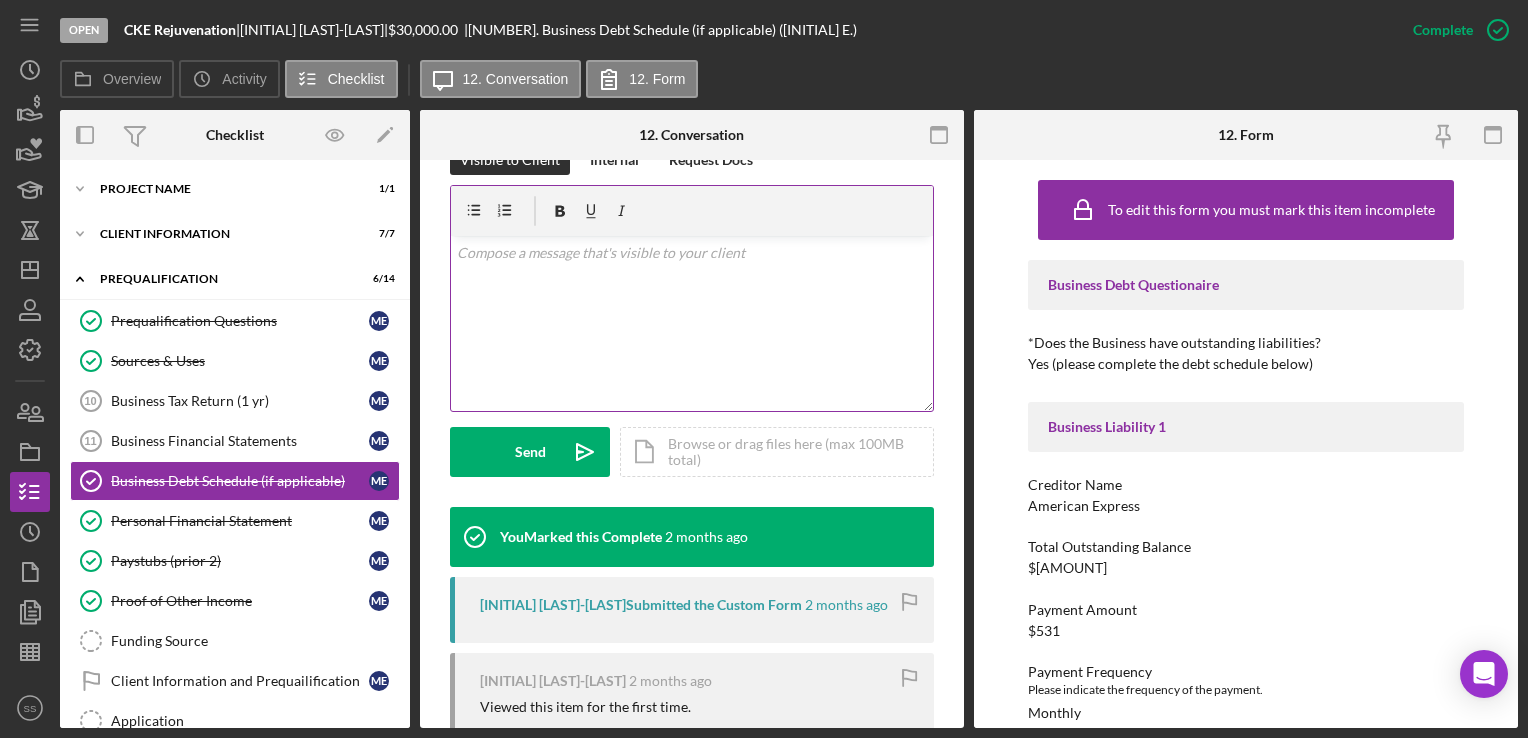 scroll, scrollTop: 352, scrollLeft: 0, axis: vertical 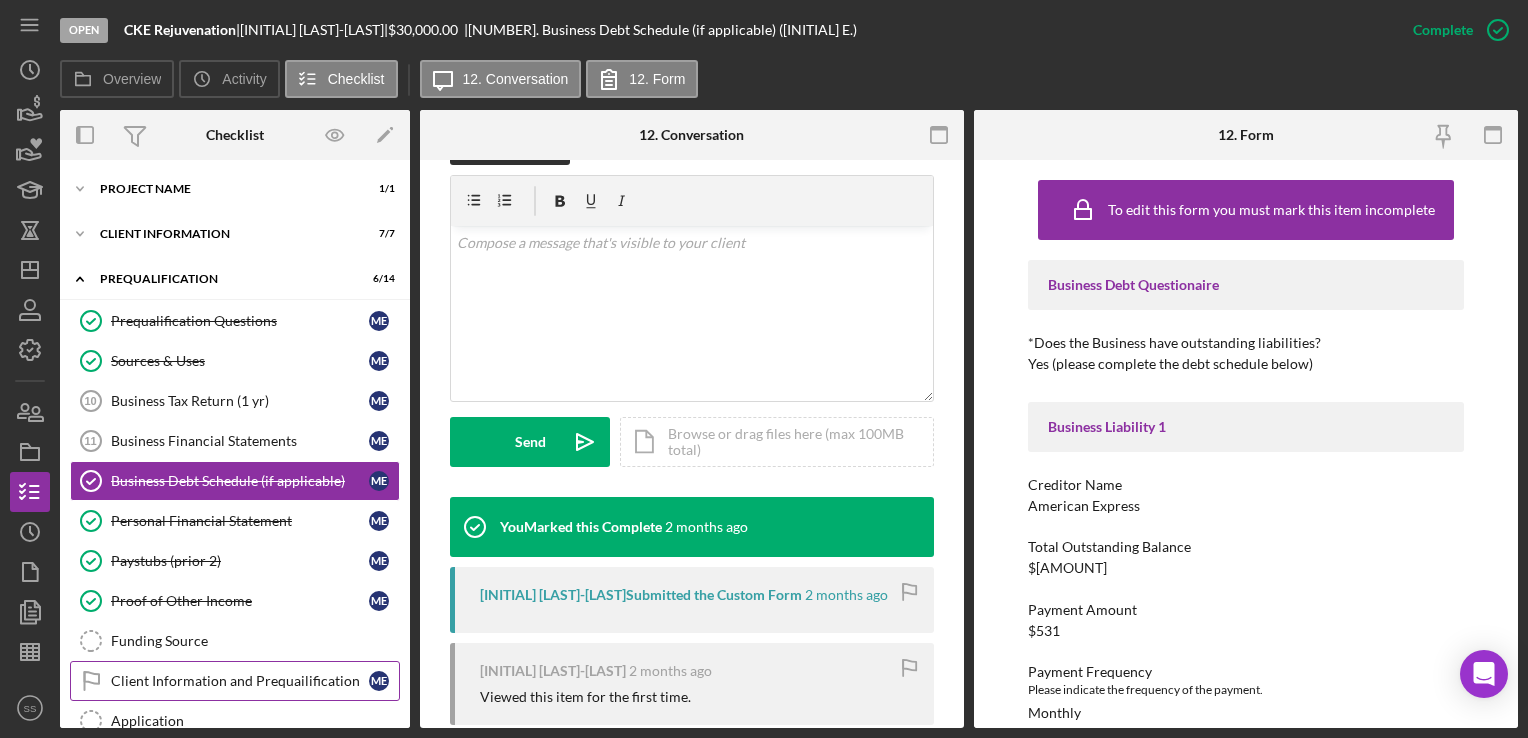 click on "Client Information and Prequailification Client Information and Prequailification [INITIAL] [INITIAL]" at bounding box center [235, 681] 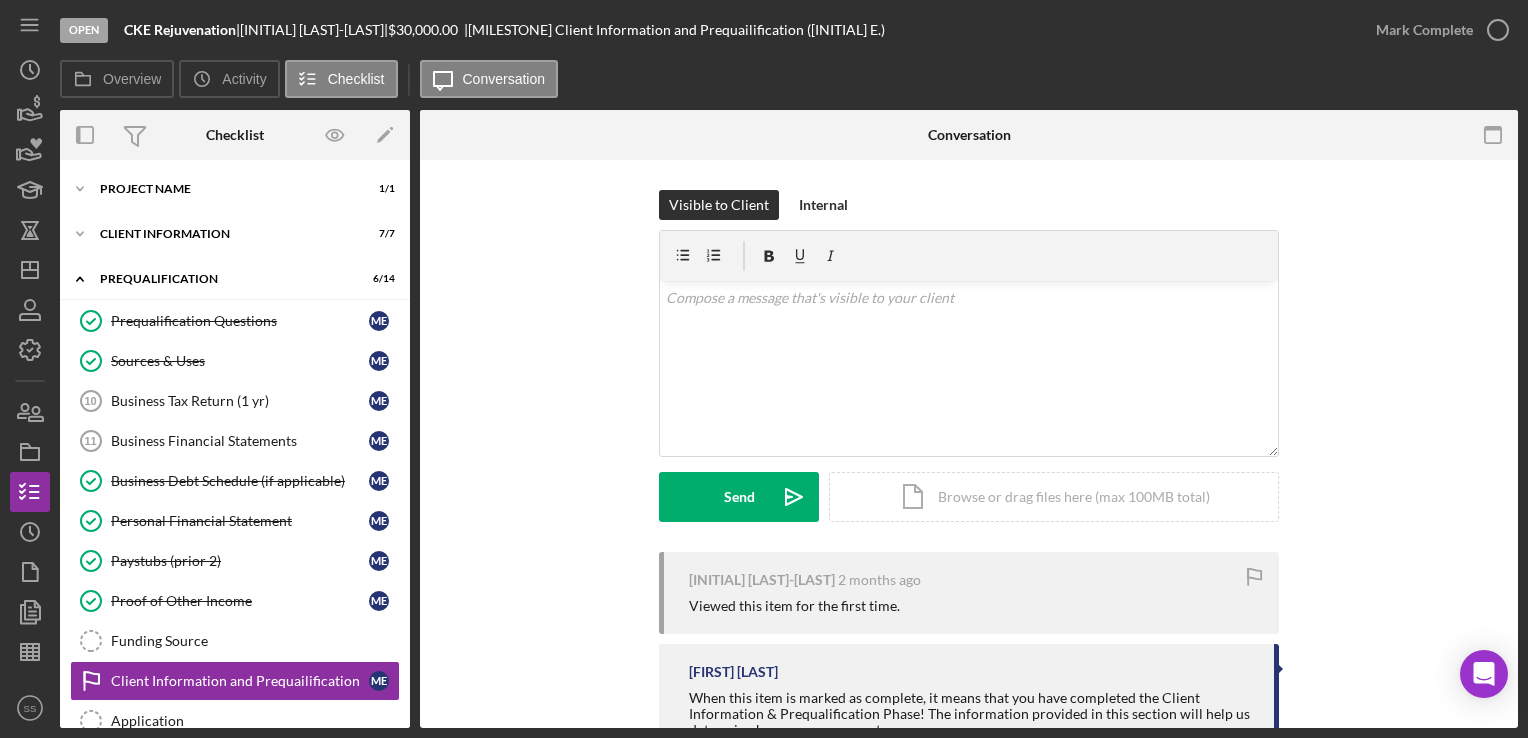 scroll, scrollTop: 139, scrollLeft: 0, axis: vertical 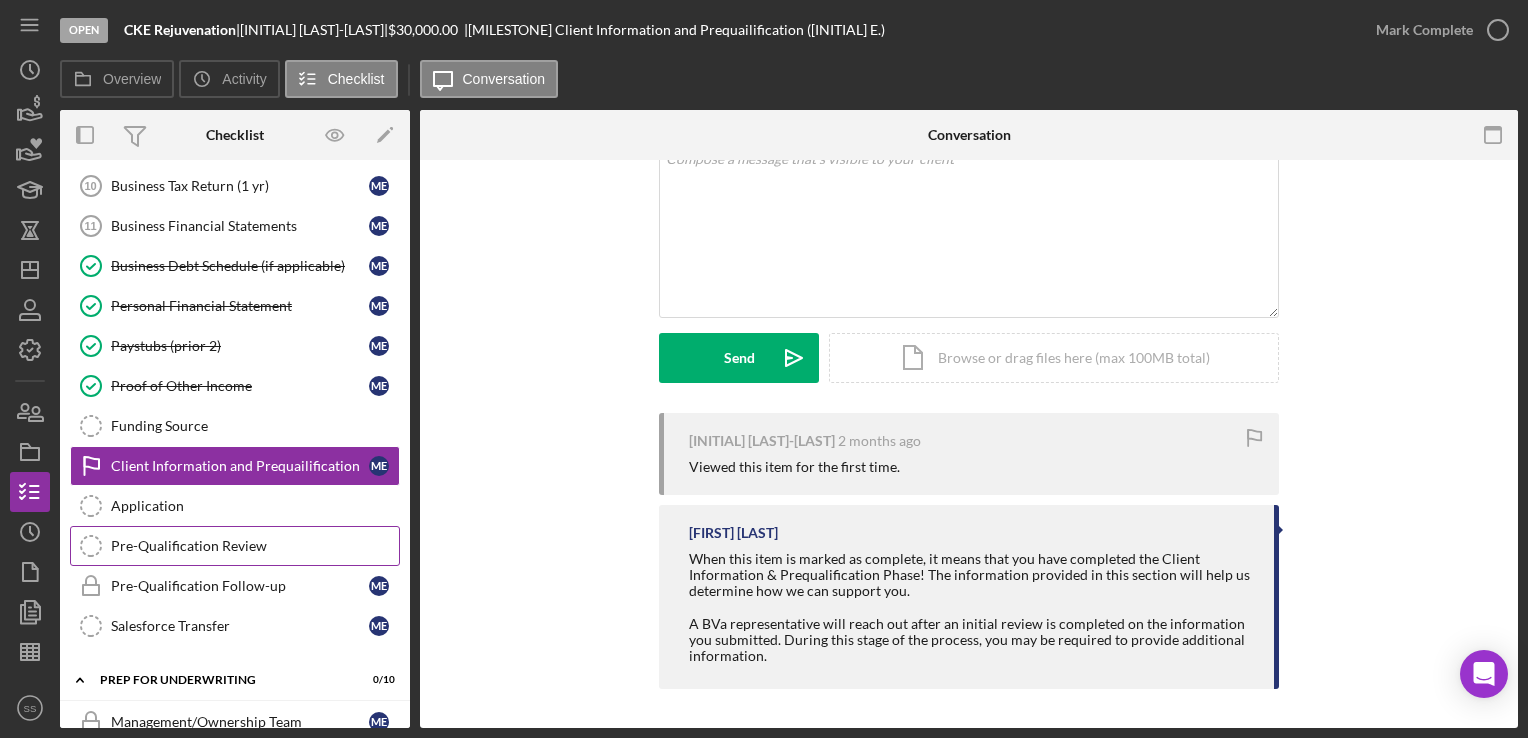 click on "Pre-Qualification Review" at bounding box center (255, 546) 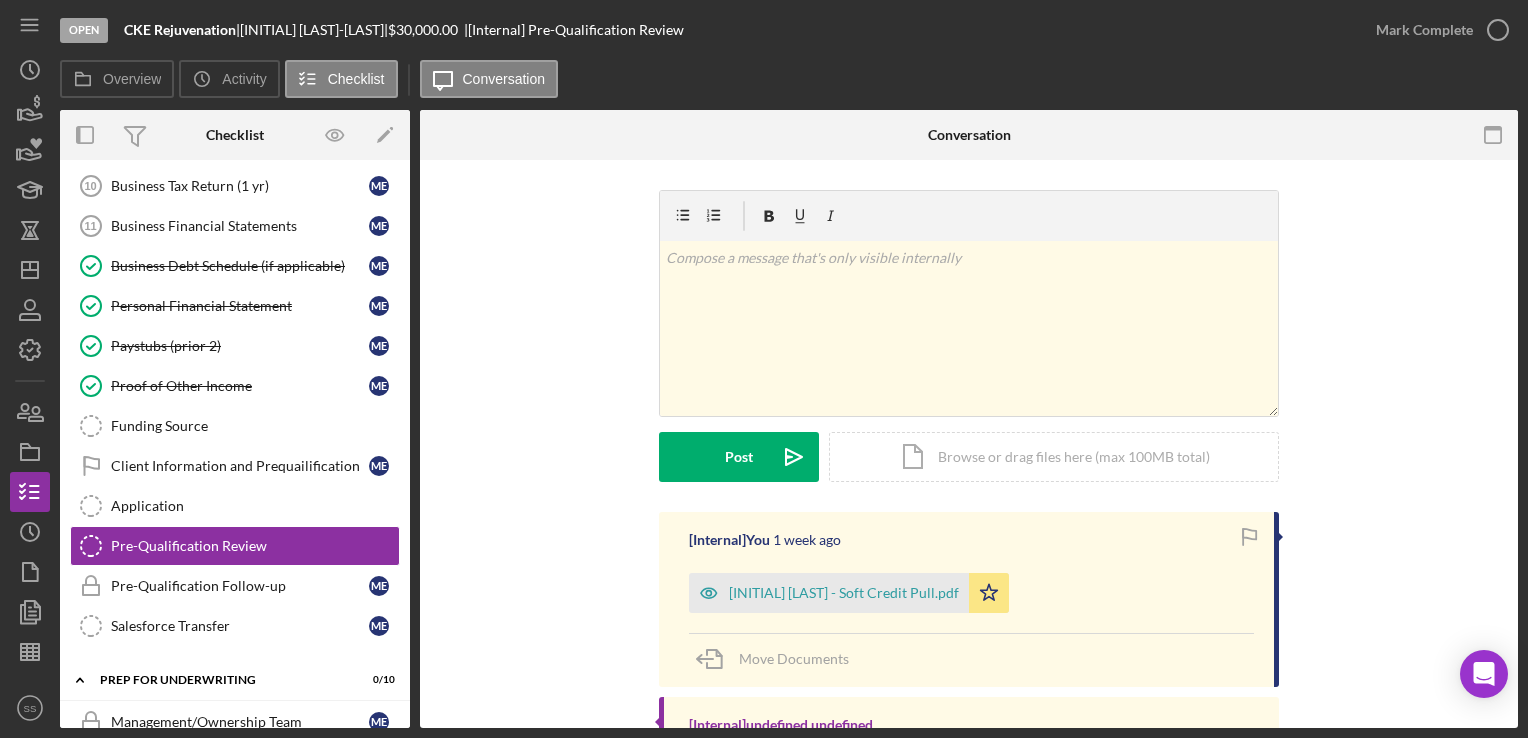 scroll, scrollTop: 184, scrollLeft: 0, axis: vertical 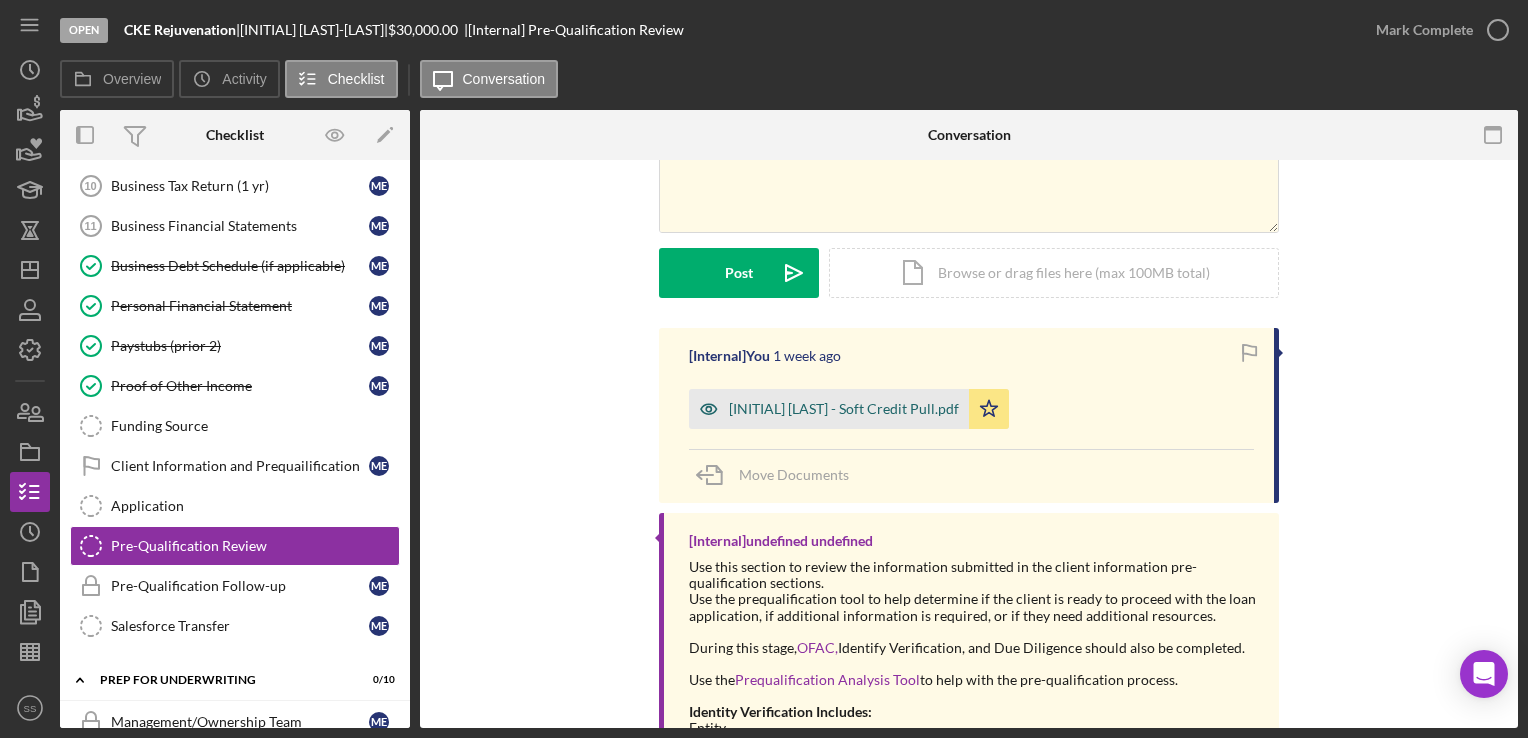 click on "[INITIAL] [LAST] - Soft Credit Pull.pdf" at bounding box center (844, 409) 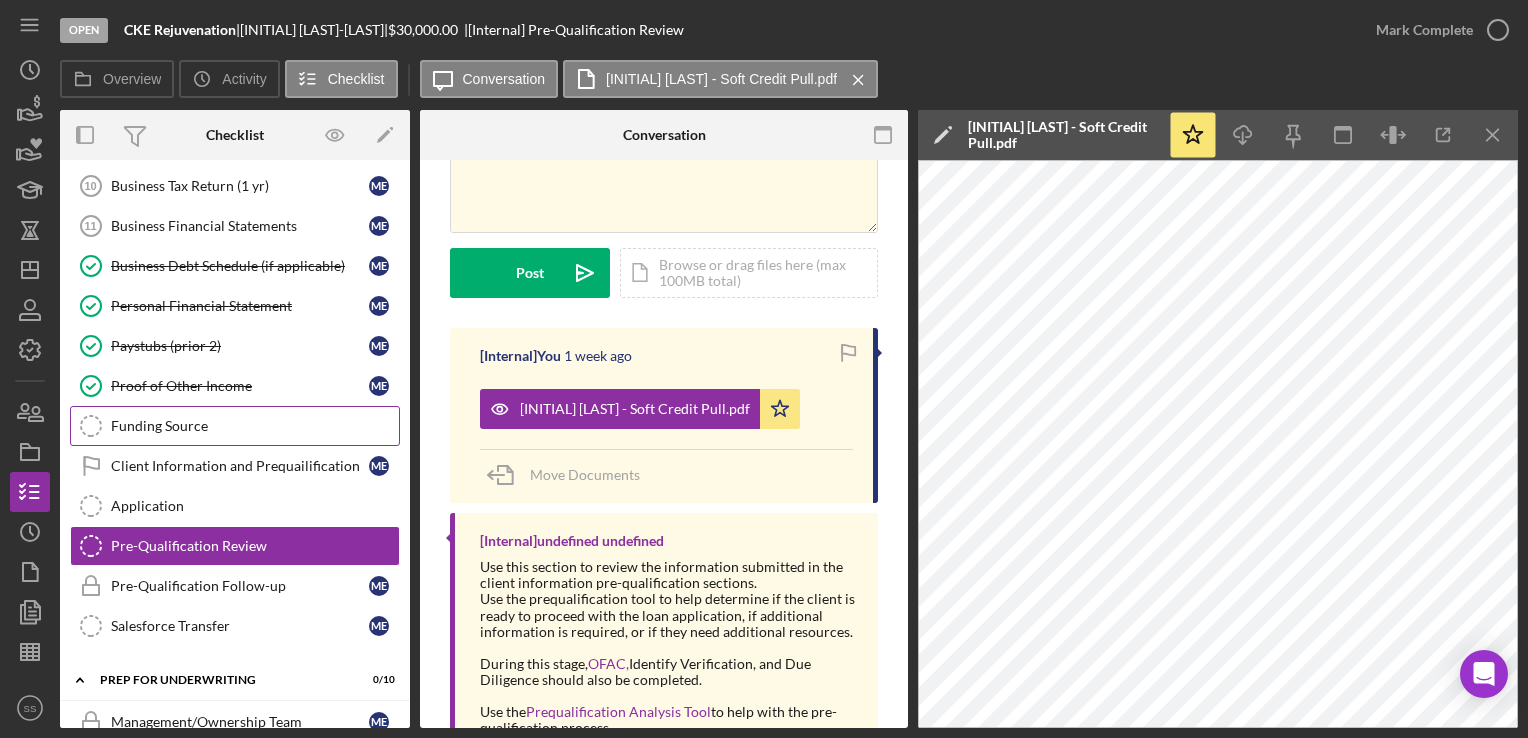 scroll, scrollTop: 0, scrollLeft: 0, axis: both 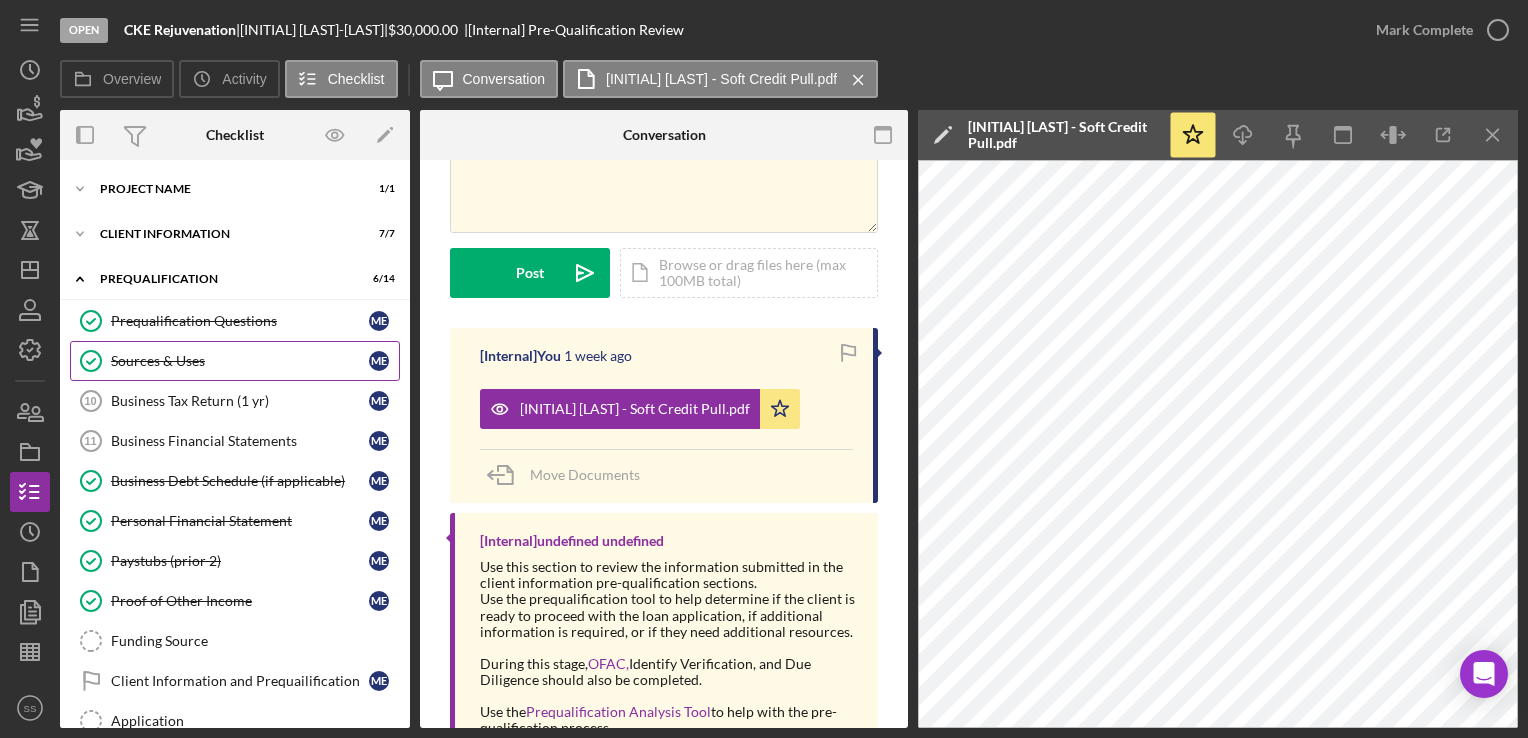 click on "Sources & Uses Sources & Uses [FIRST] [INITIAL]" at bounding box center (235, 361) 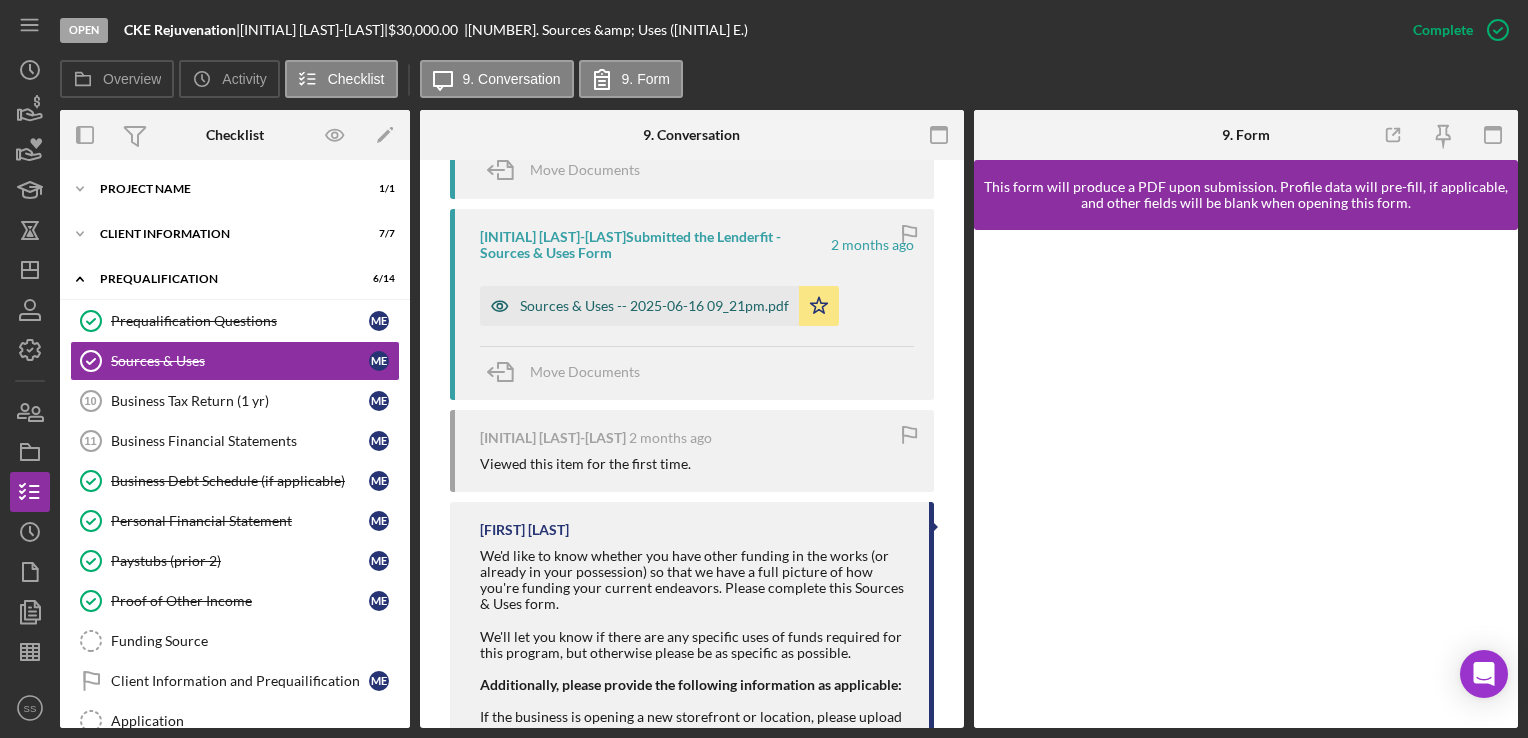 scroll, scrollTop: 1124, scrollLeft: 0, axis: vertical 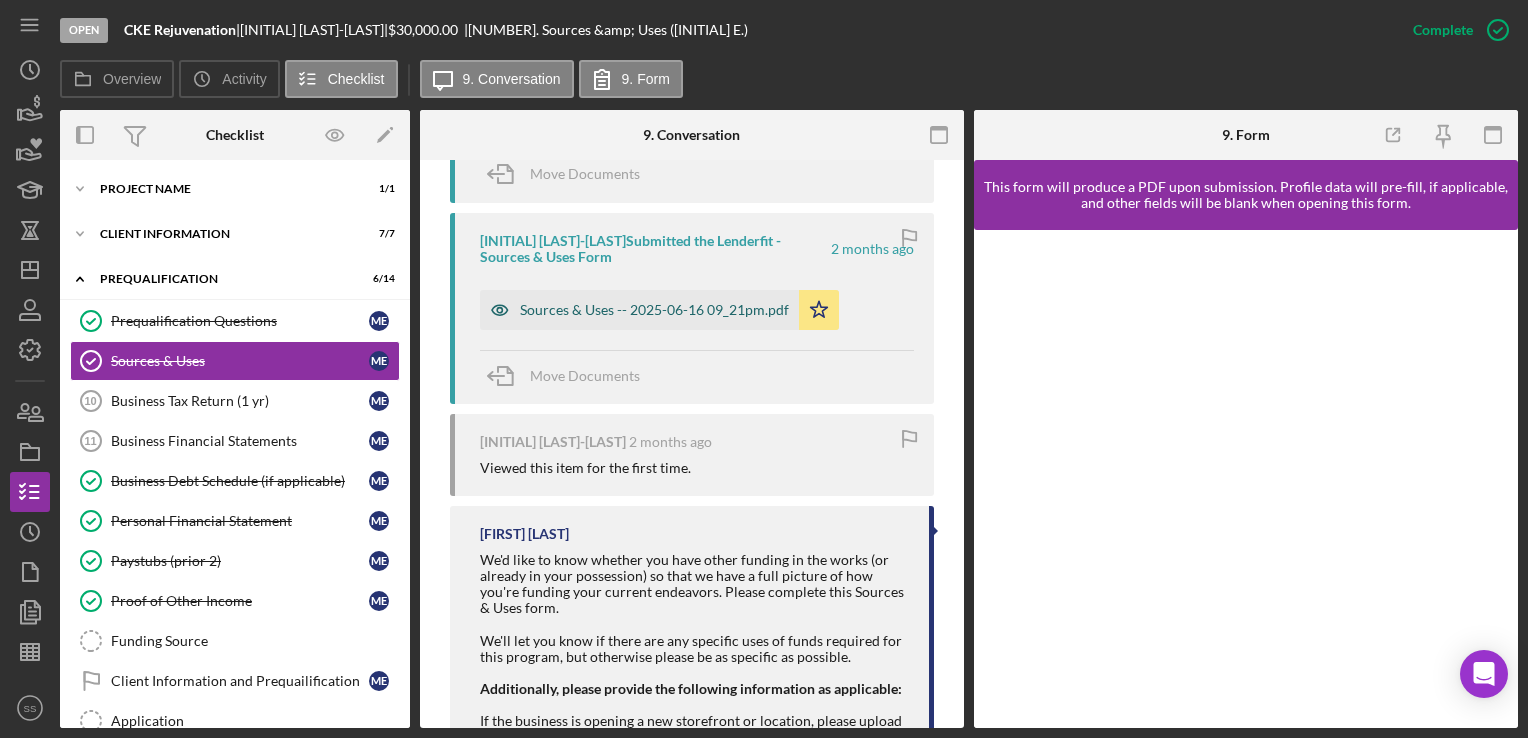 click on "Sources & Uses -- 2025-06-16 09_21pm.pdf" at bounding box center (639, 310) 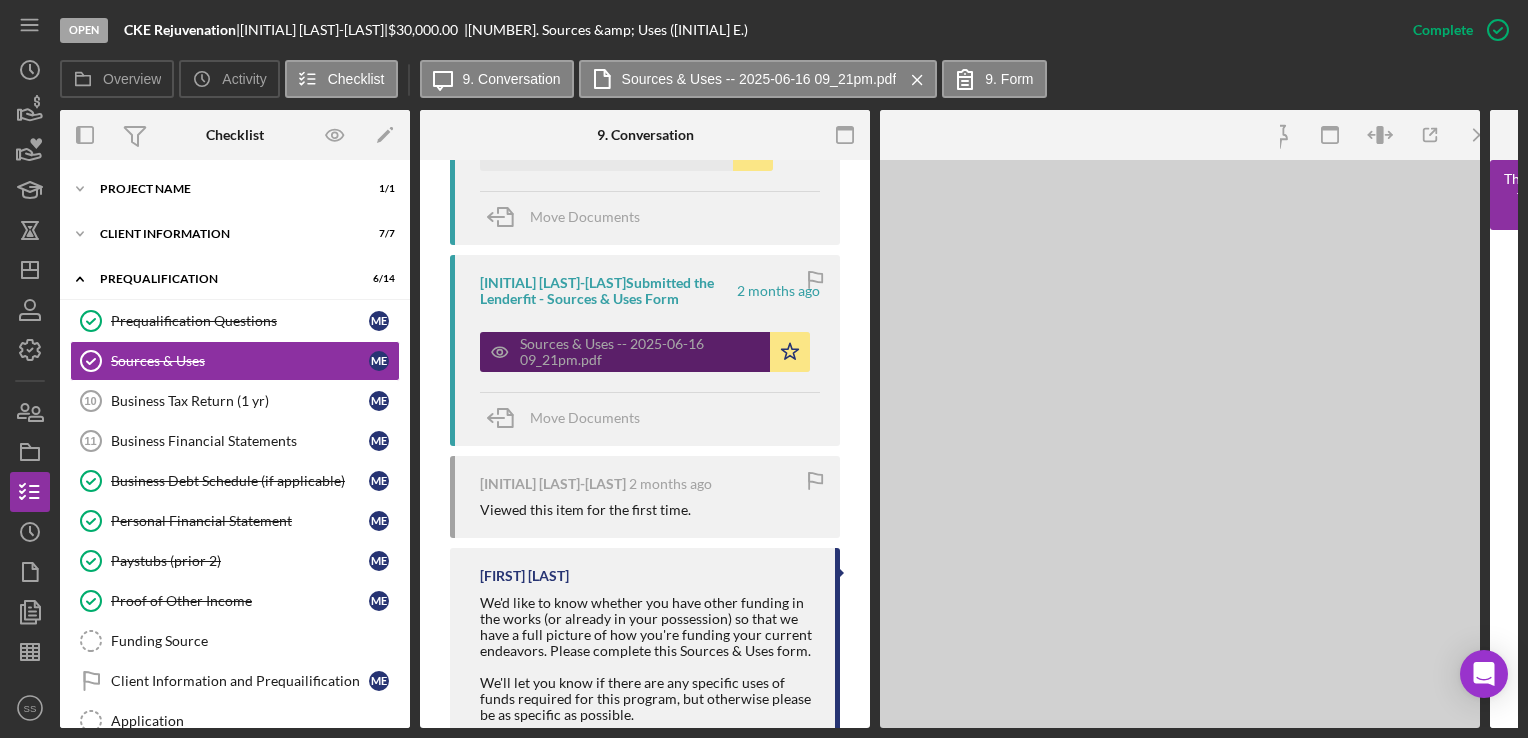 scroll, scrollTop: 1167, scrollLeft: 0, axis: vertical 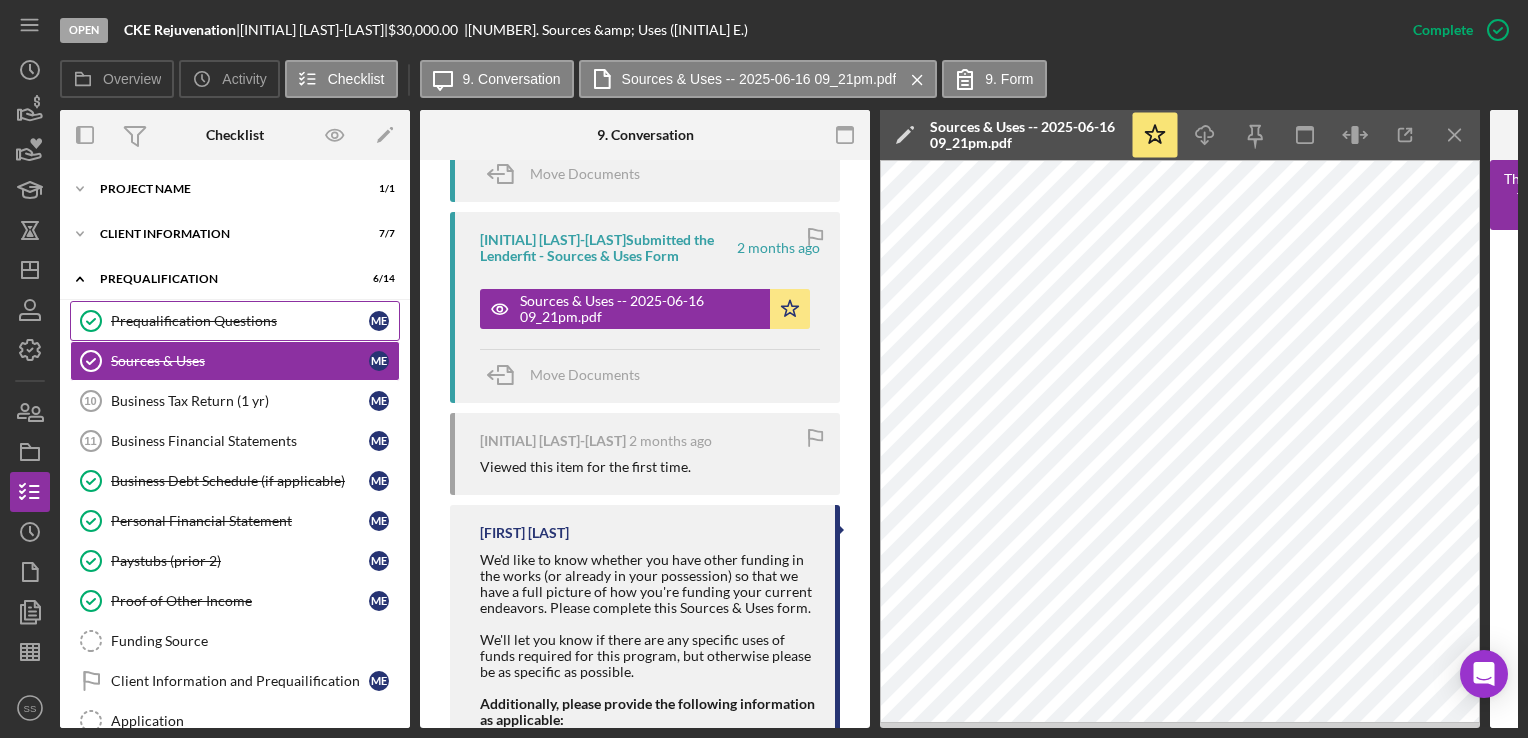 click on "Prequalification Questions" at bounding box center (240, 321) 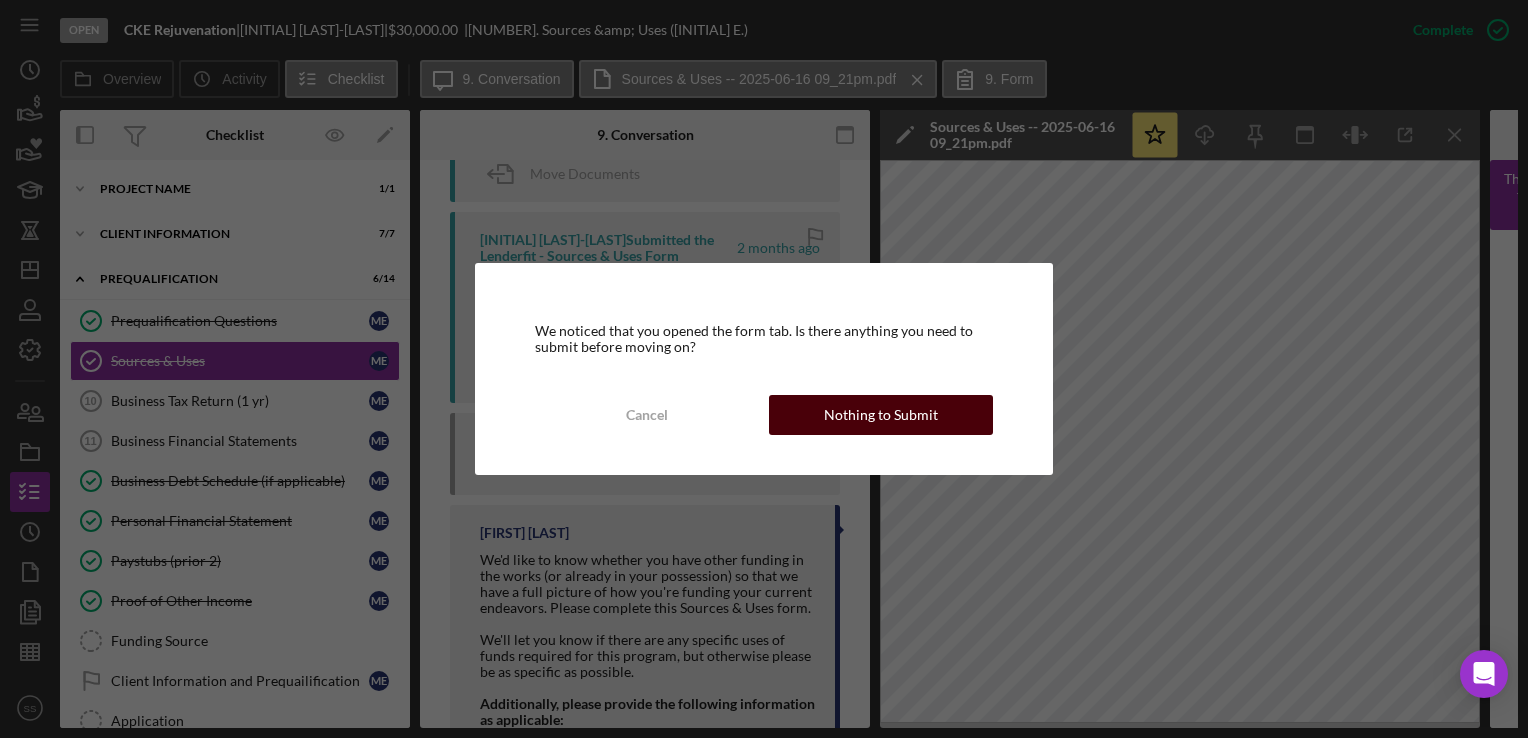 click on "Nothing to Submit" at bounding box center (881, 415) 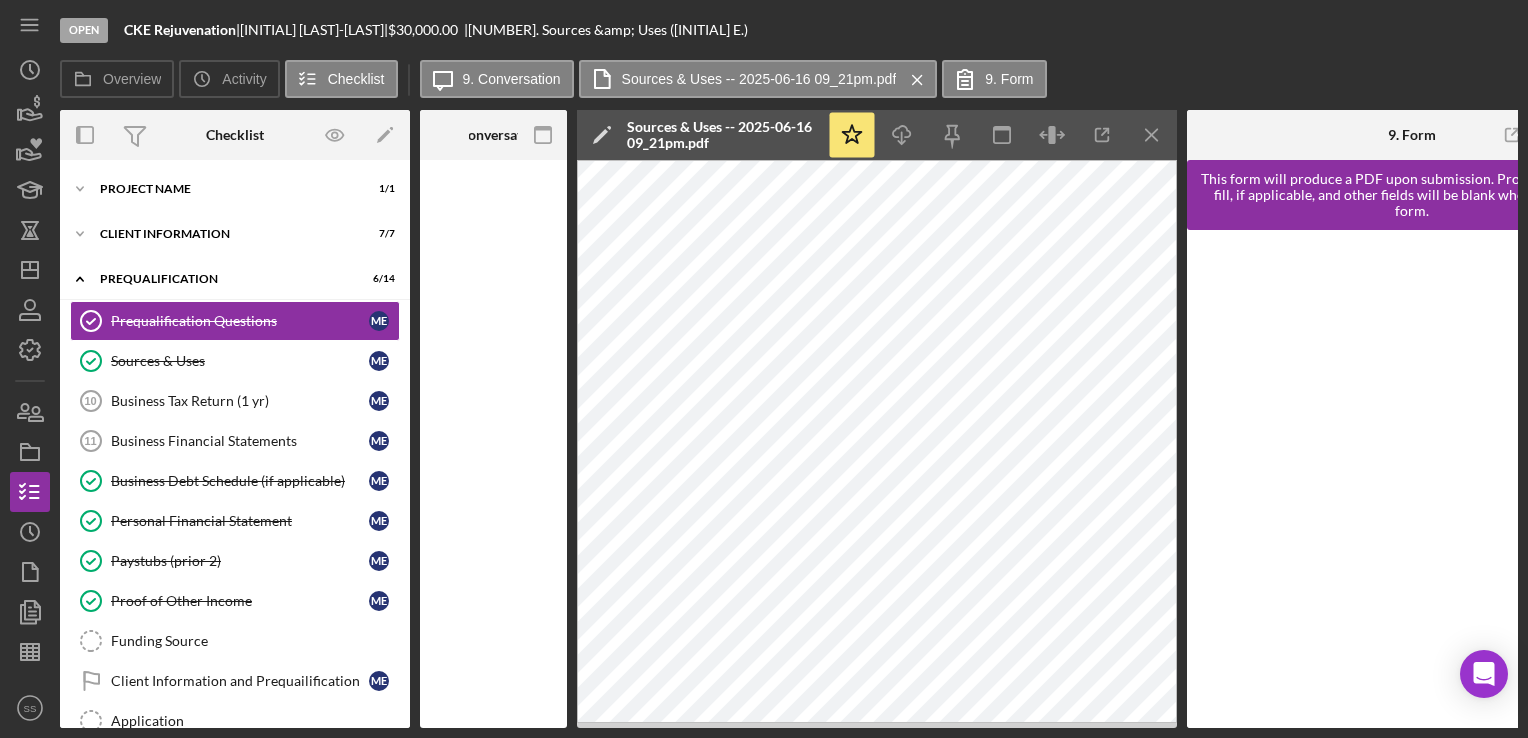 scroll, scrollTop: 0, scrollLeft: 0, axis: both 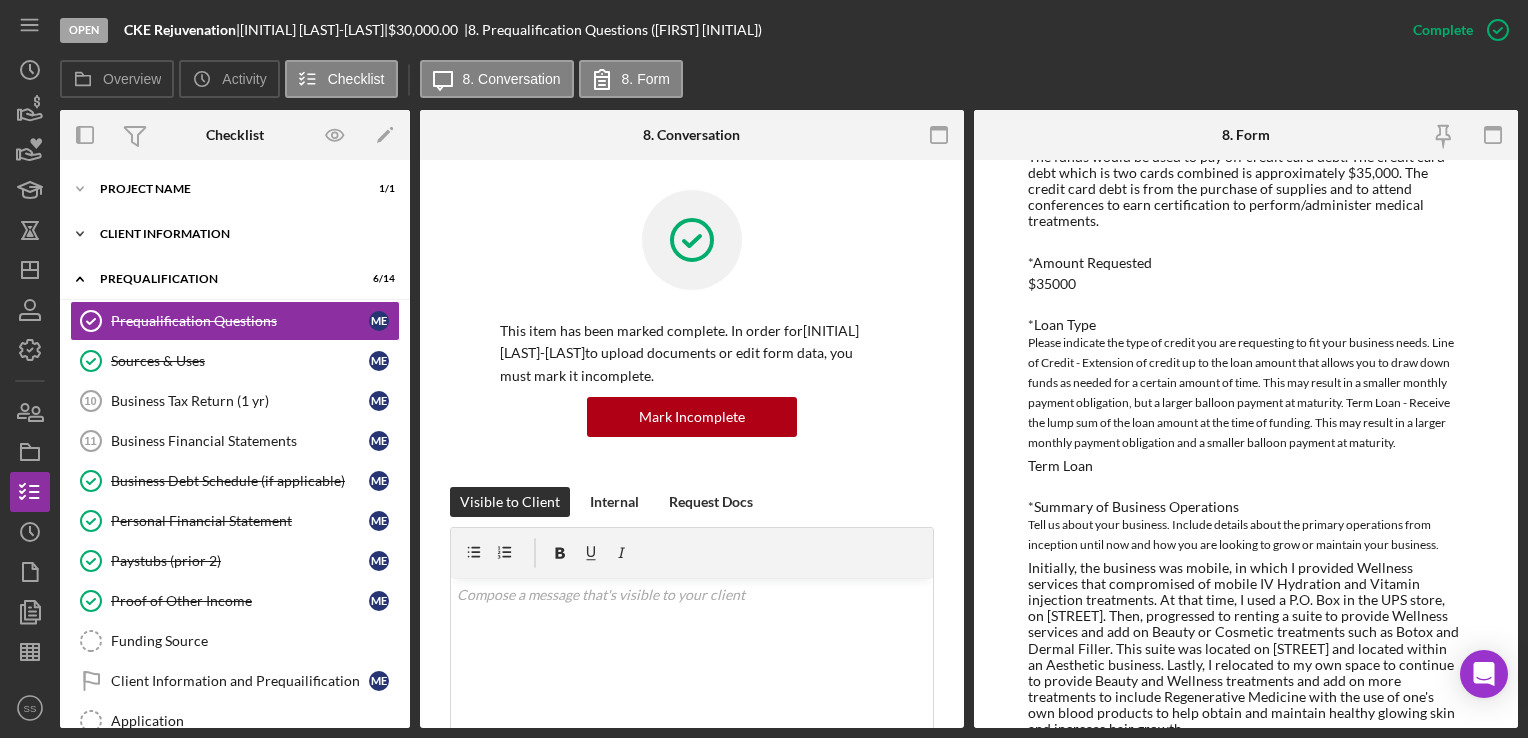 click on "Client Information" at bounding box center (242, 234) 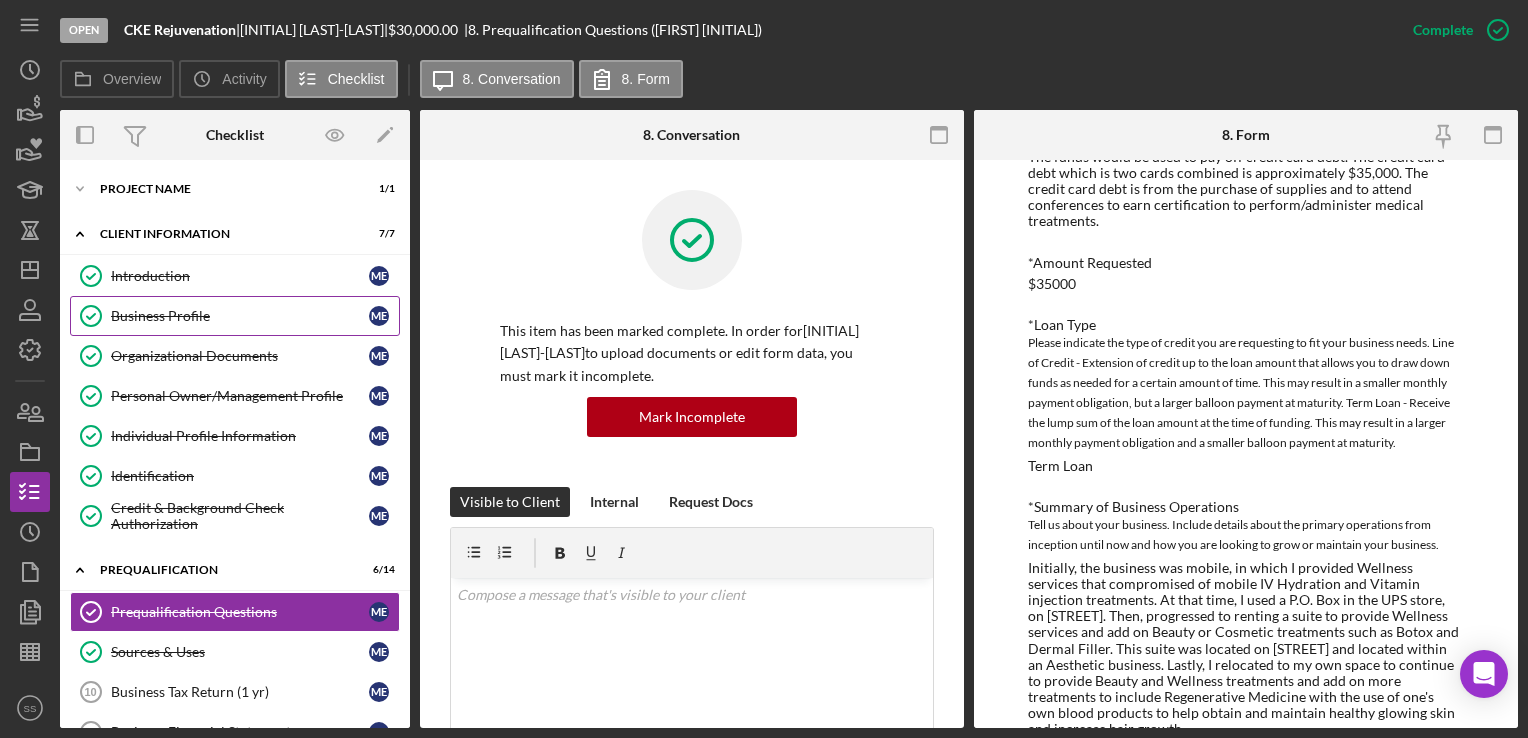 click on "Business Profile" at bounding box center [240, 316] 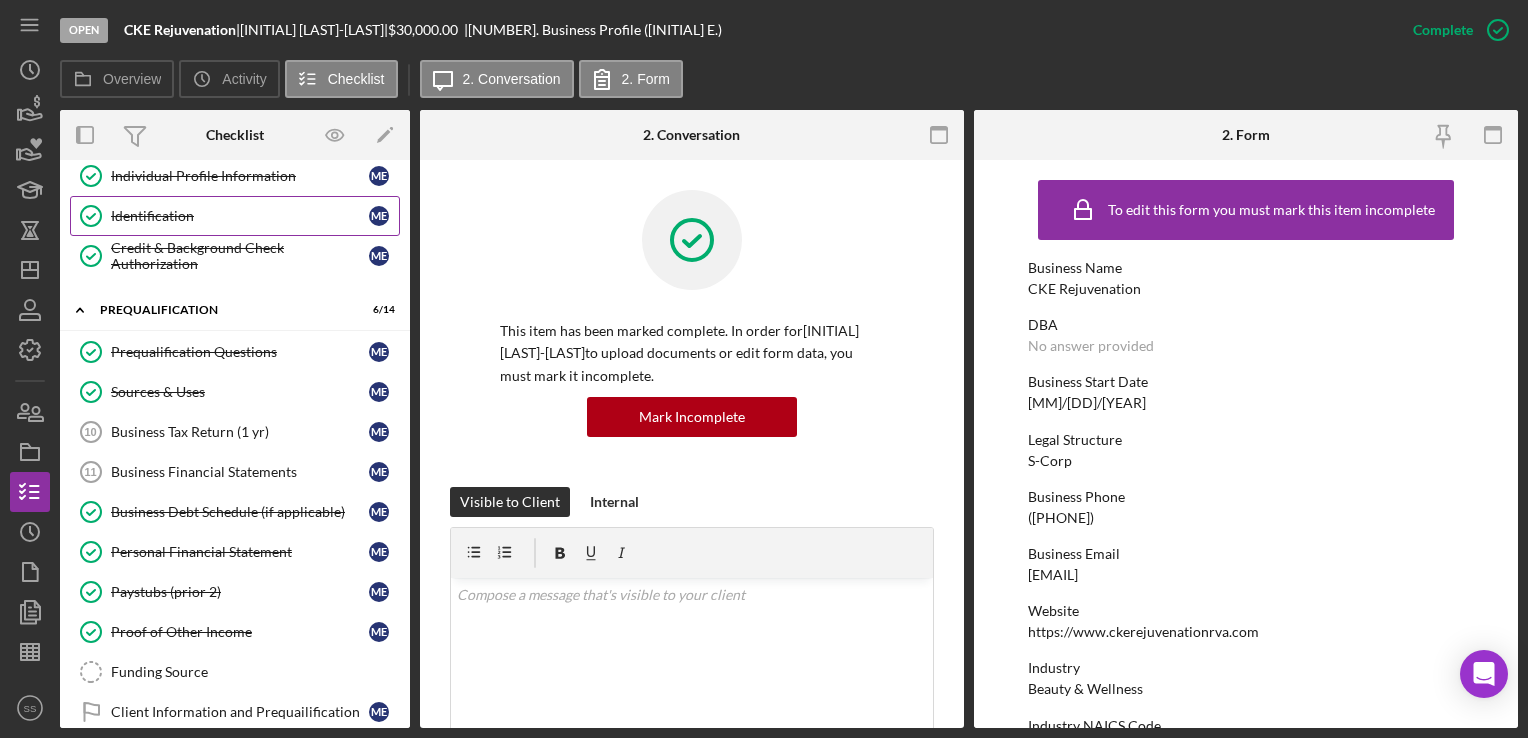 scroll, scrollTop: 268, scrollLeft: 0, axis: vertical 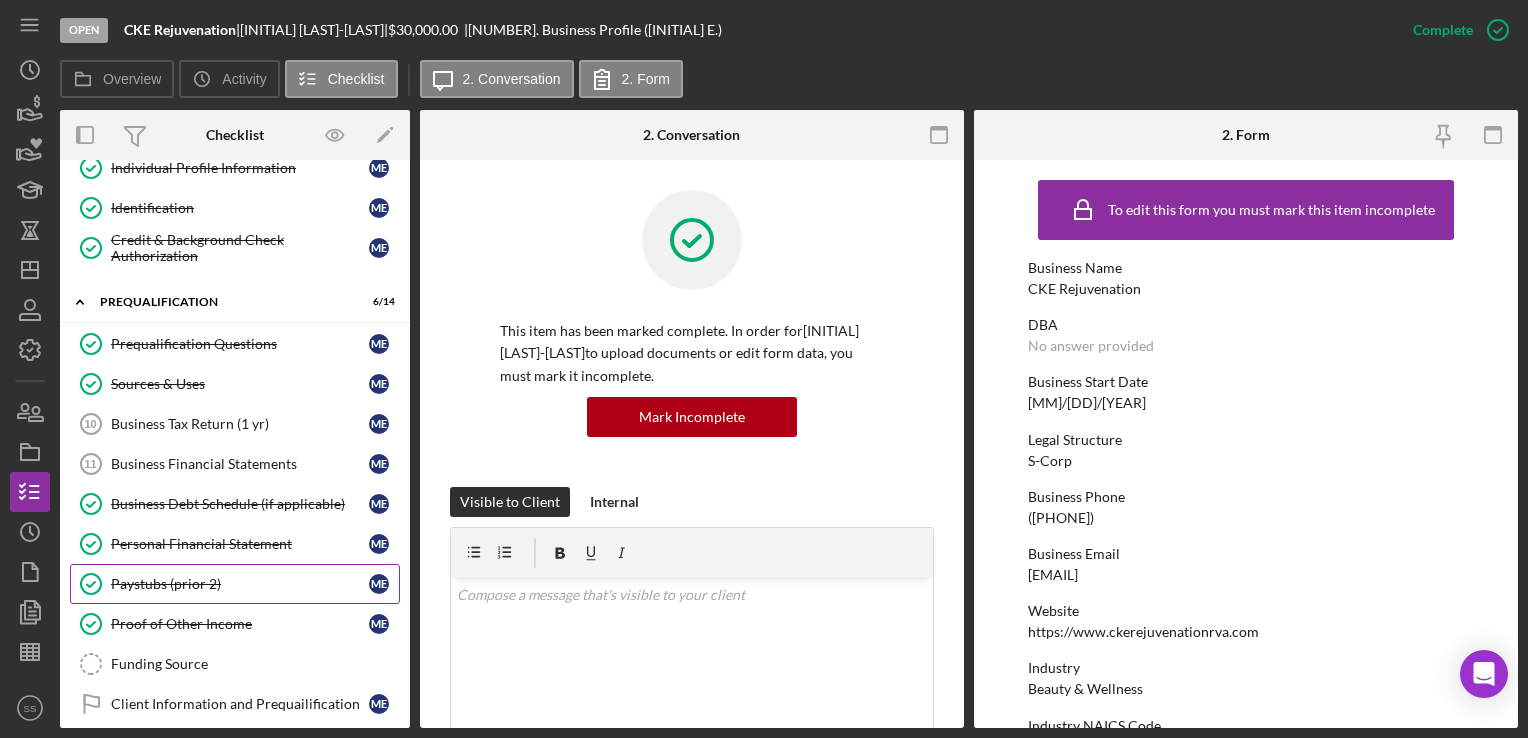 click on "Paystubs (prior 2) Paystubs (prior 2) [FIRST] [INITIAL]" at bounding box center (235, 584) 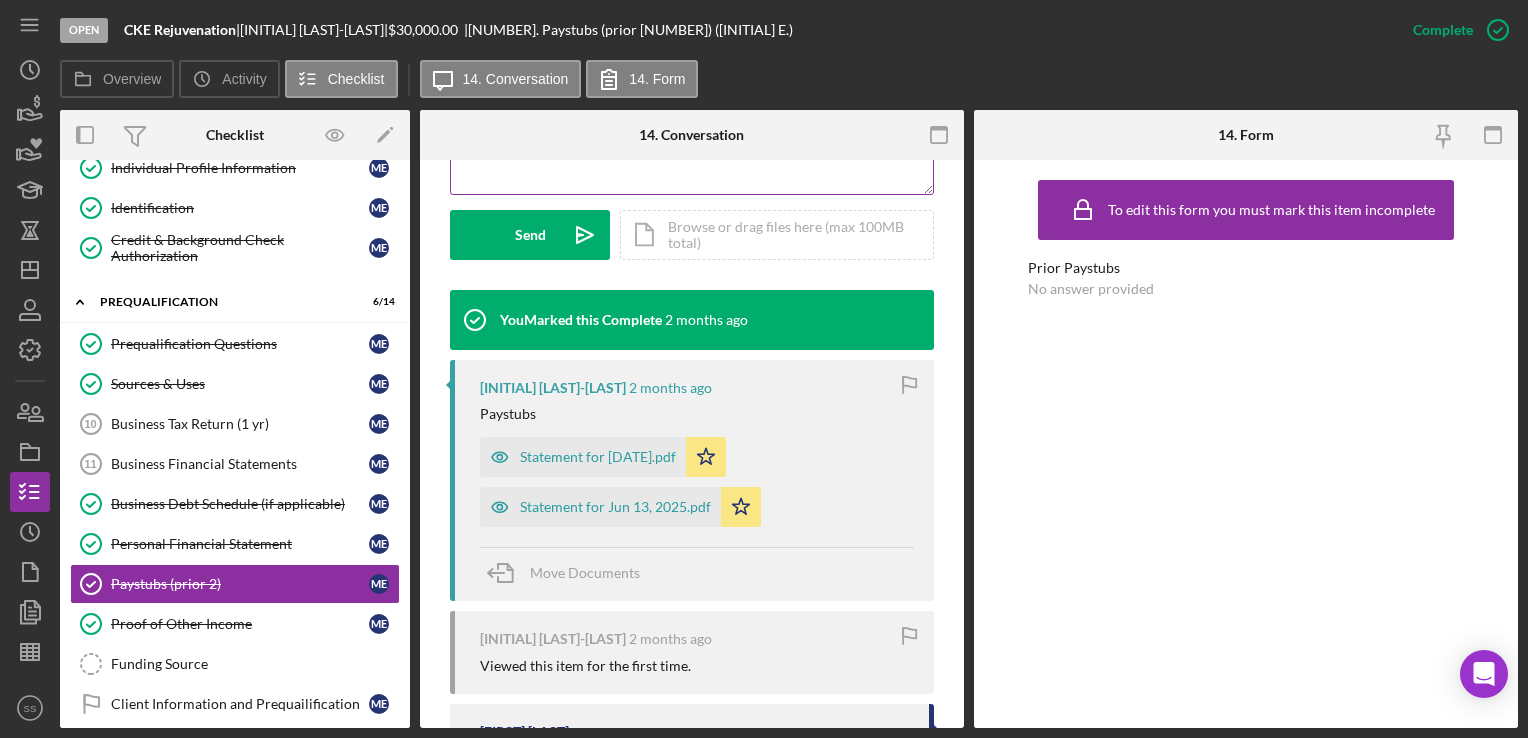 scroll, scrollTop: 560, scrollLeft: 0, axis: vertical 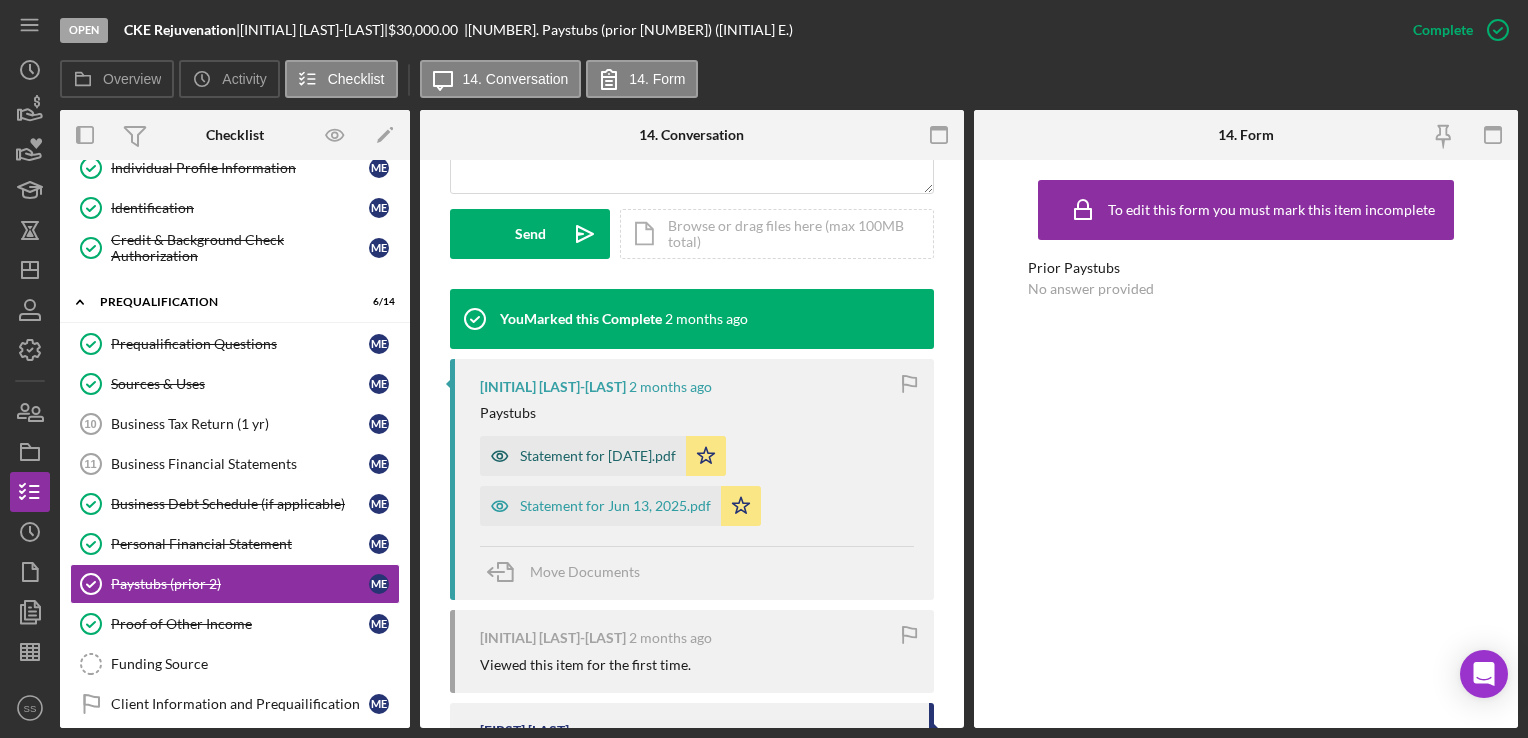 click on "Statement for [DATE].pdf" at bounding box center [598, 456] 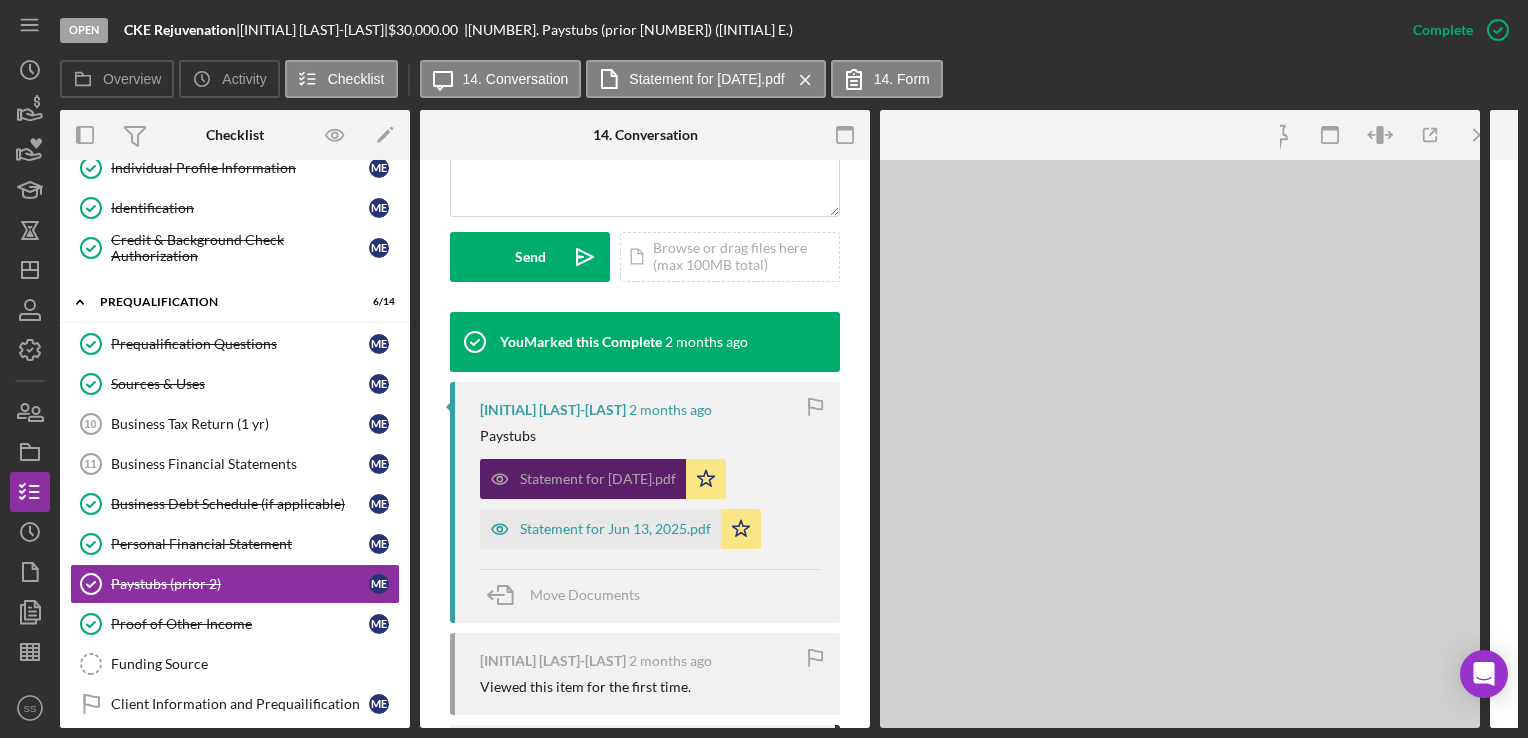 scroll, scrollTop: 583, scrollLeft: 0, axis: vertical 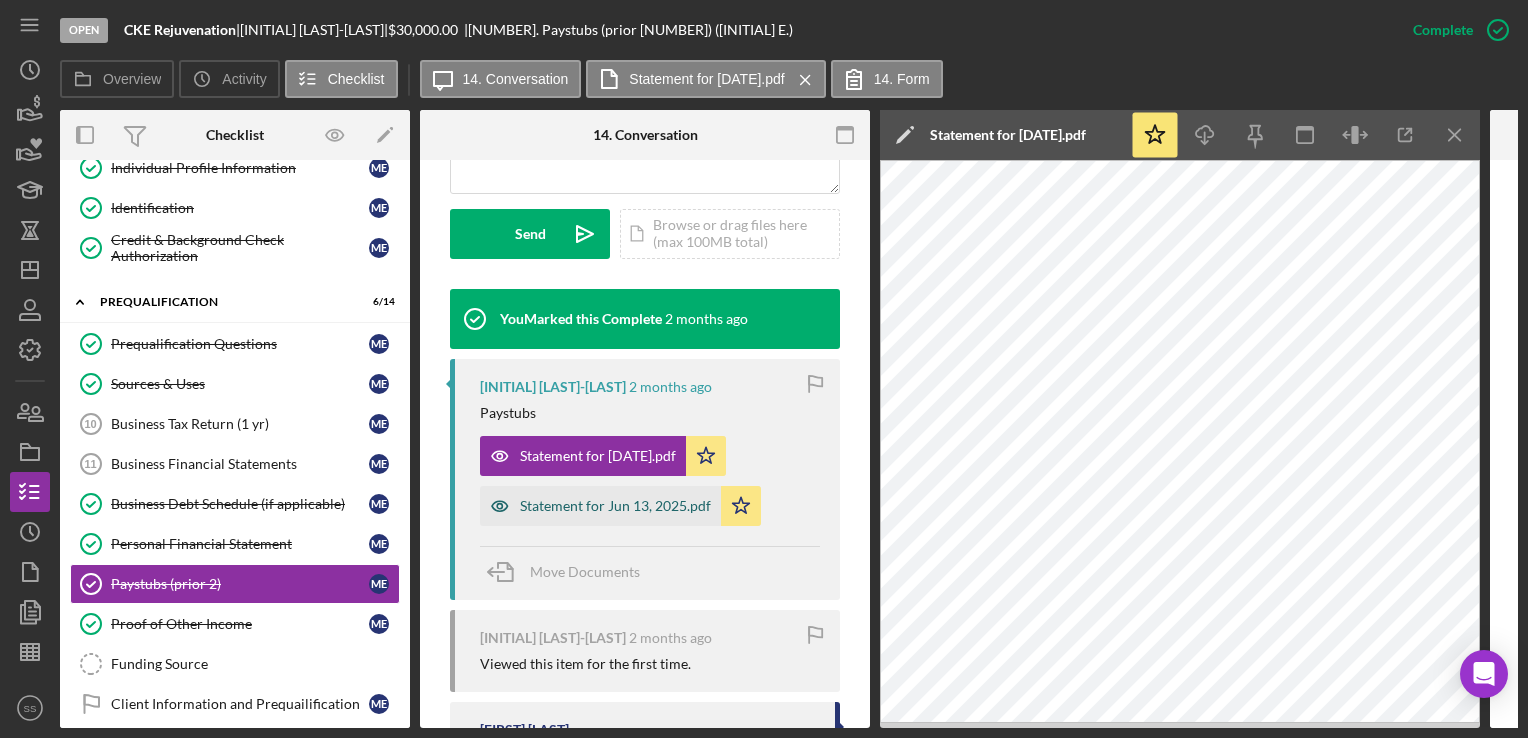 click on "Statement for Jun 13, 2025.pdf" at bounding box center (615, 506) 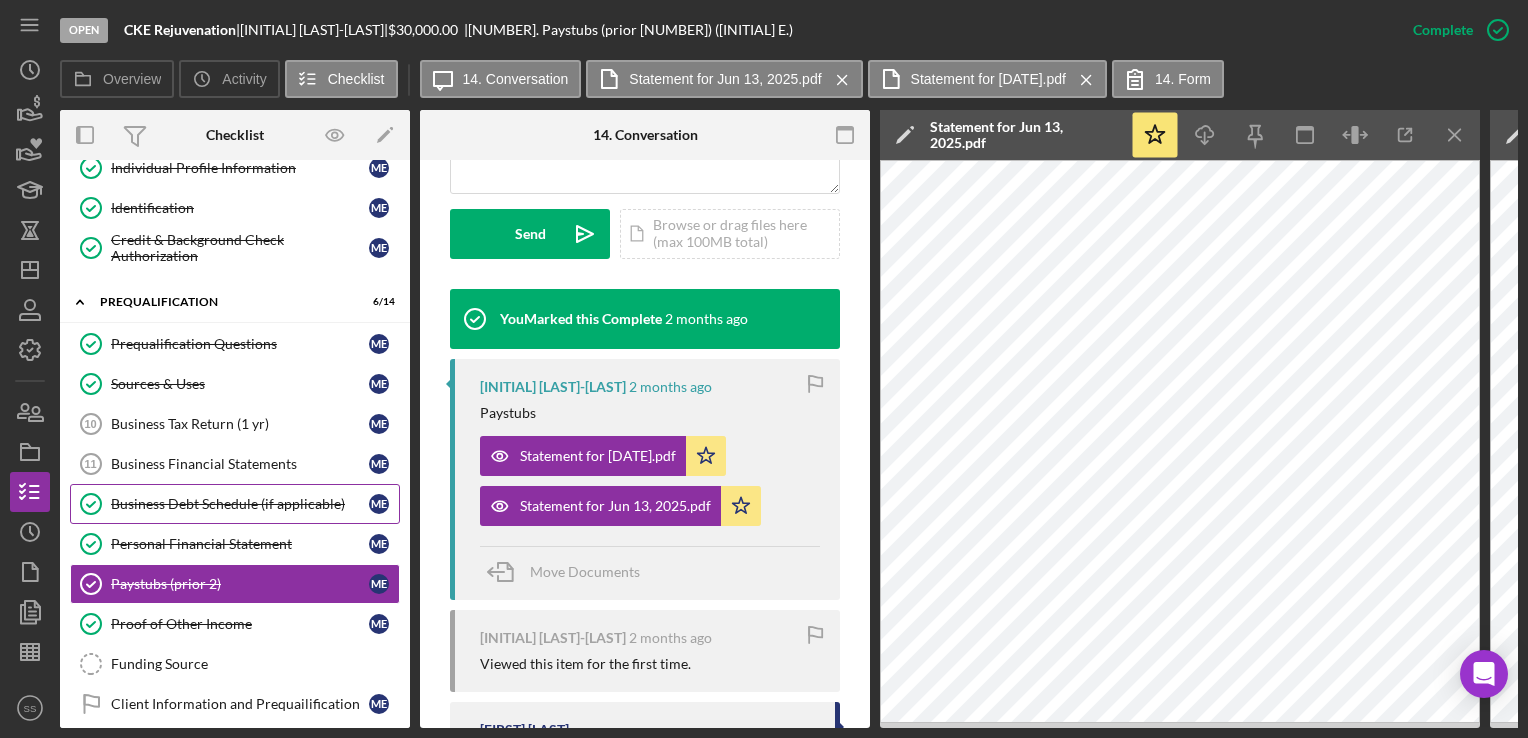 click on "Business Debt Schedule (if applicable) Business Debt Schedule (if applicable) [INITIAL] [INITIAL]" at bounding box center (235, 504) 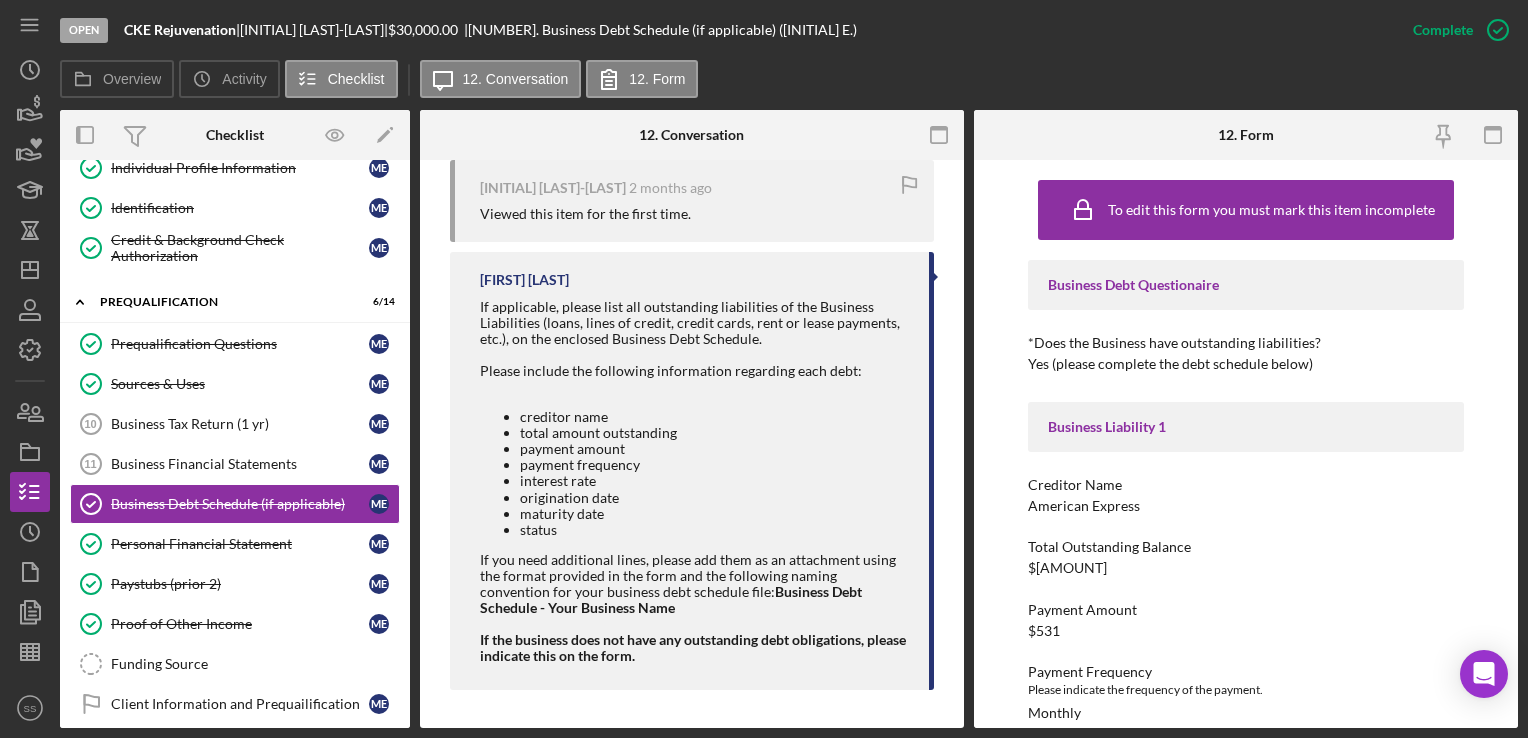 scroll, scrollTop: 833, scrollLeft: 0, axis: vertical 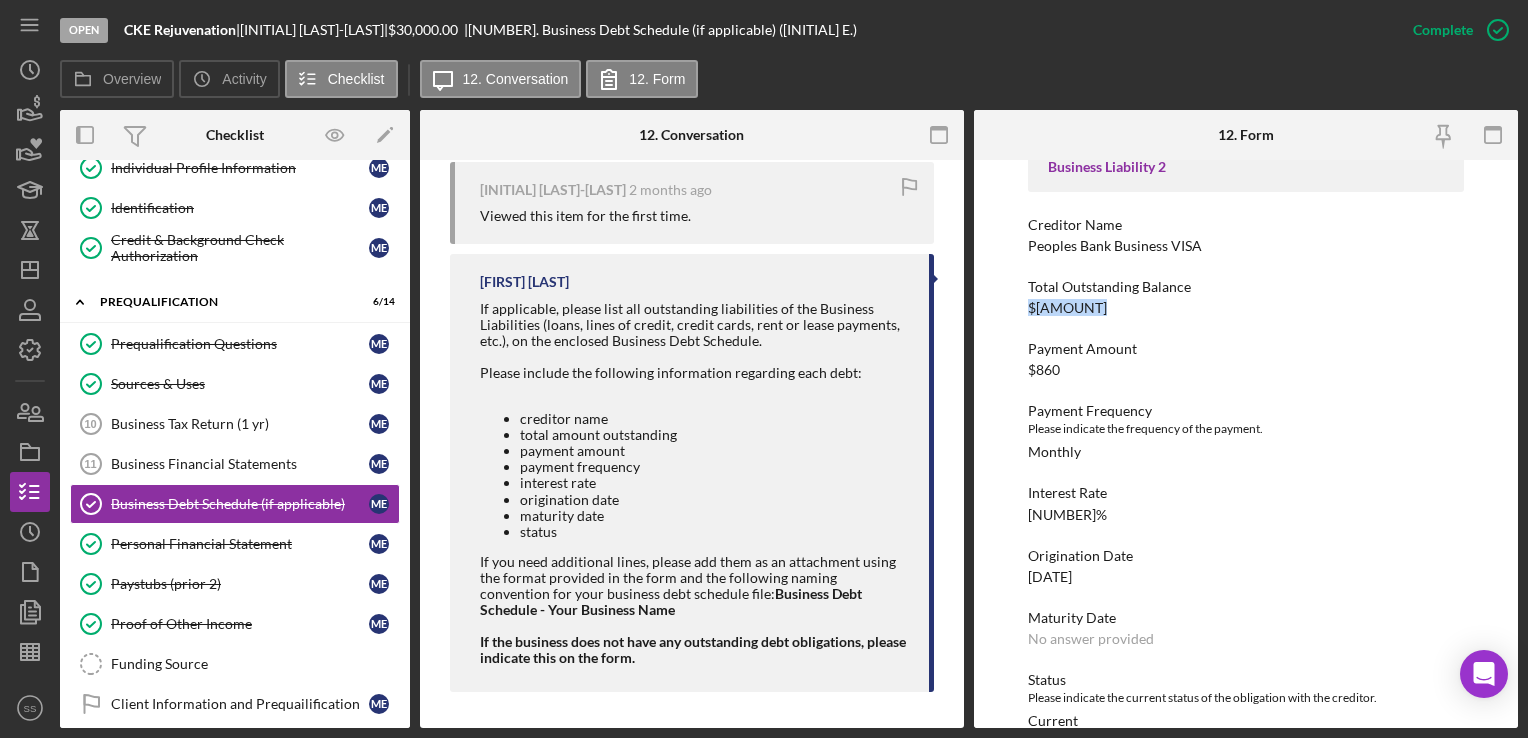 drag, startPoint x: 1096, startPoint y: 298, endPoint x: 1018, endPoint y: 304, distance: 78.23043 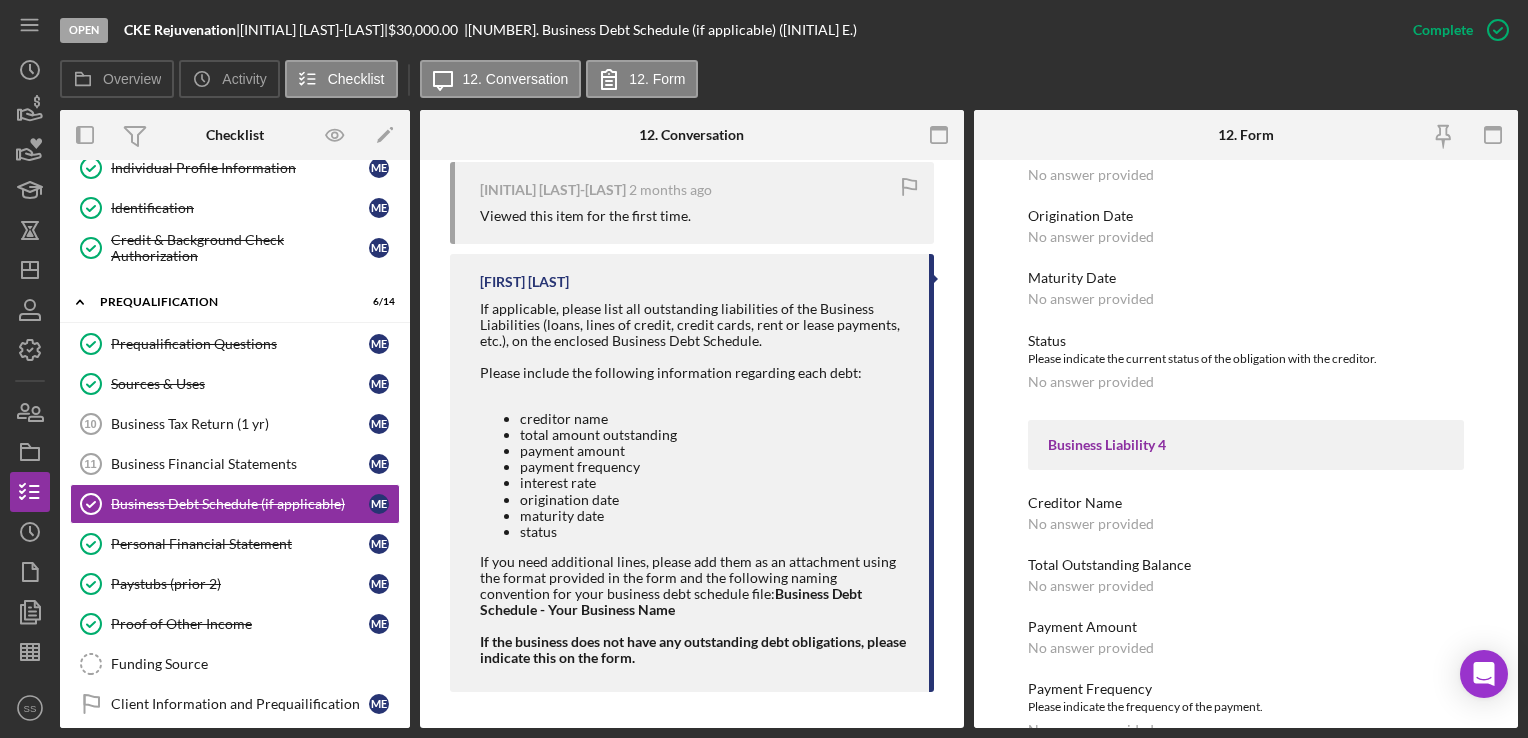 scroll, scrollTop: 2164, scrollLeft: 0, axis: vertical 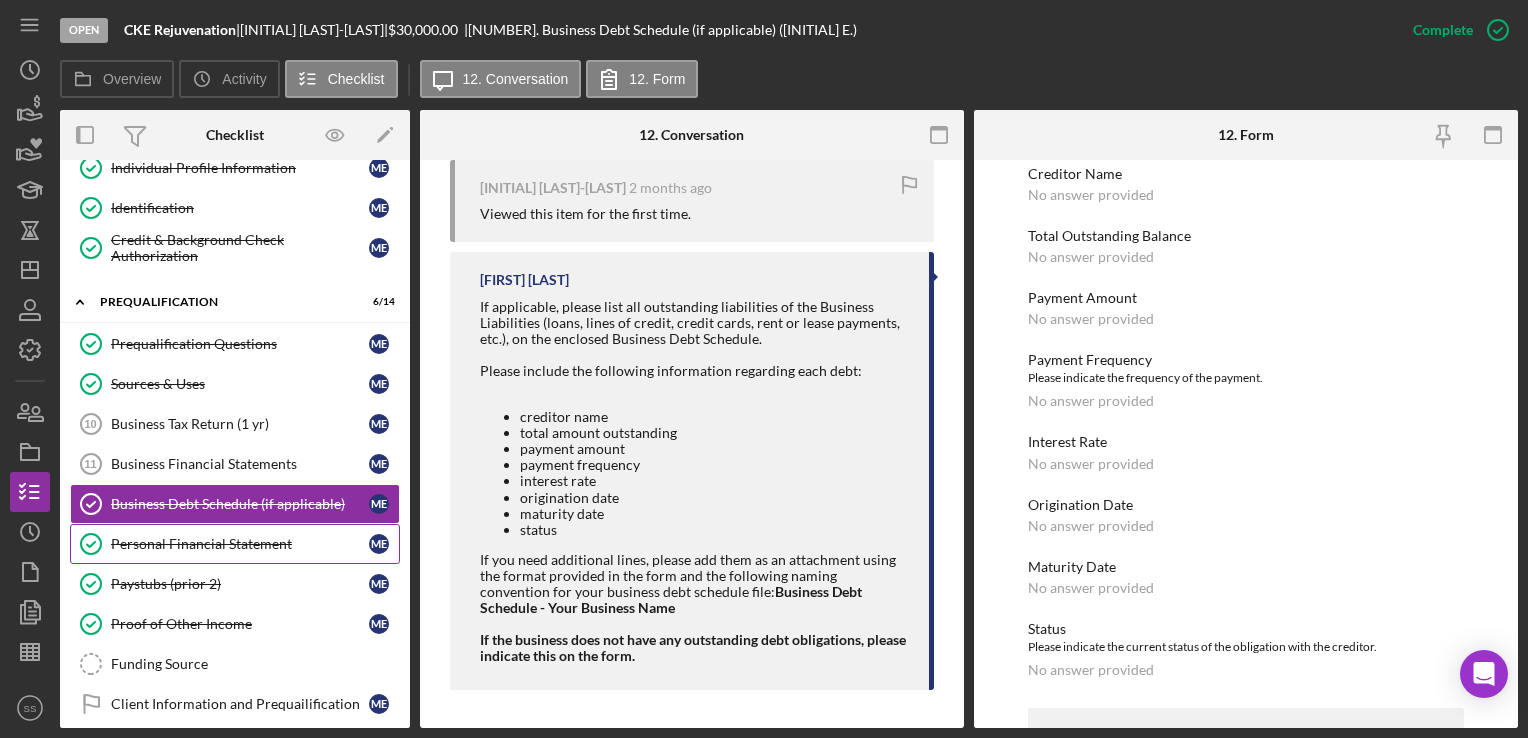 click on "Personal Financial Statement" at bounding box center (240, 544) 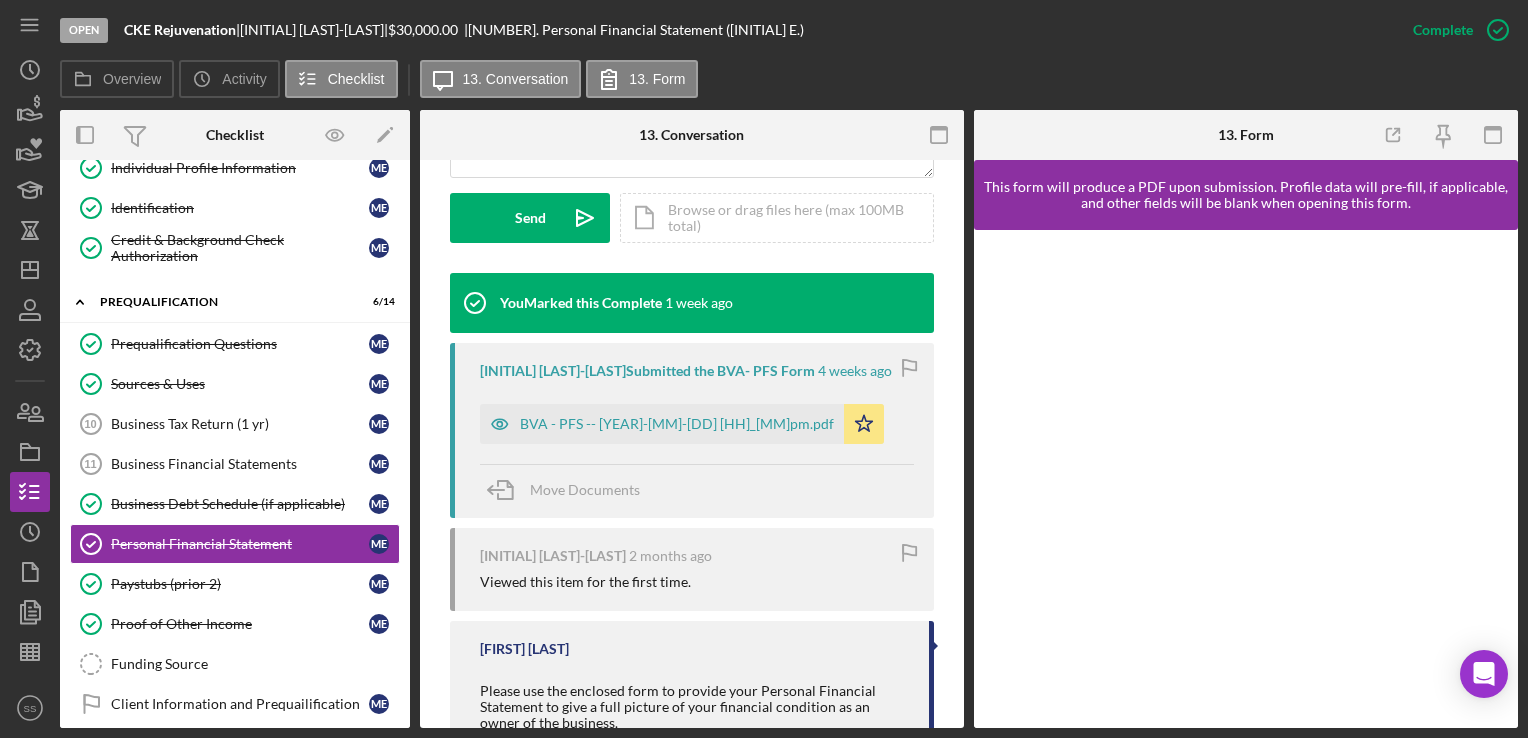 scroll, scrollTop: 576, scrollLeft: 0, axis: vertical 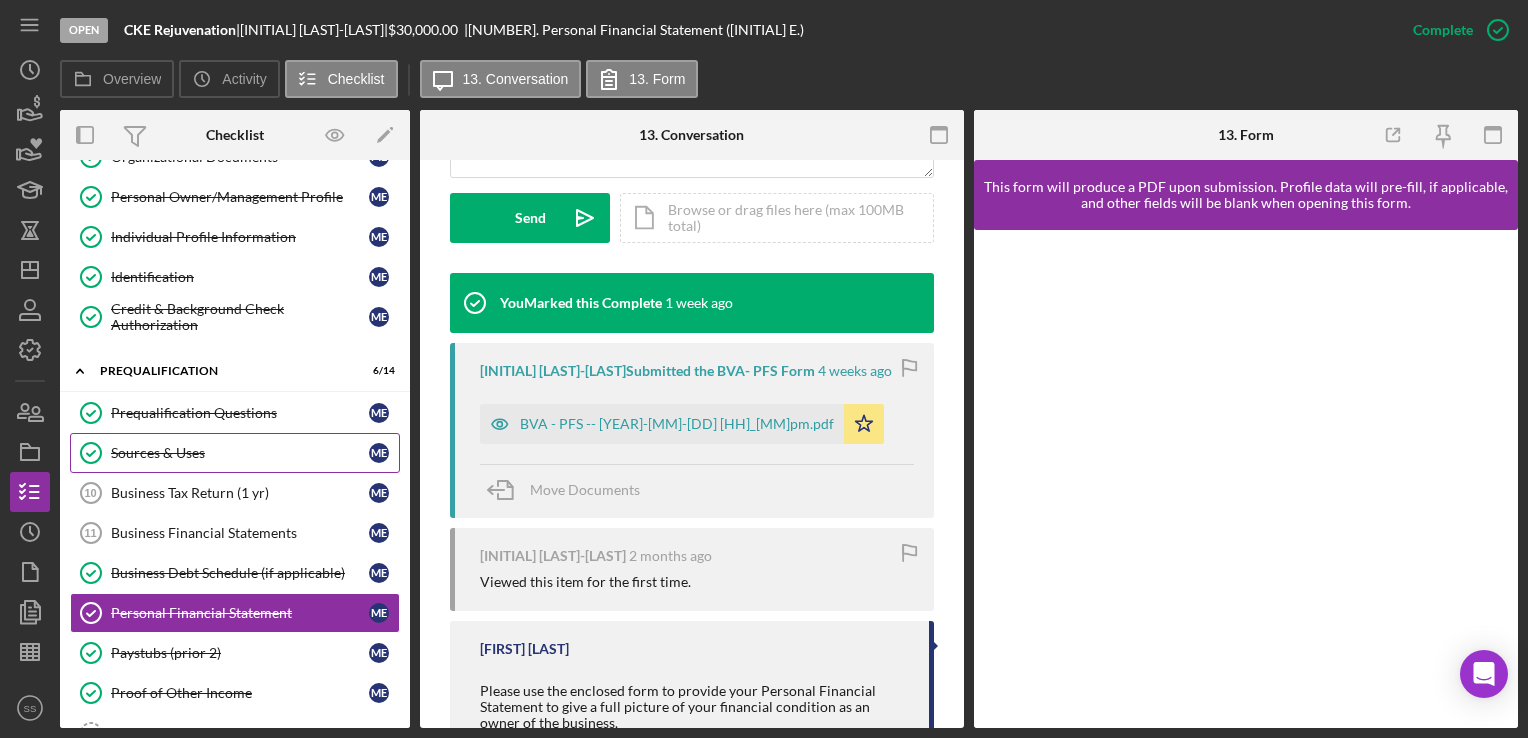 click on "Sources & Uses Sources & Uses [FIRST] [INITIAL]" at bounding box center (235, 453) 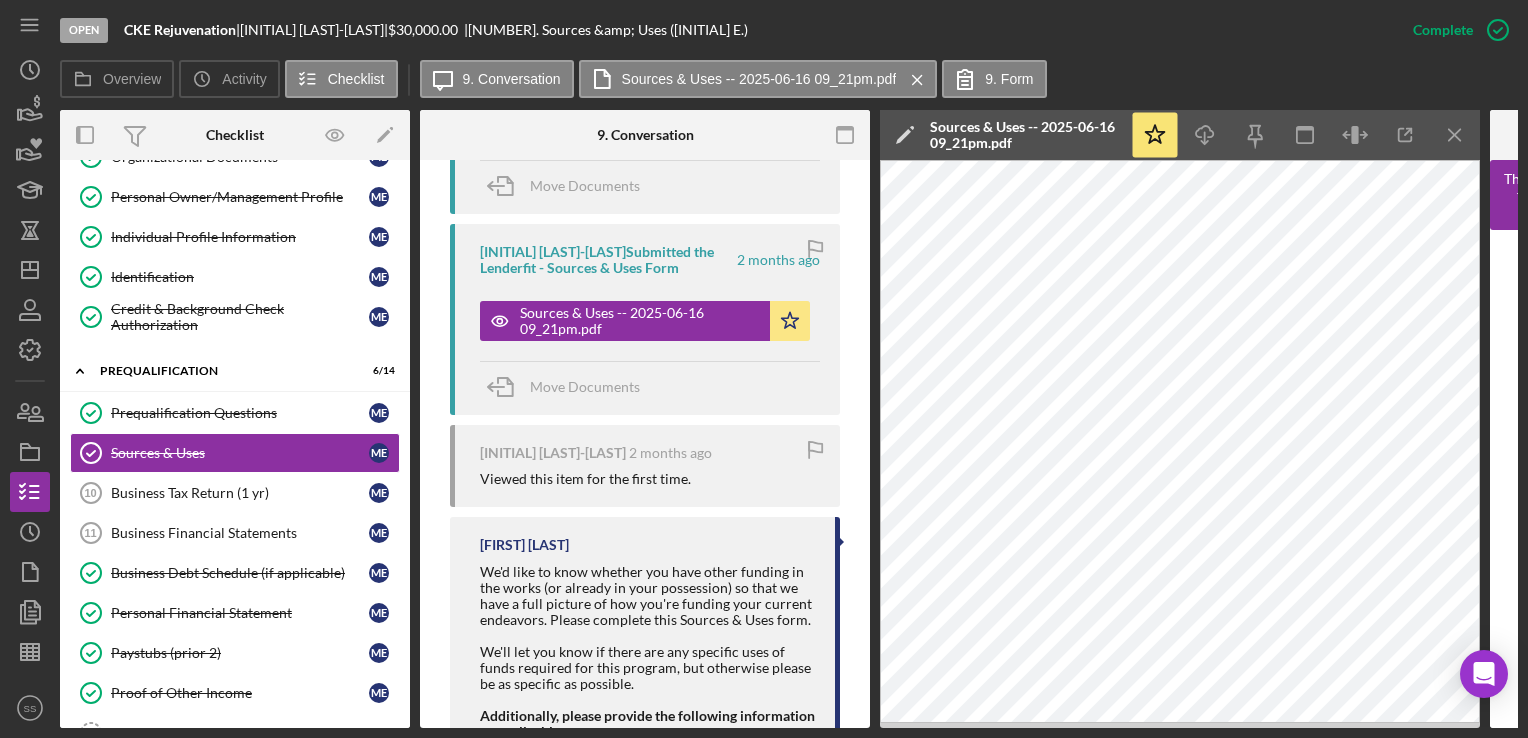 scroll, scrollTop: 1160, scrollLeft: 0, axis: vertical 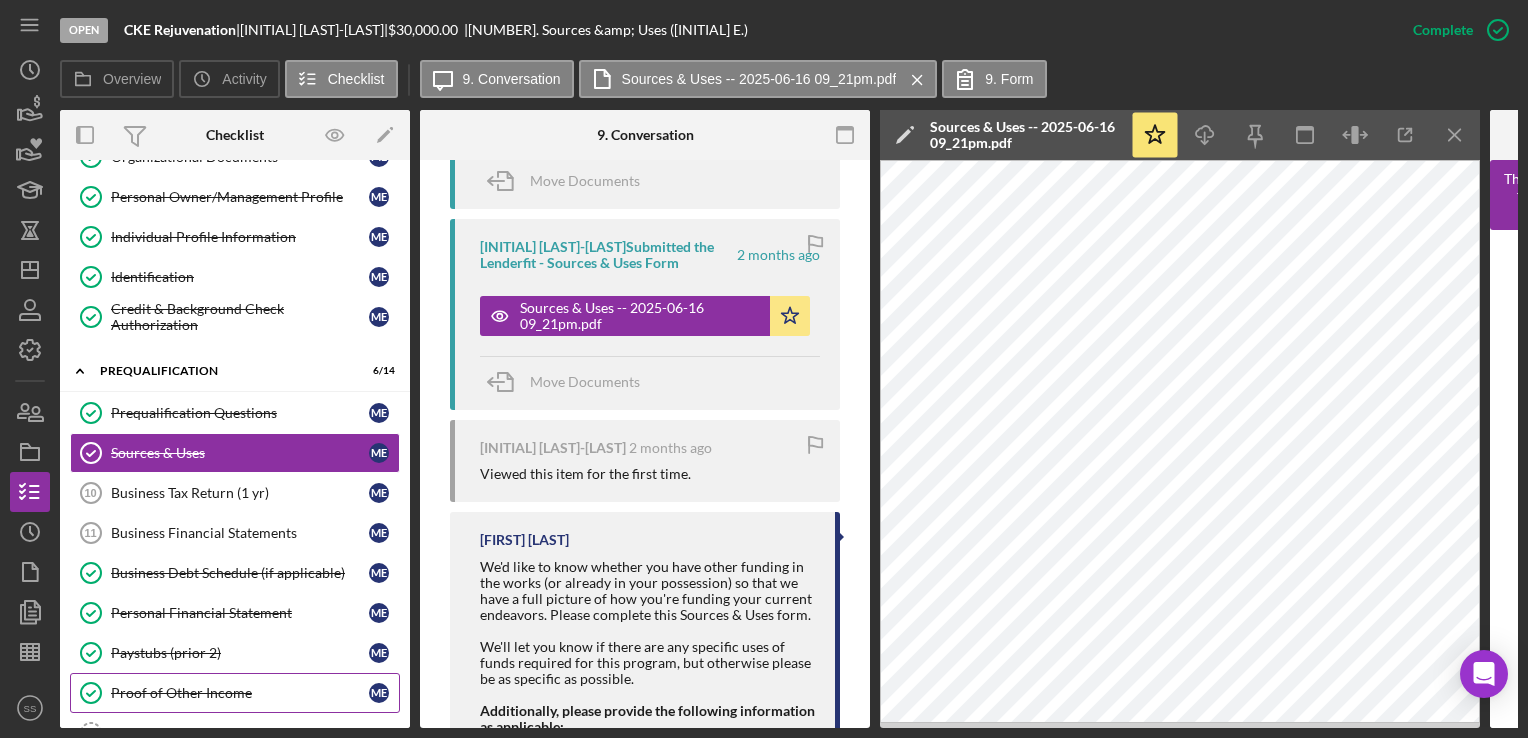 click on "Proof of Other Income Proof of Other Income [INITIAL] [INITIAL]" at bounding box center (235, 693) 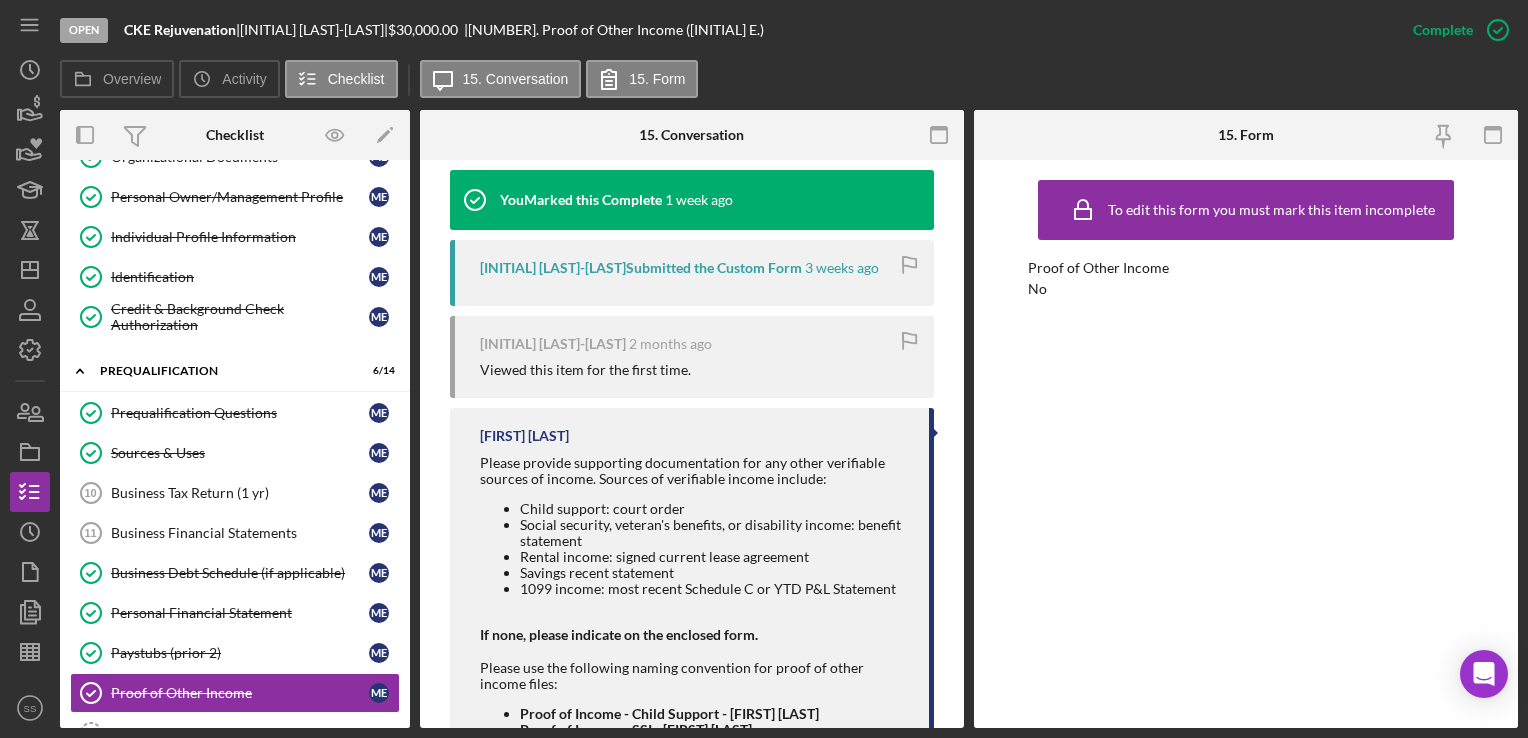 scroll, scrollTop: 847, scrollLeft: 0, axis: vertical 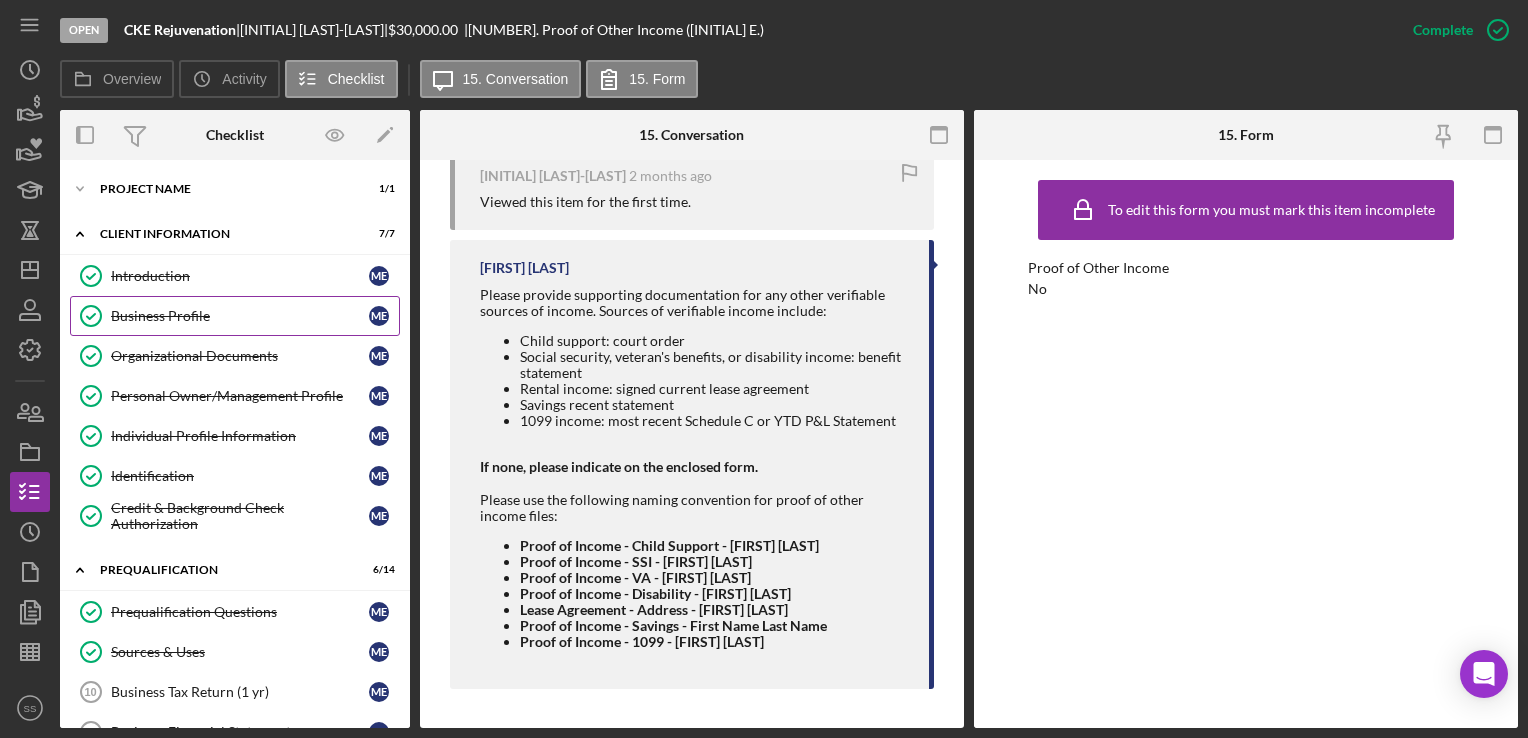 click on "Business Profile" at bounding box center (240, 316) 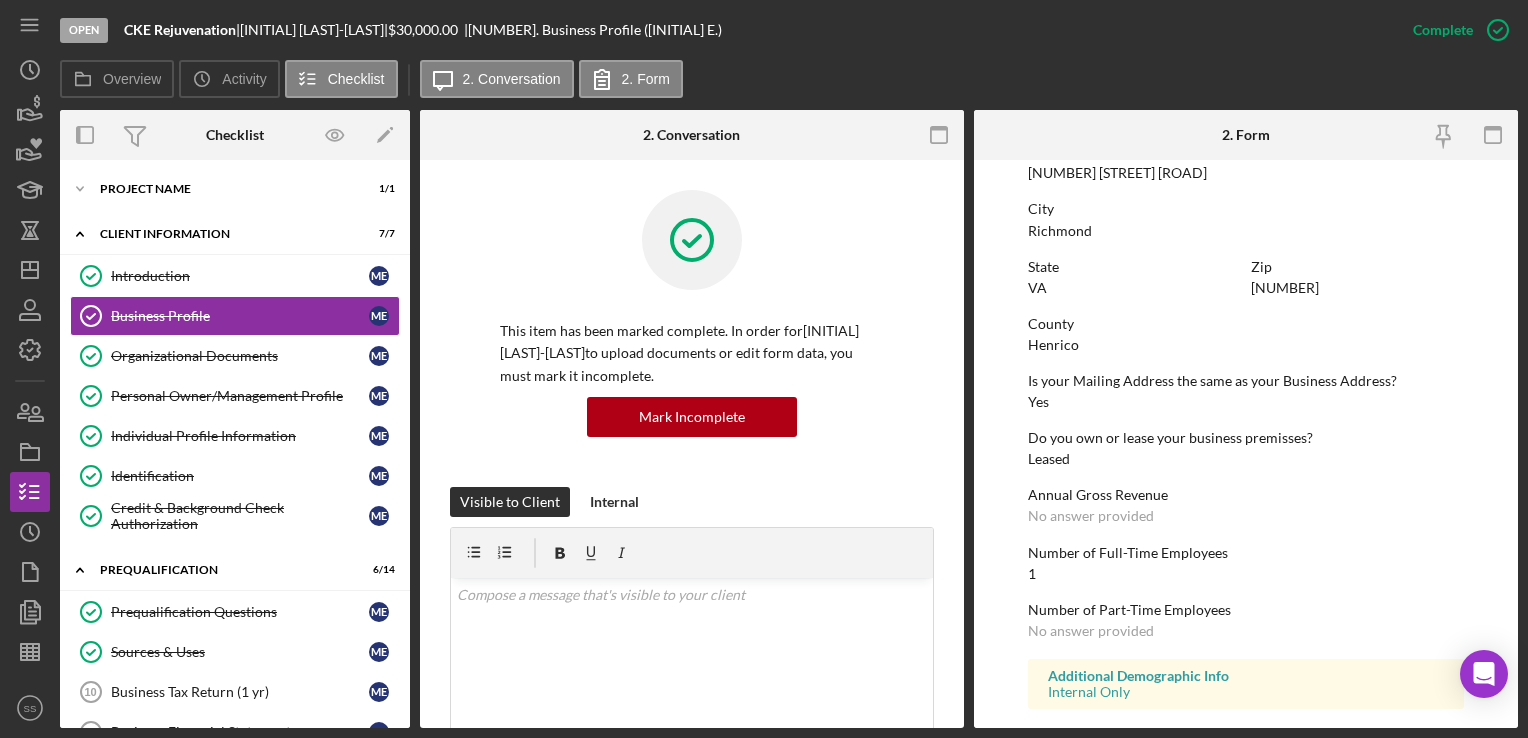 scroll, scrollTop: 940, scrollLeft: 0, axis: vertical 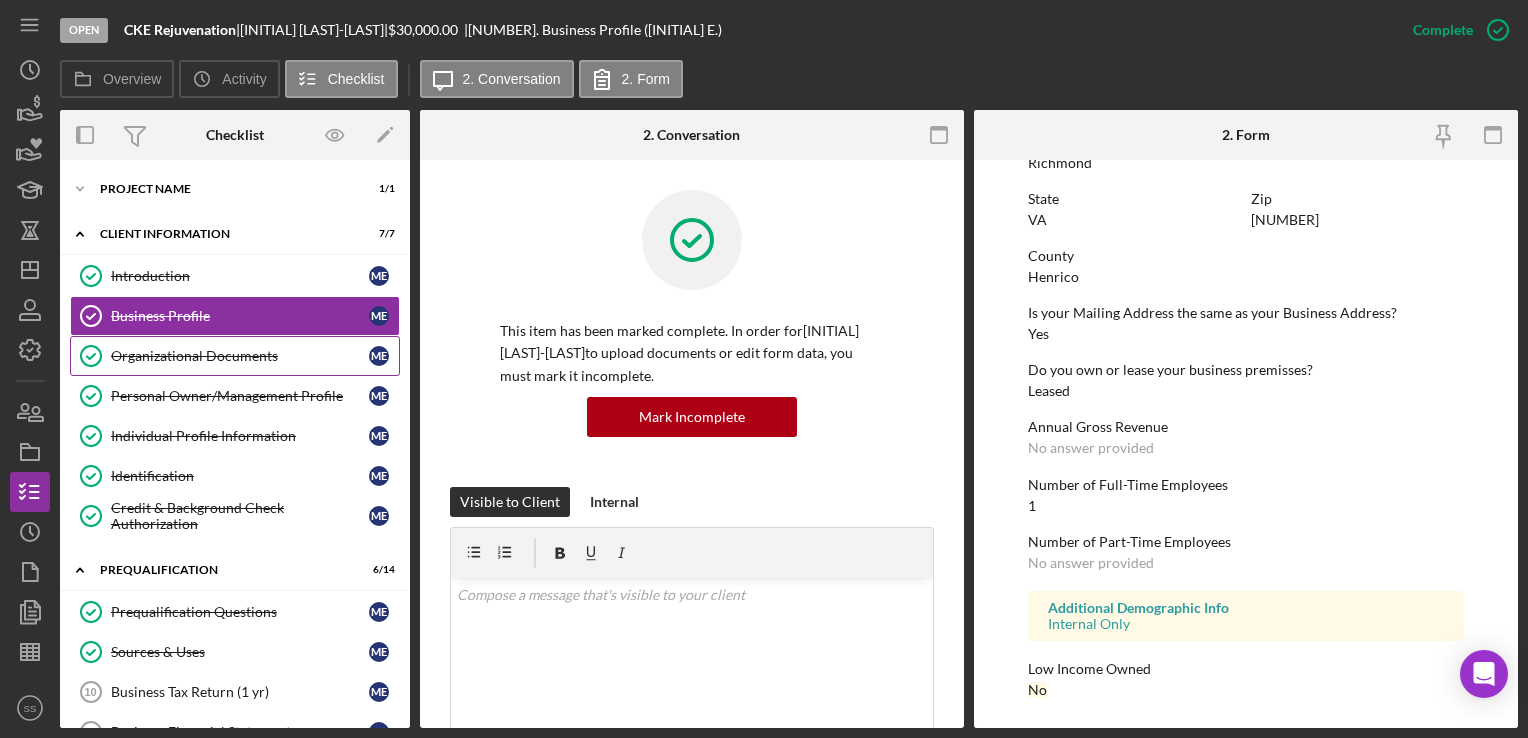 click on "Organizational Documents" at bounding box center [240, 356] 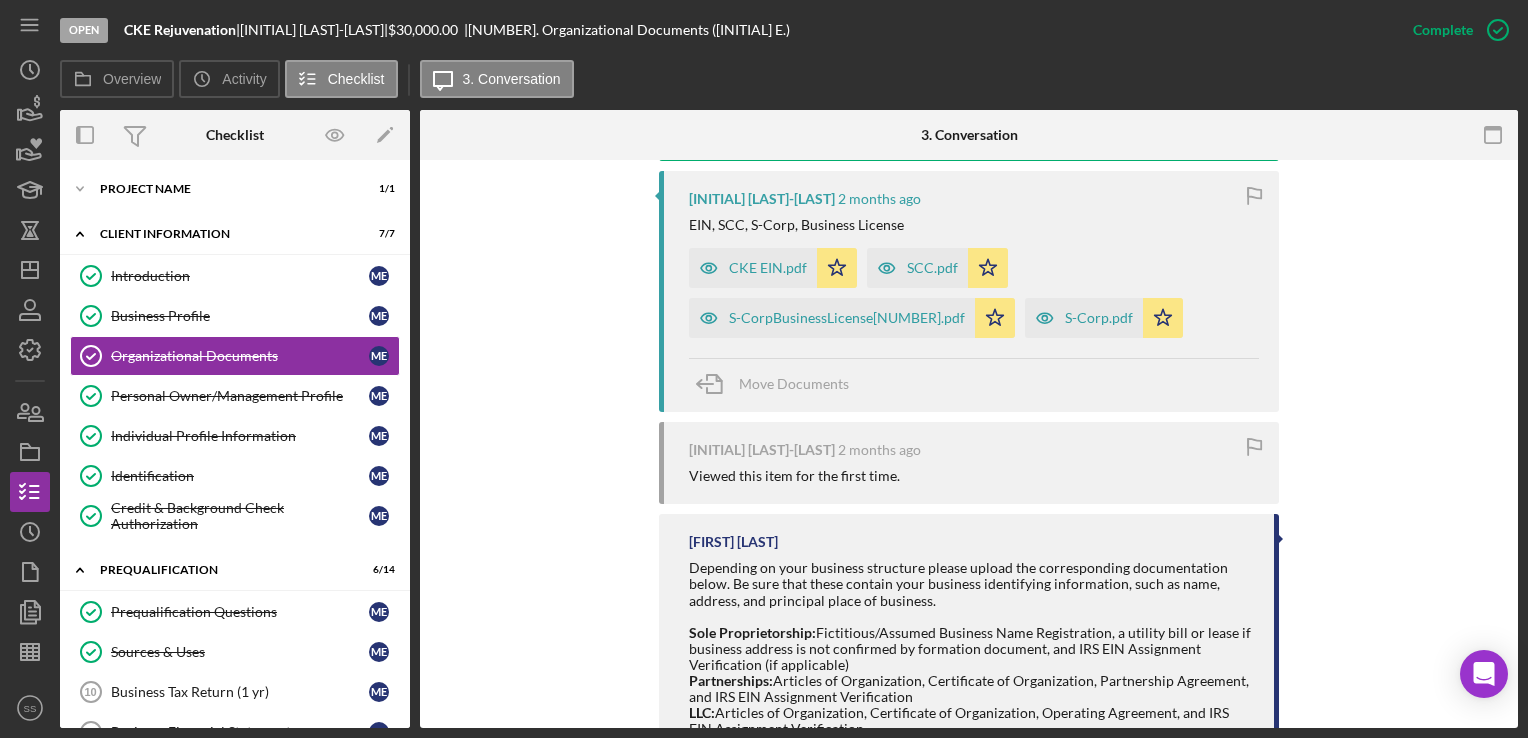 scroll, scrollTop: 878, scrollLeft: 0, axis: vertical 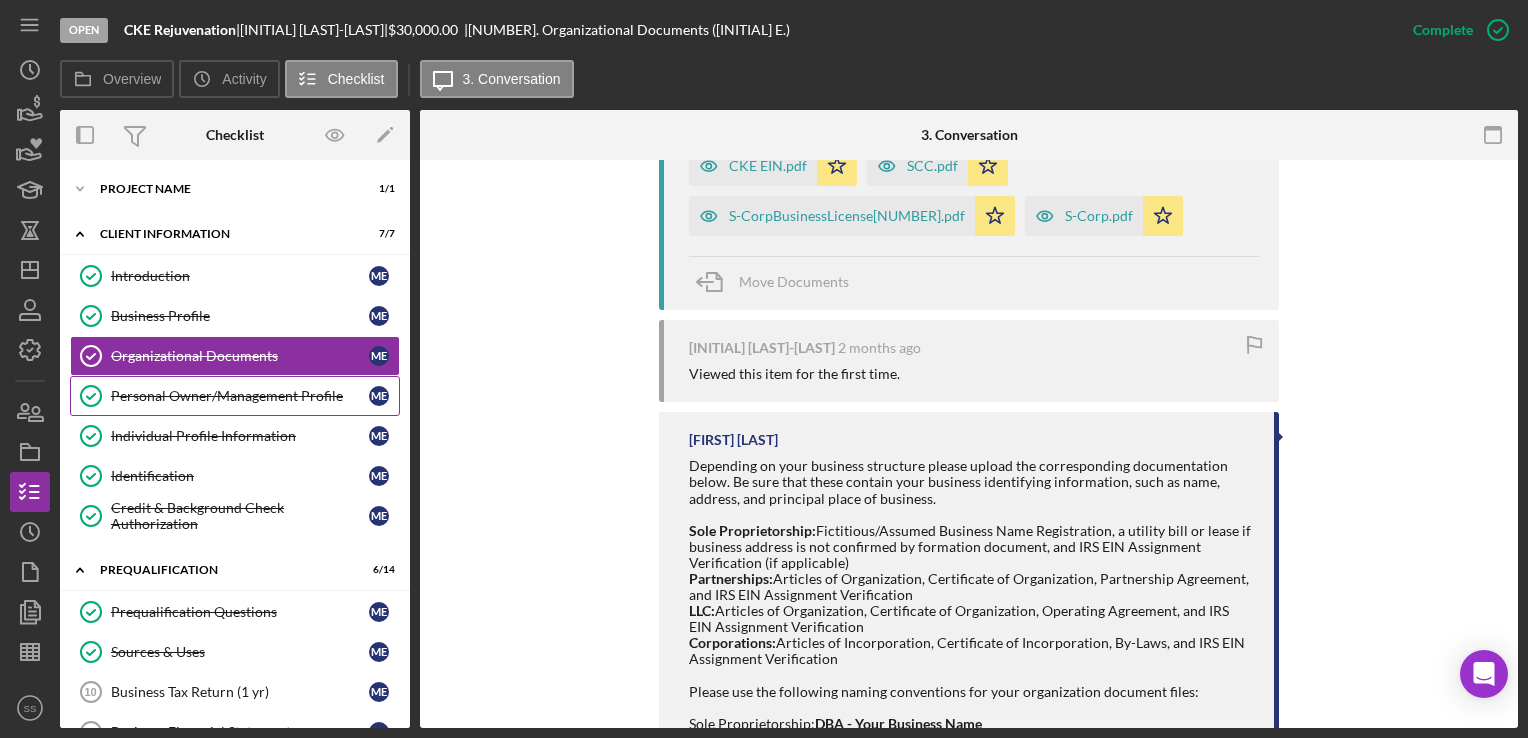 click on "Personal Owner/Management Profile Personal Owner/Management Profile [INITIAL] [INITIAL]" at bounding box center (235, 396) 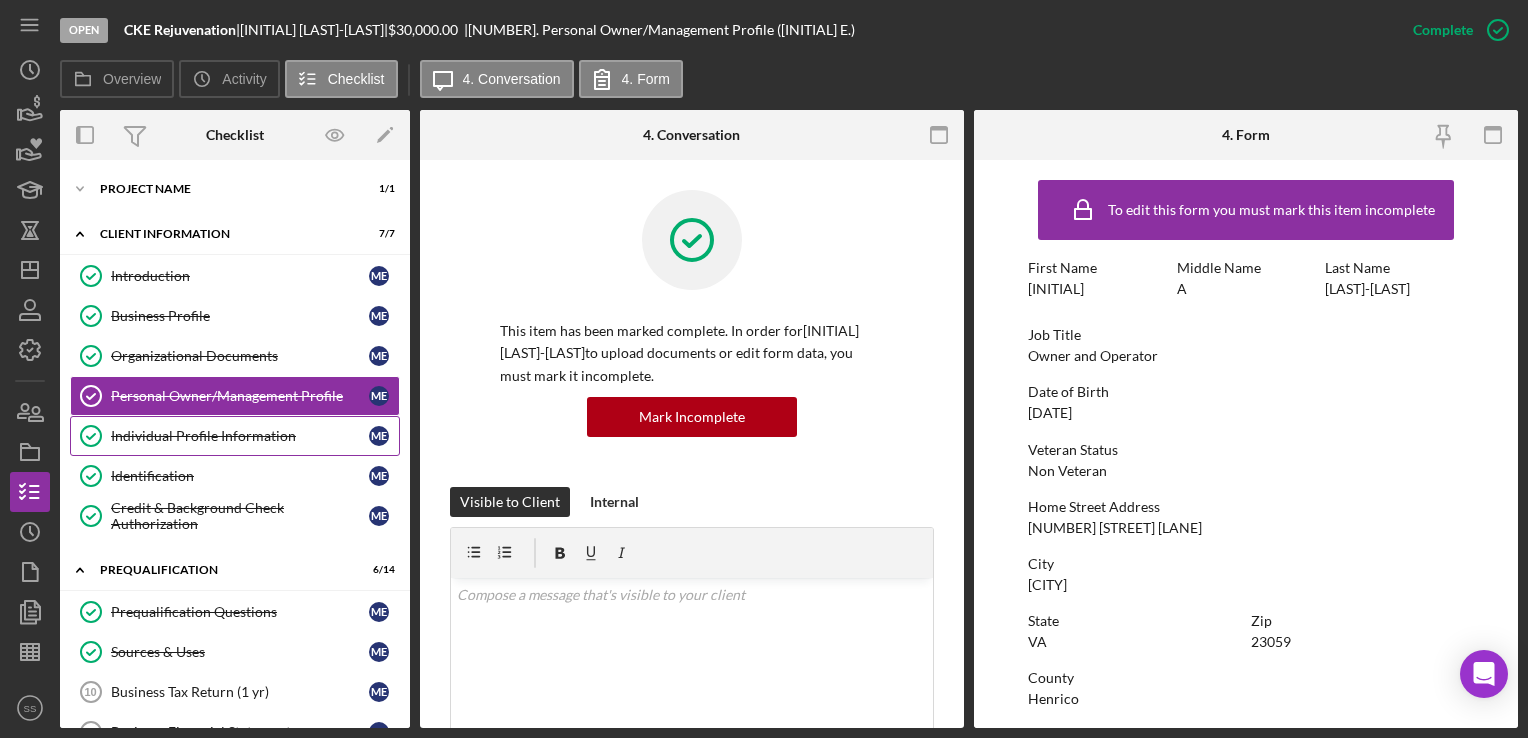 click on "Individual Profile Information" at bounding box center [240, 436] 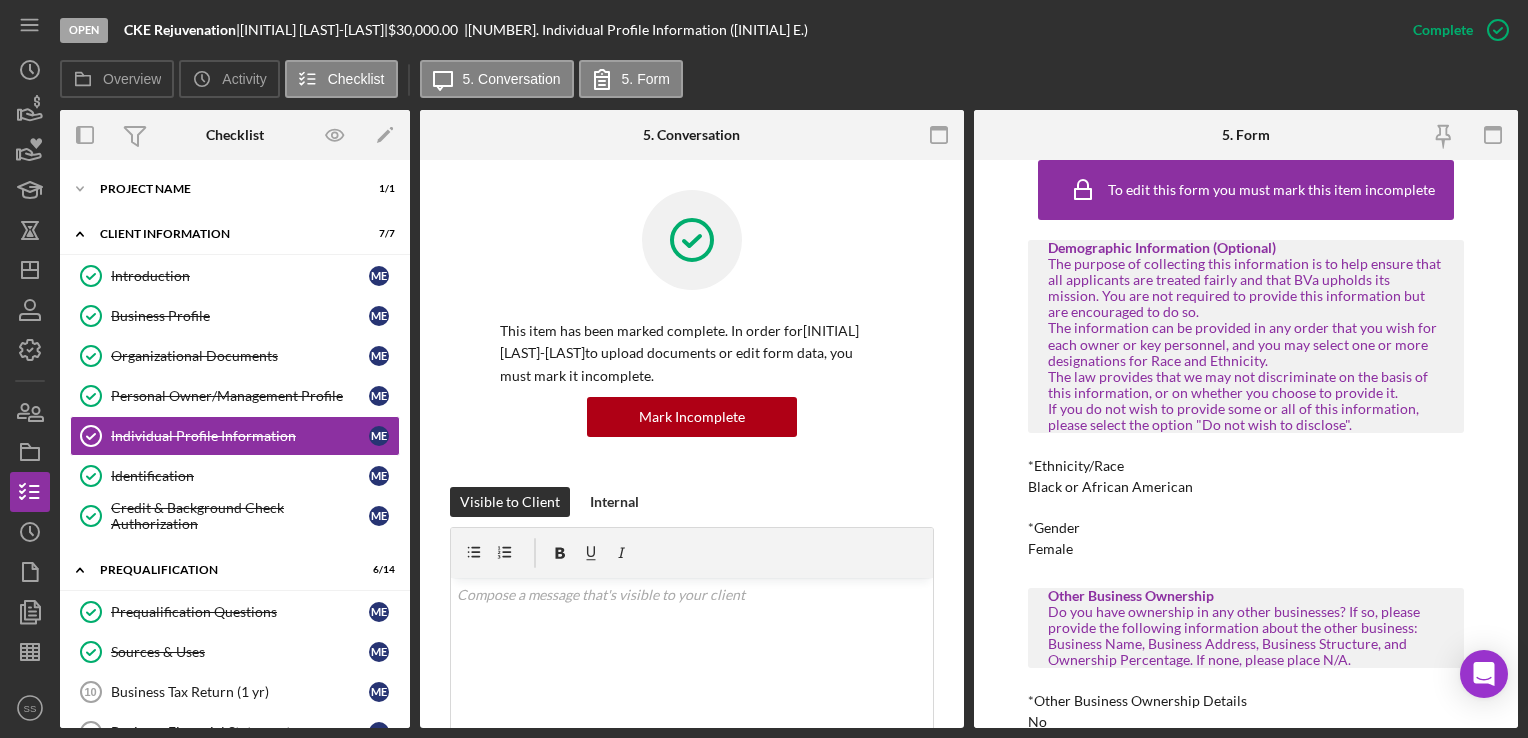 scroll, scrollTop: 456, scrollLeft: 0, axis: vertical 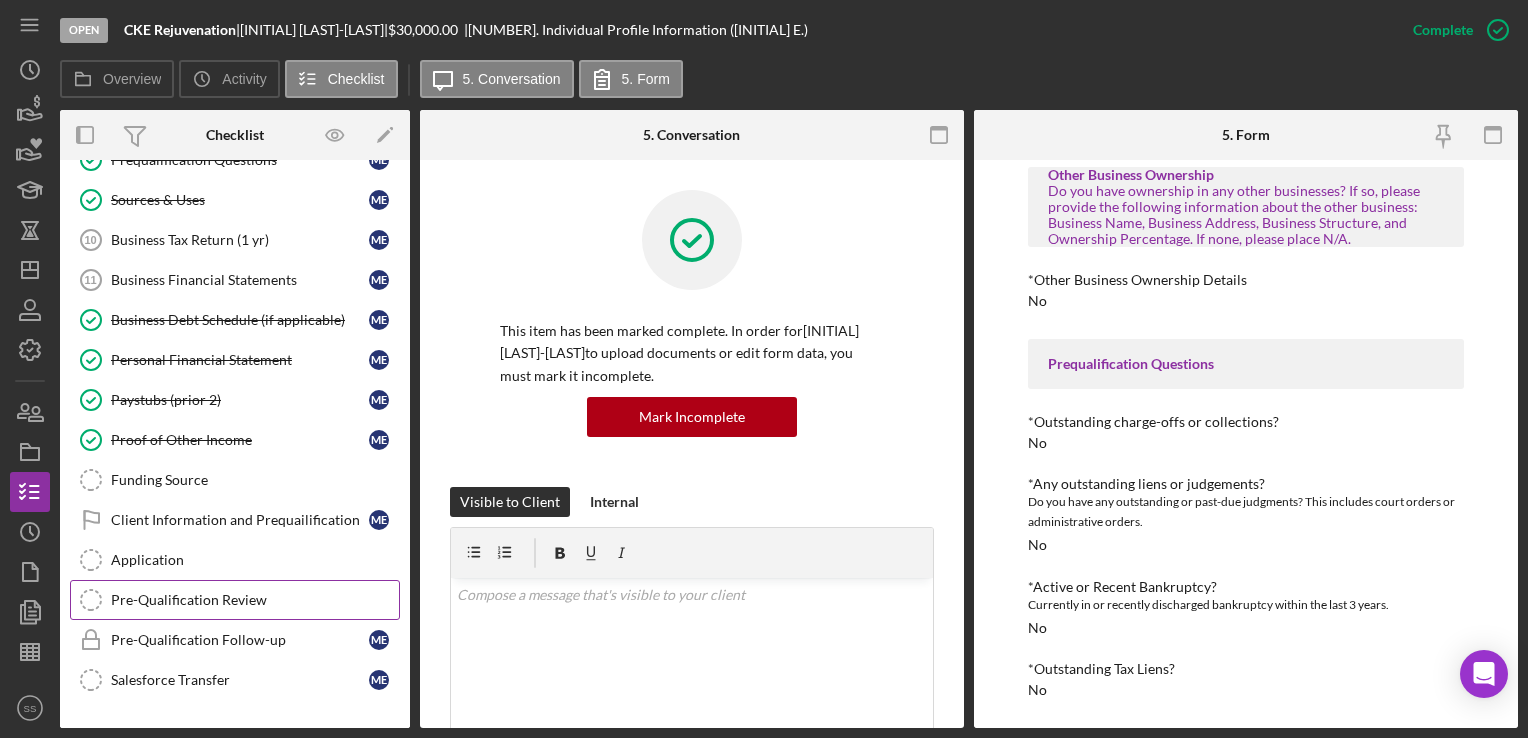 click on "Pre-Qualification Review" at bounding box center (255, 600) 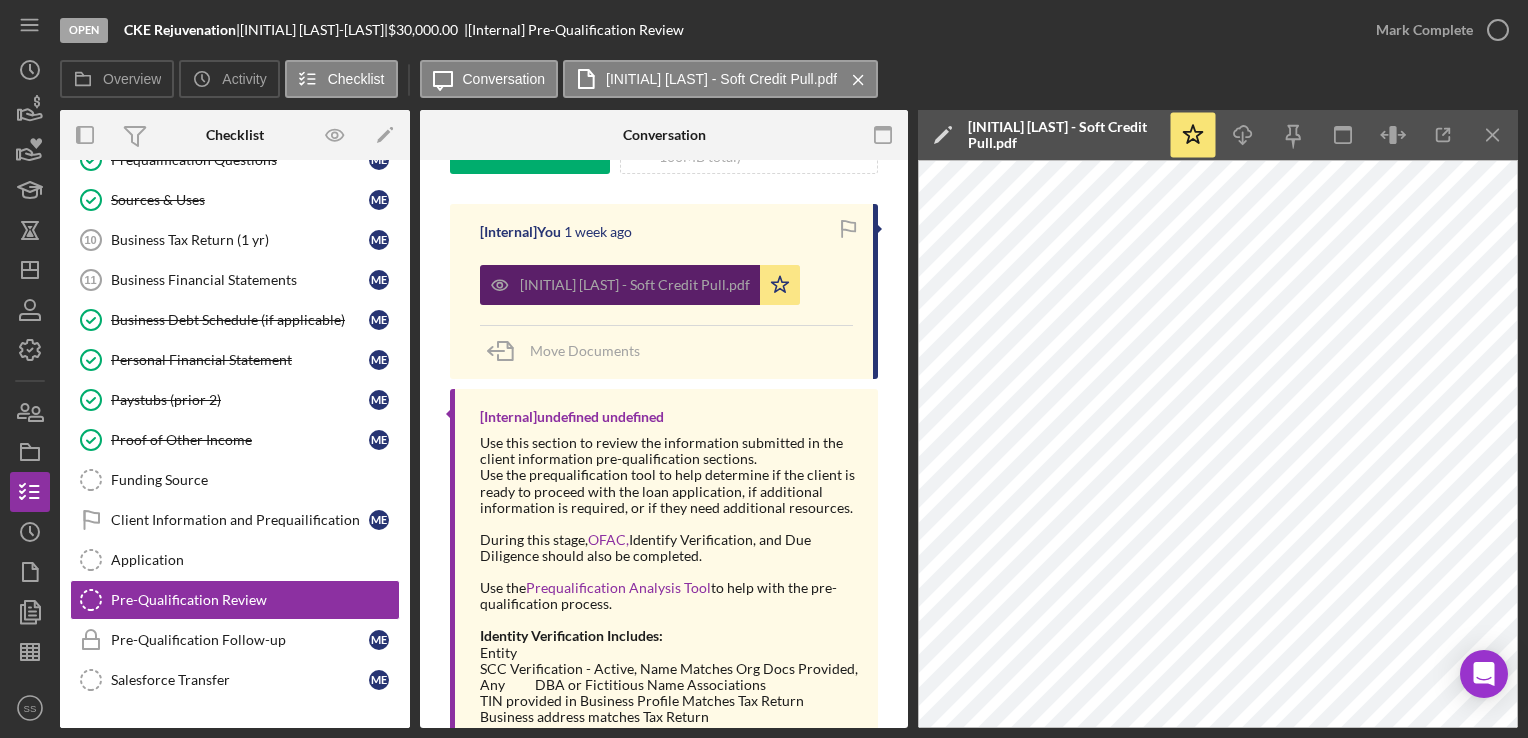 scroll, scrollTop: 327, scrollLeft: 0, axis: vertical 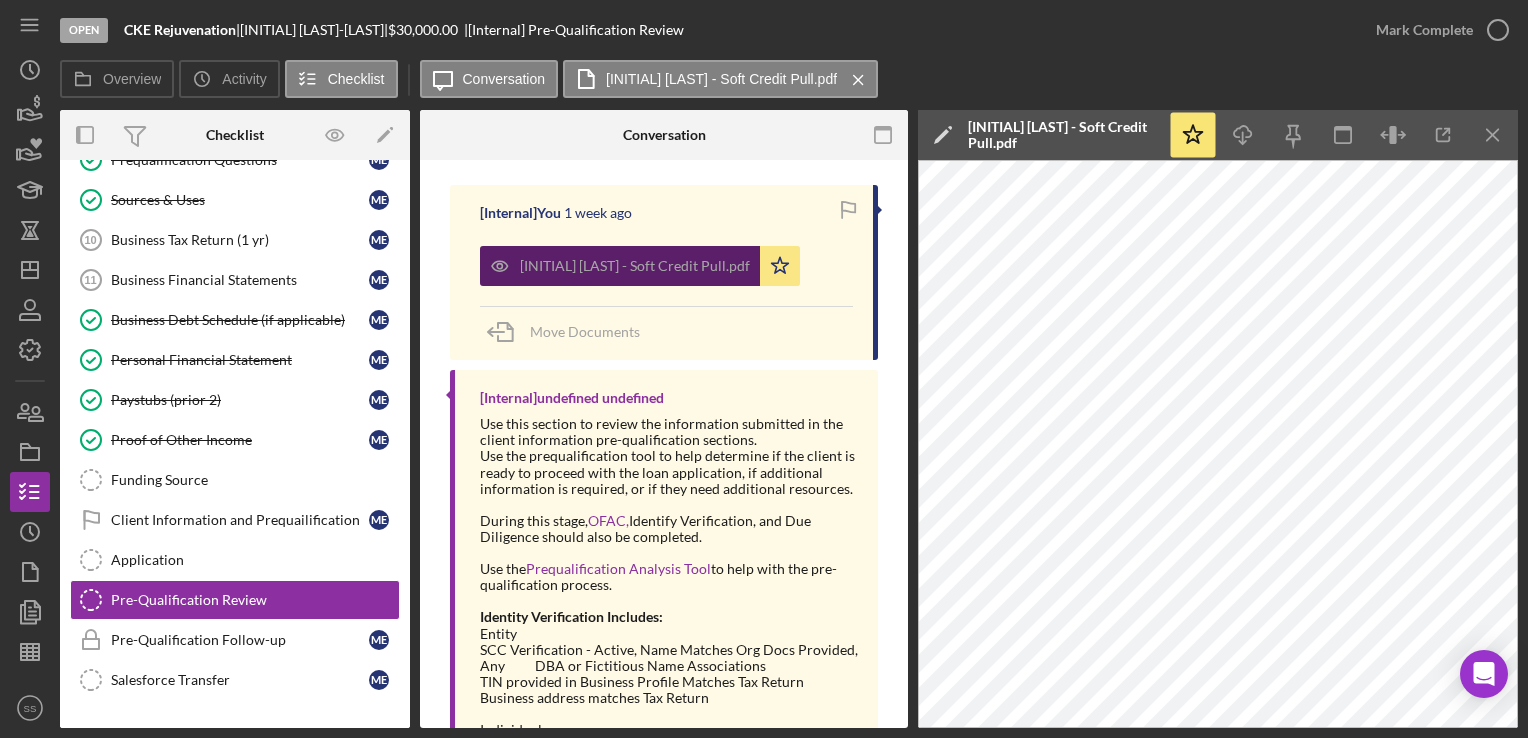 click on "[INITIAL] [LAST] - Soft Credit Pull.pdf" at bounding box center [620, 266] 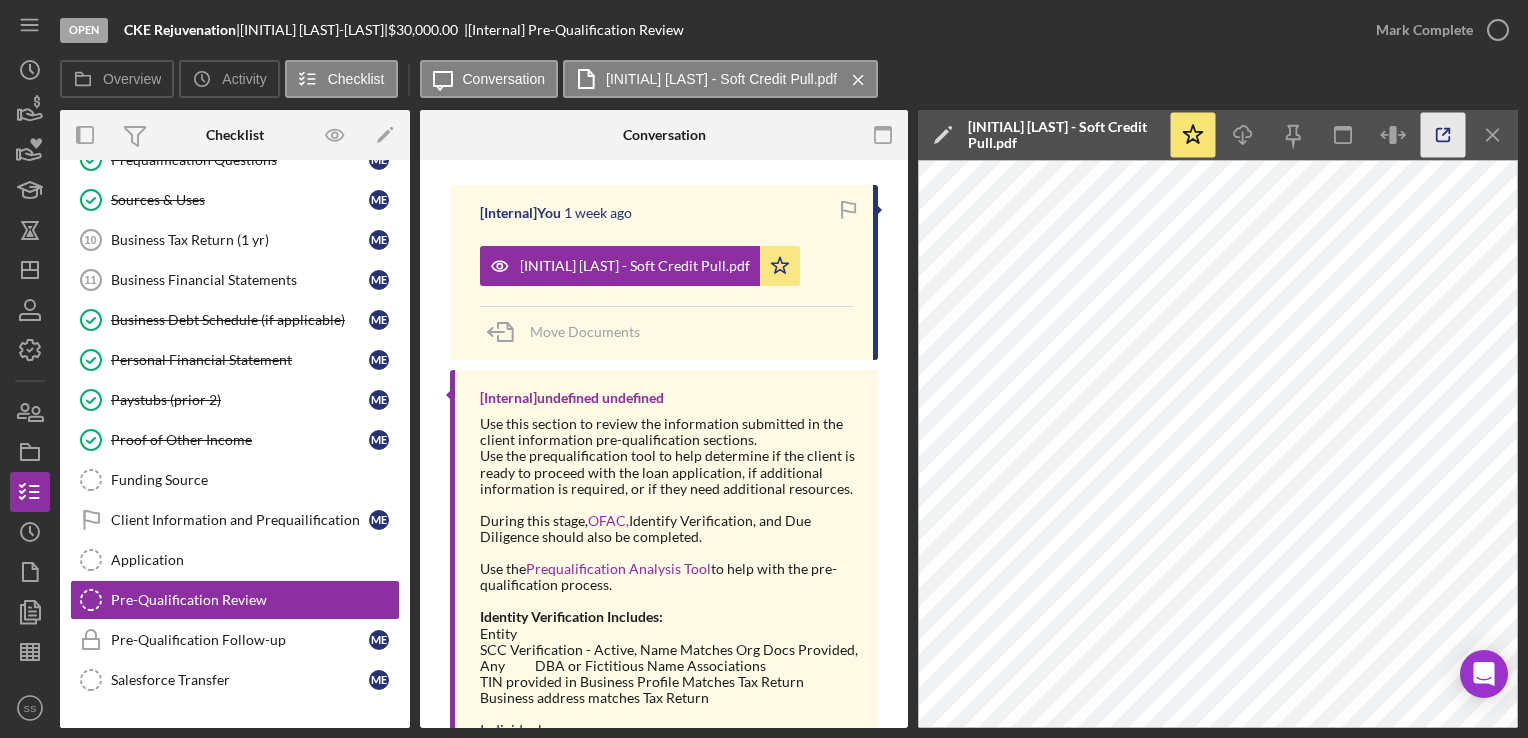 click 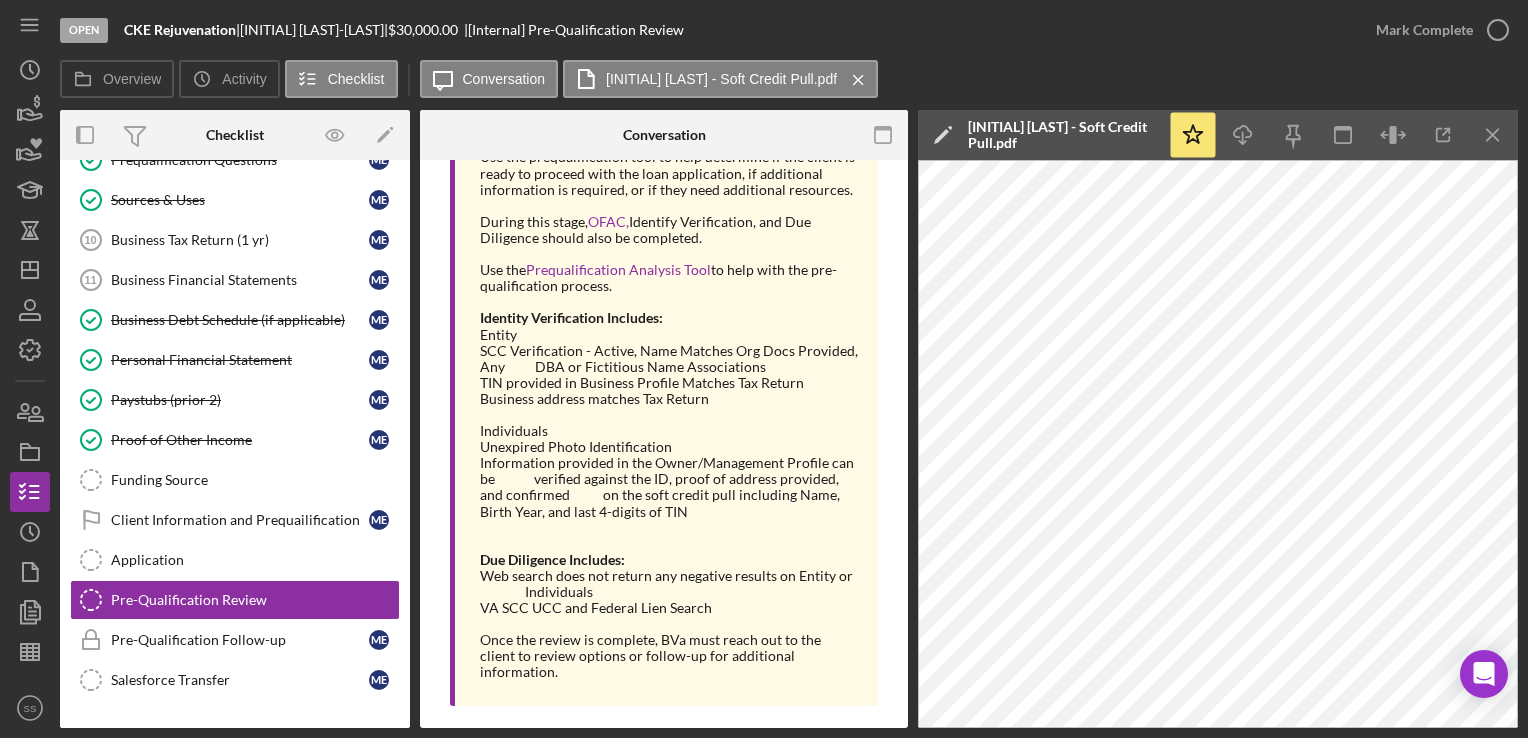 scroll, scrollTop: 0, scrollLeft: 0, axis: both 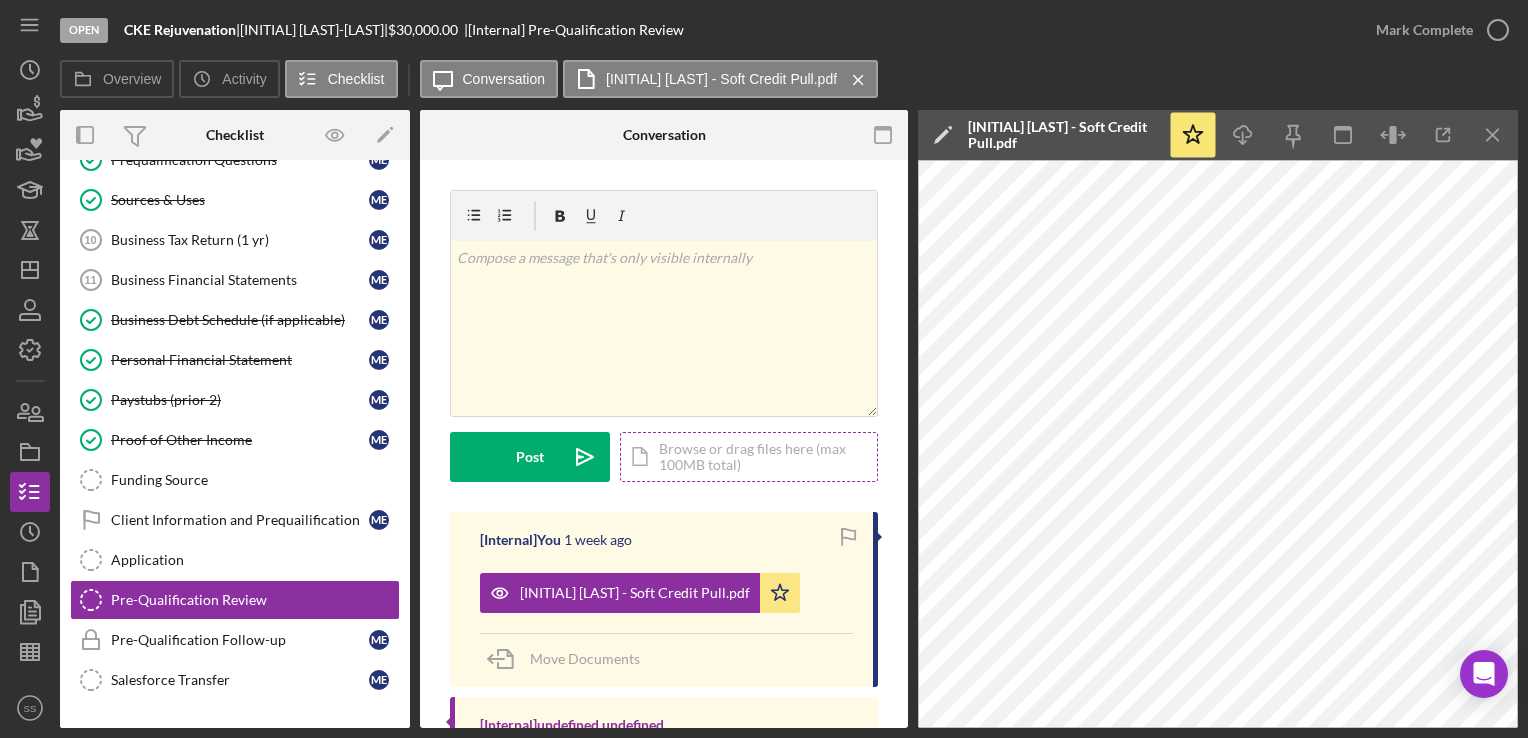 click on "Icon/Document Browse or drag files here (max 100MB total) Tap to choose files or take a photo" at bounding box center (749, 457) 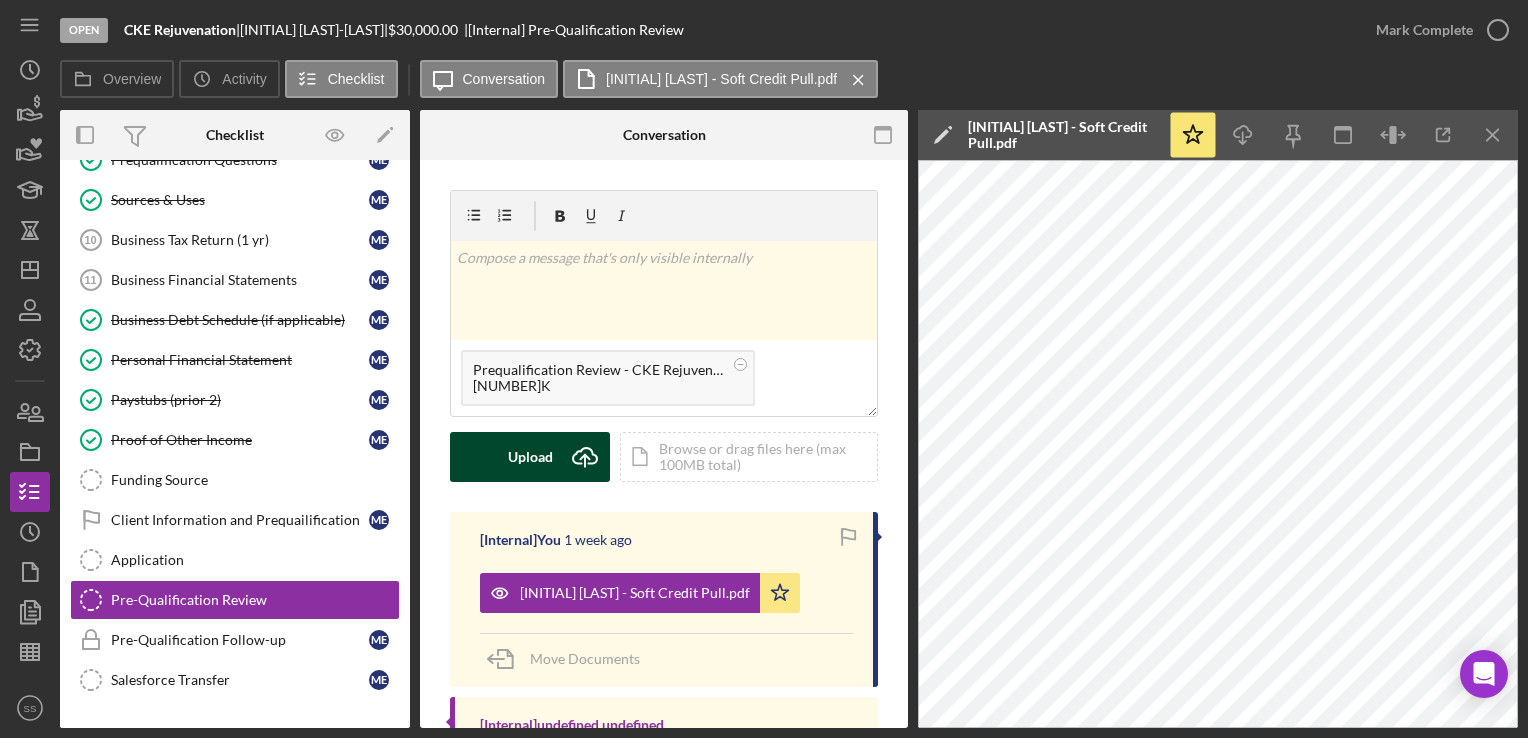 click on "Upload" at bounding box center (530, 457) 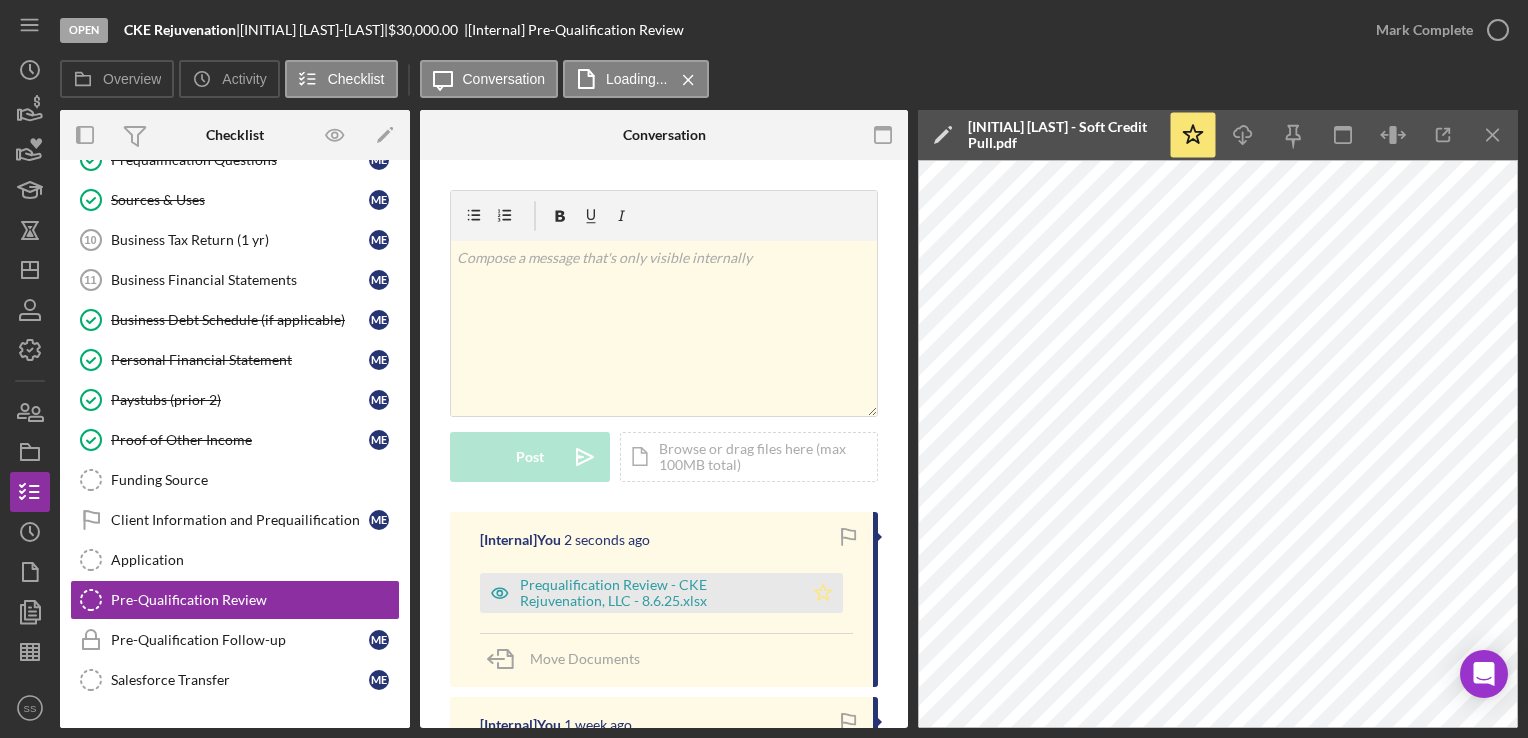 click on "Icon/Star" 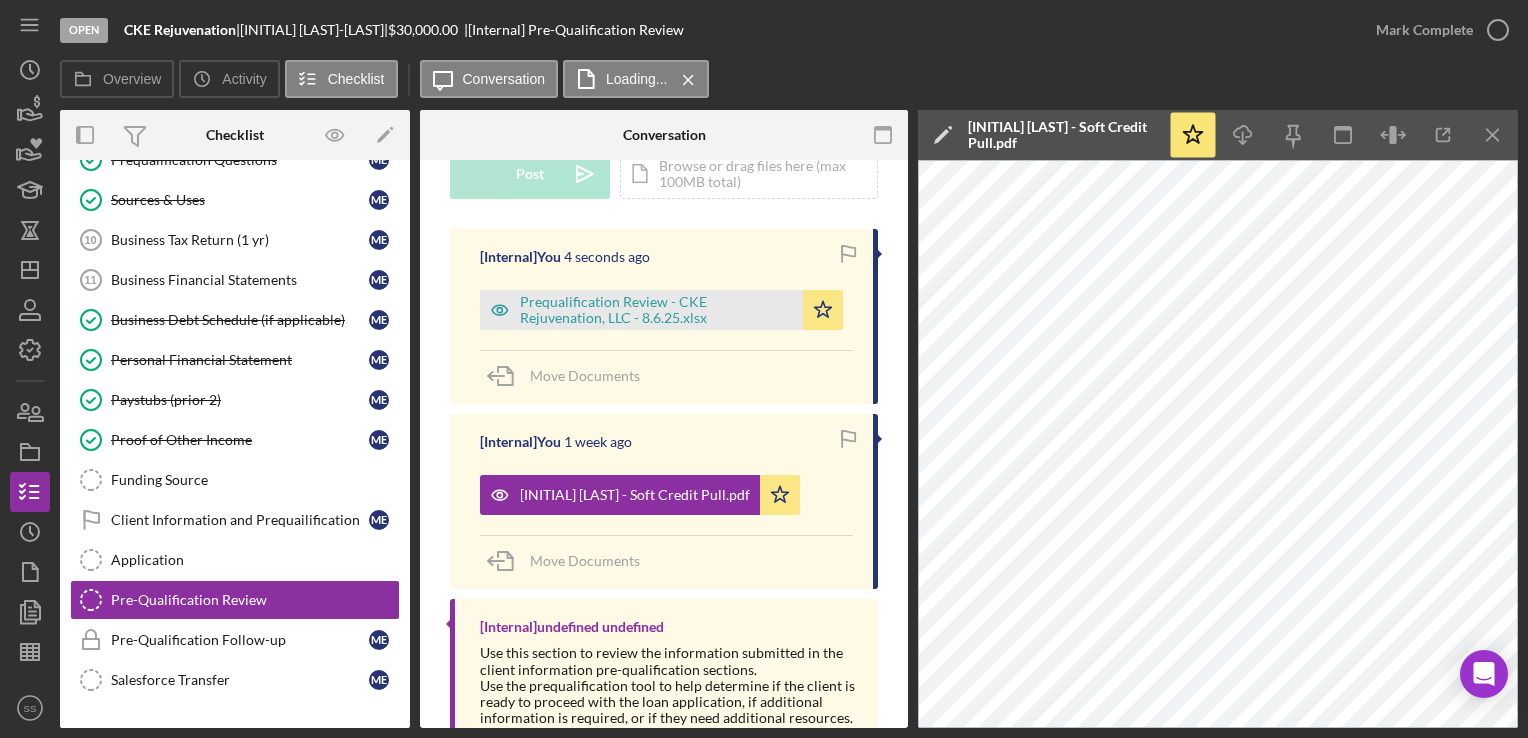 scroll, scrollTop: 0, scrollLeft: 0, axis: both 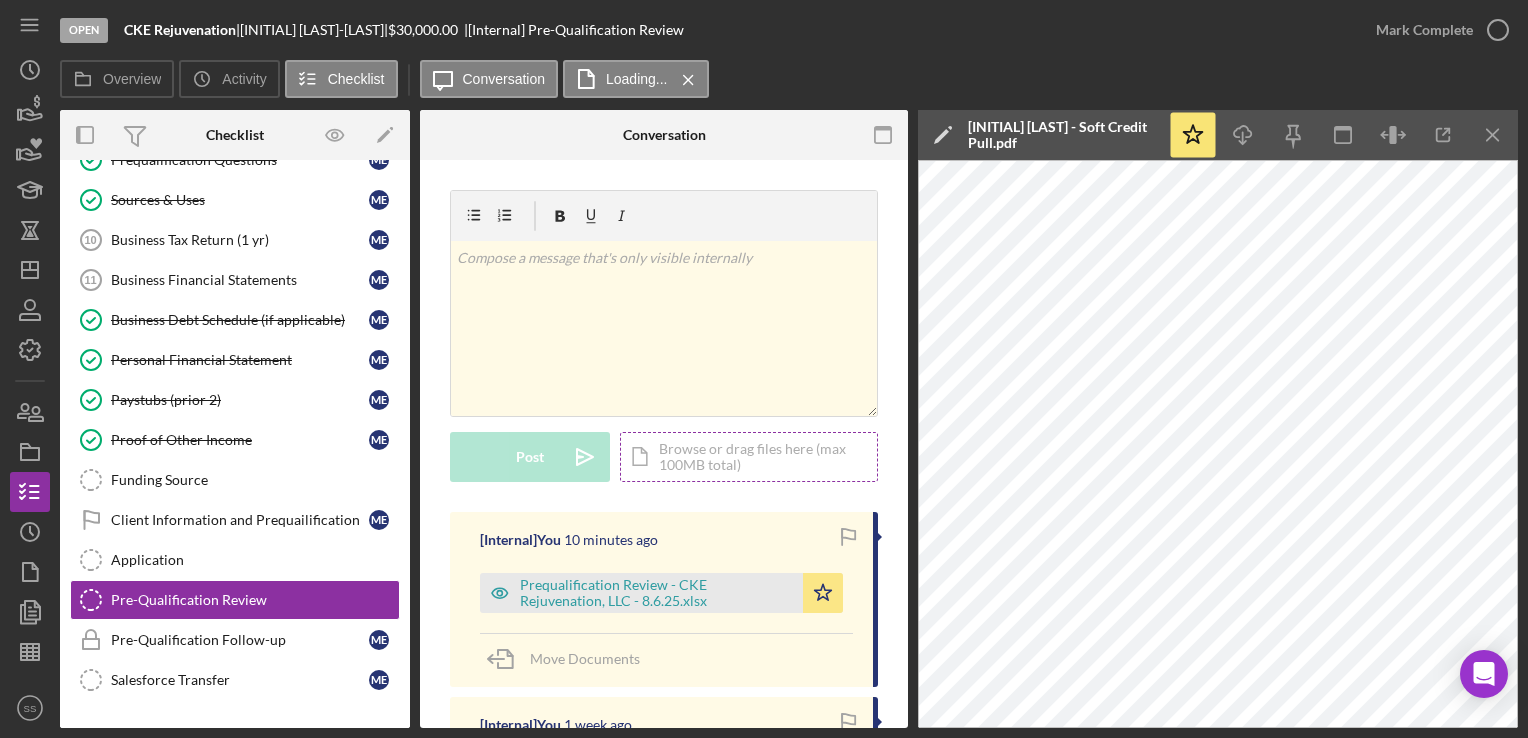 click on "Icon/Document Browse or drag files here (max 100MB total) Tap to choose files or take a photo" at bounding box center [749, 457] 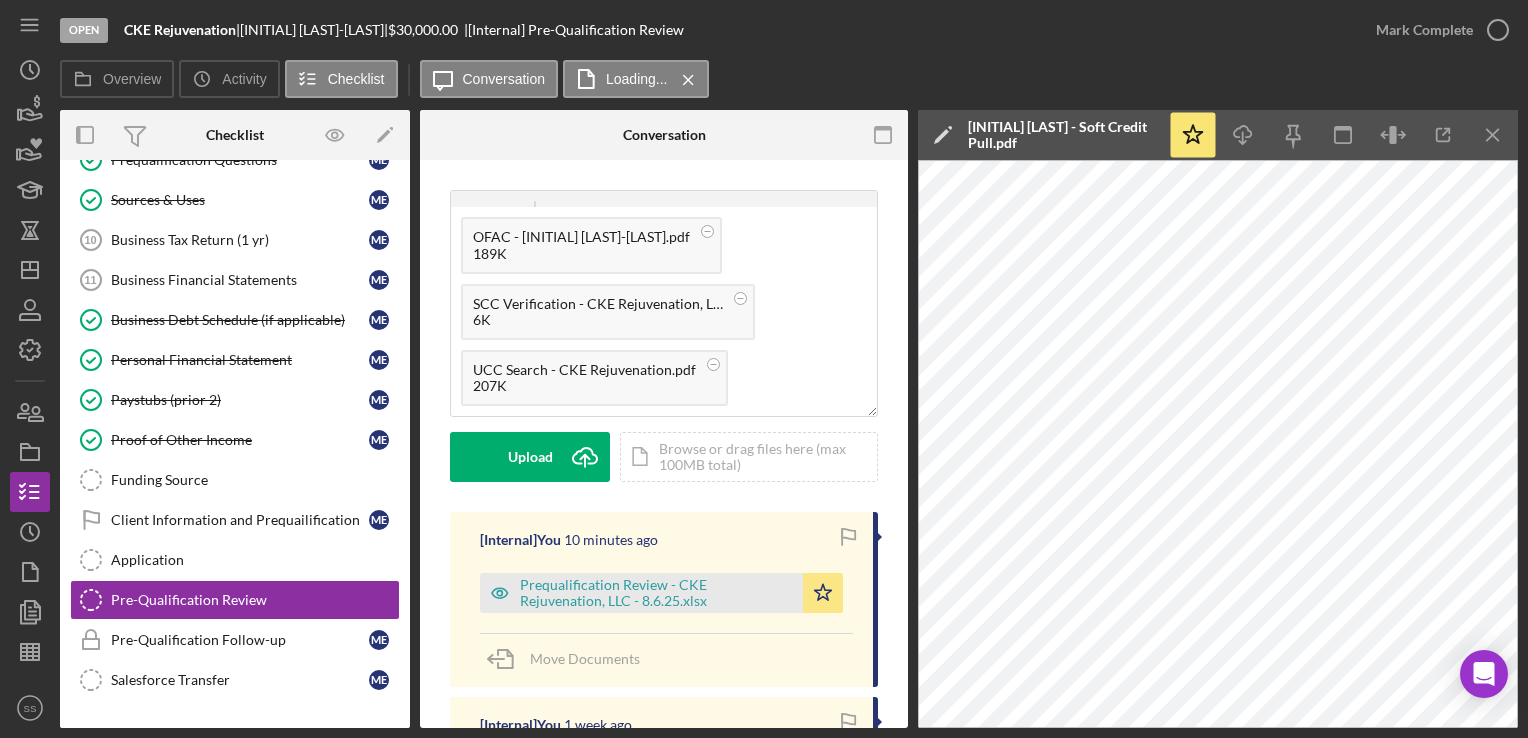 drag, startPoint x: 307, startPoint y: 289, endPoint x: 730, endPoint y: 322, distance: 424.28528 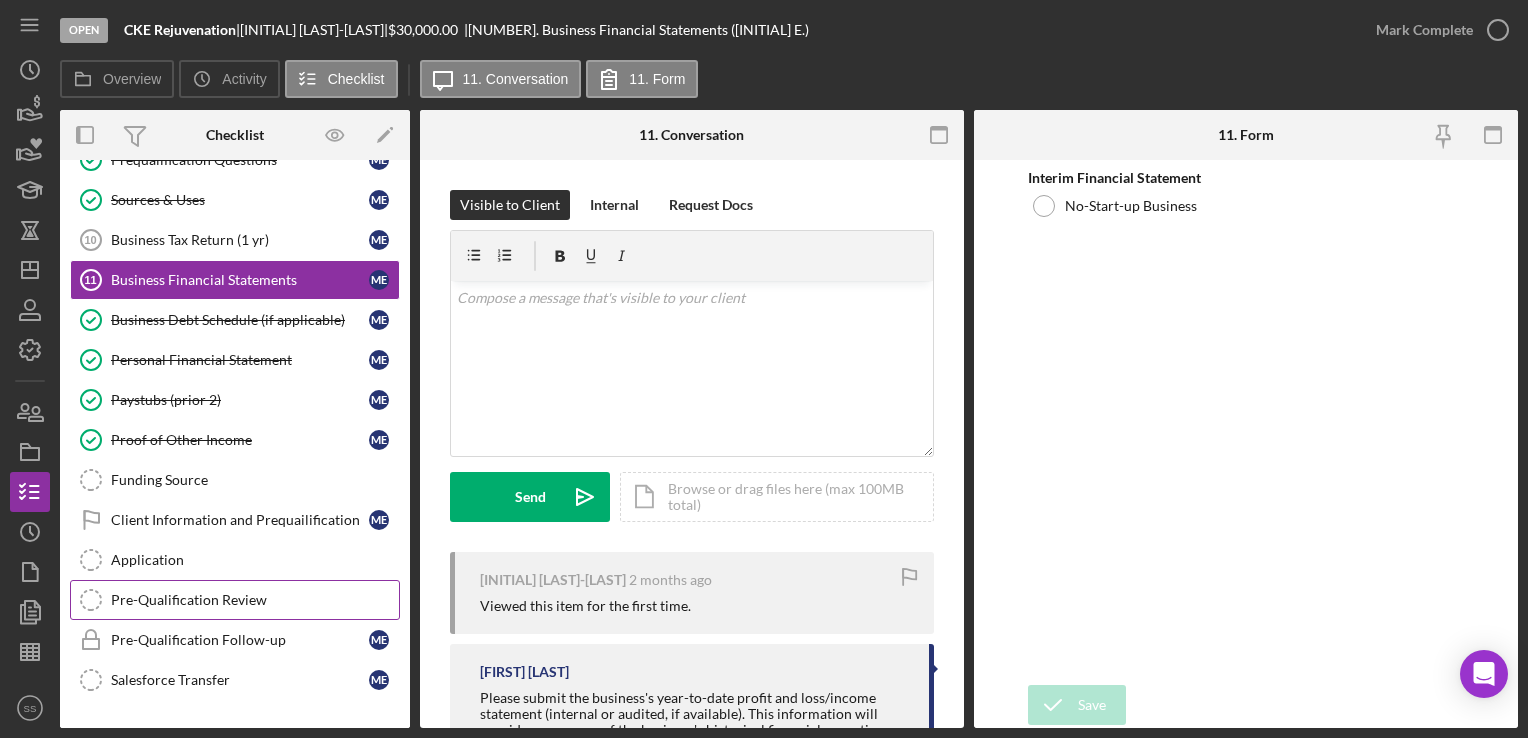 click on "Pre-Qualification Review Pre-Qualification Review" at bounding box center (235, 600) 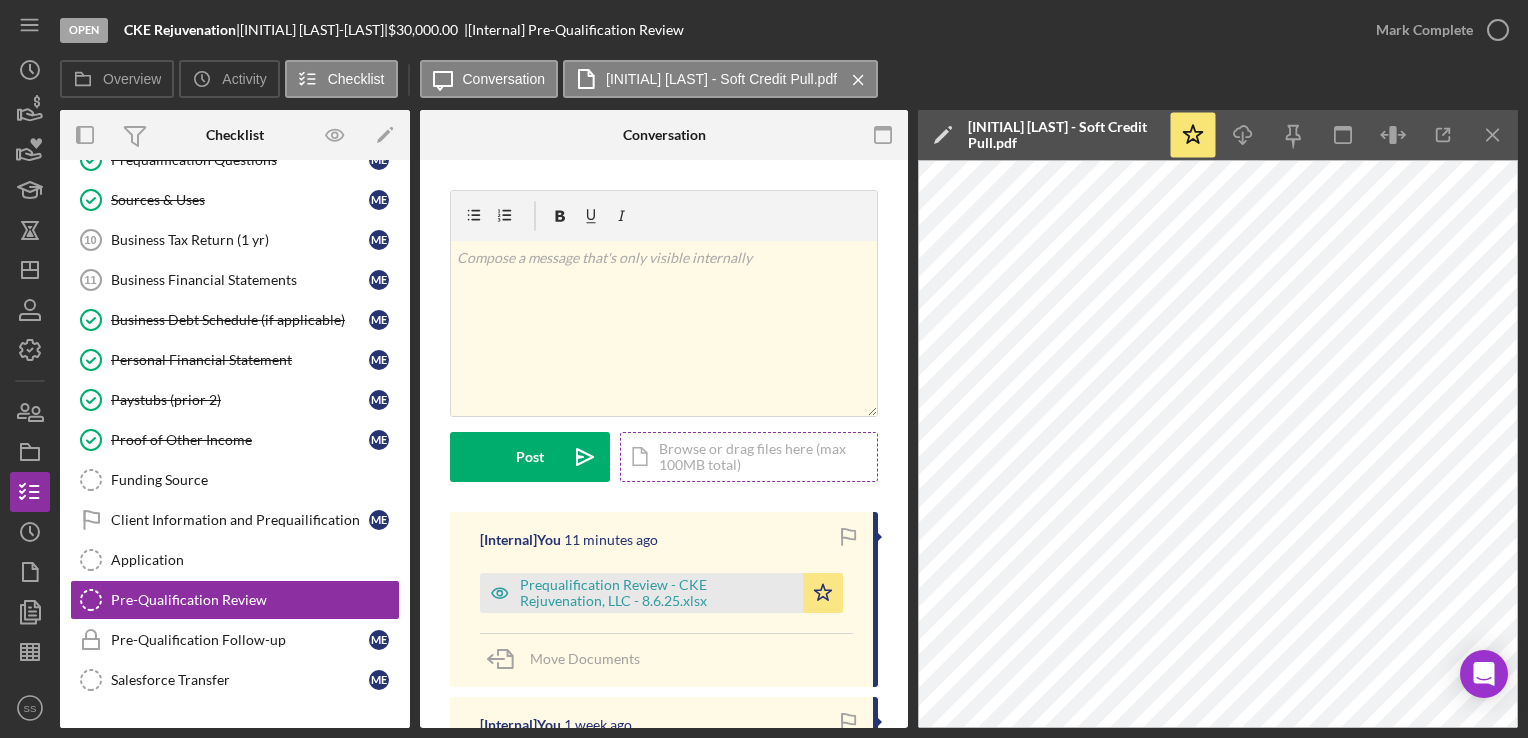 click on "Icon/Document Browse or drag files here (max 100MB total) Tap to choose files or take a photo" at bounding box center [749, 457] 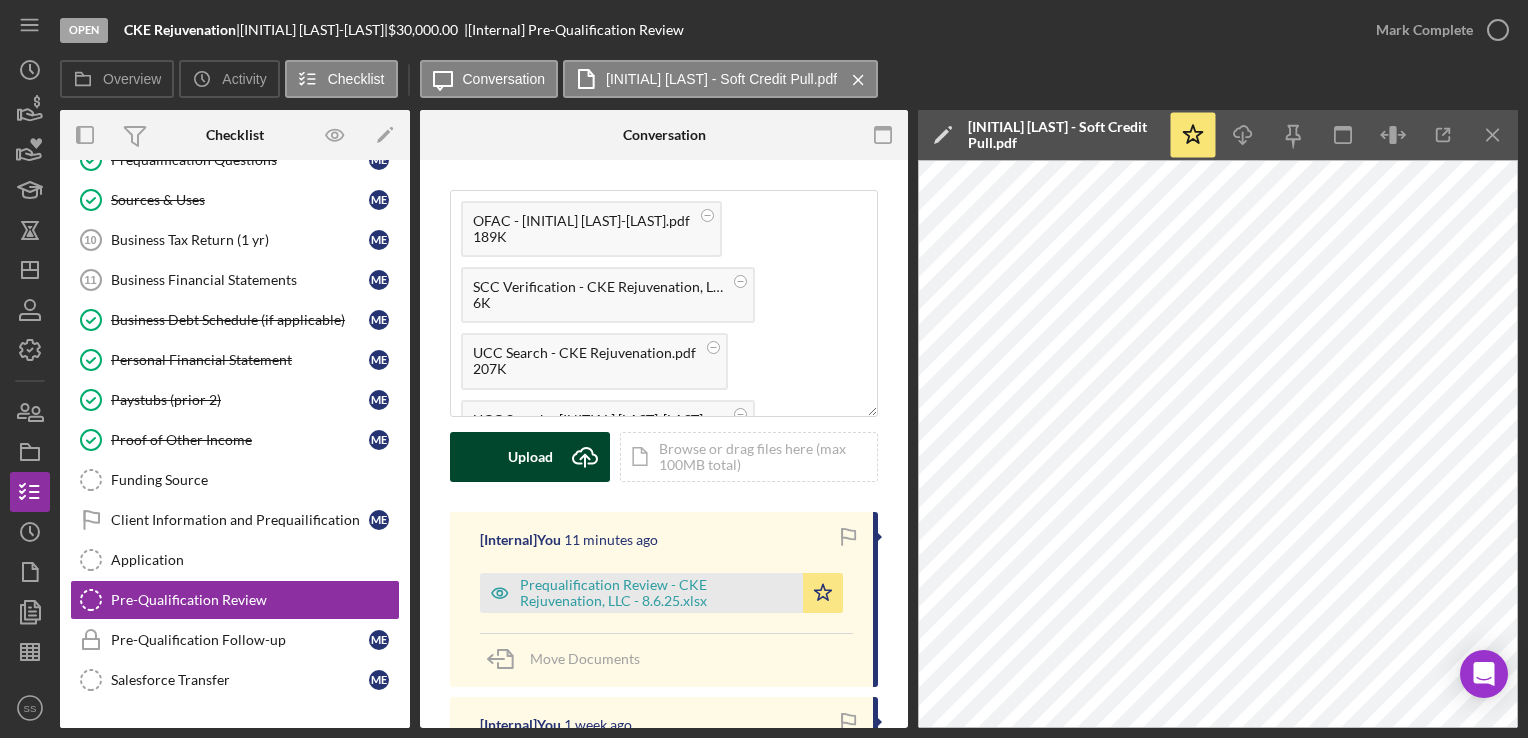 click on "Upload" at bounding box center (530, 457) 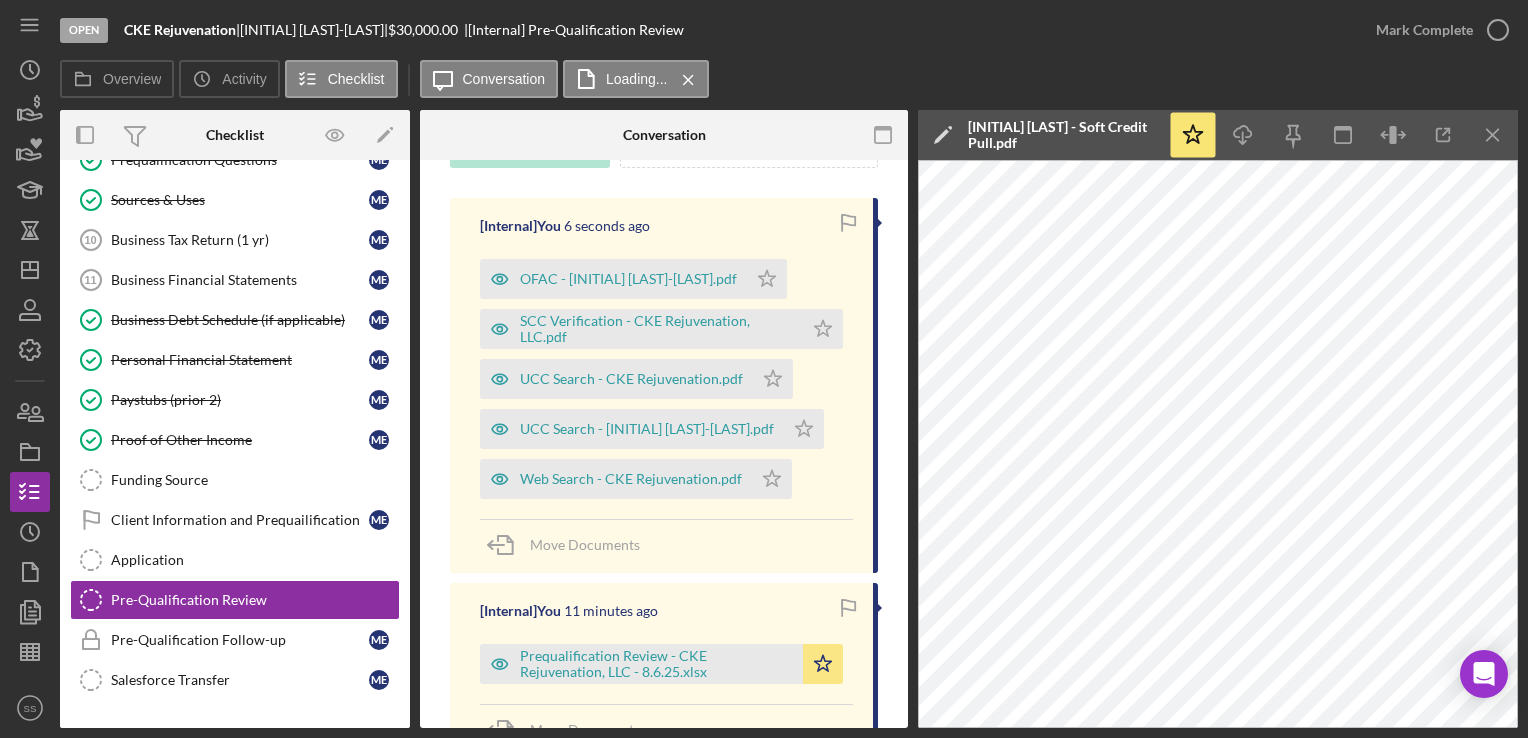 scroll, scrollTop: 311, scrollLeft: 0, axis: vertical 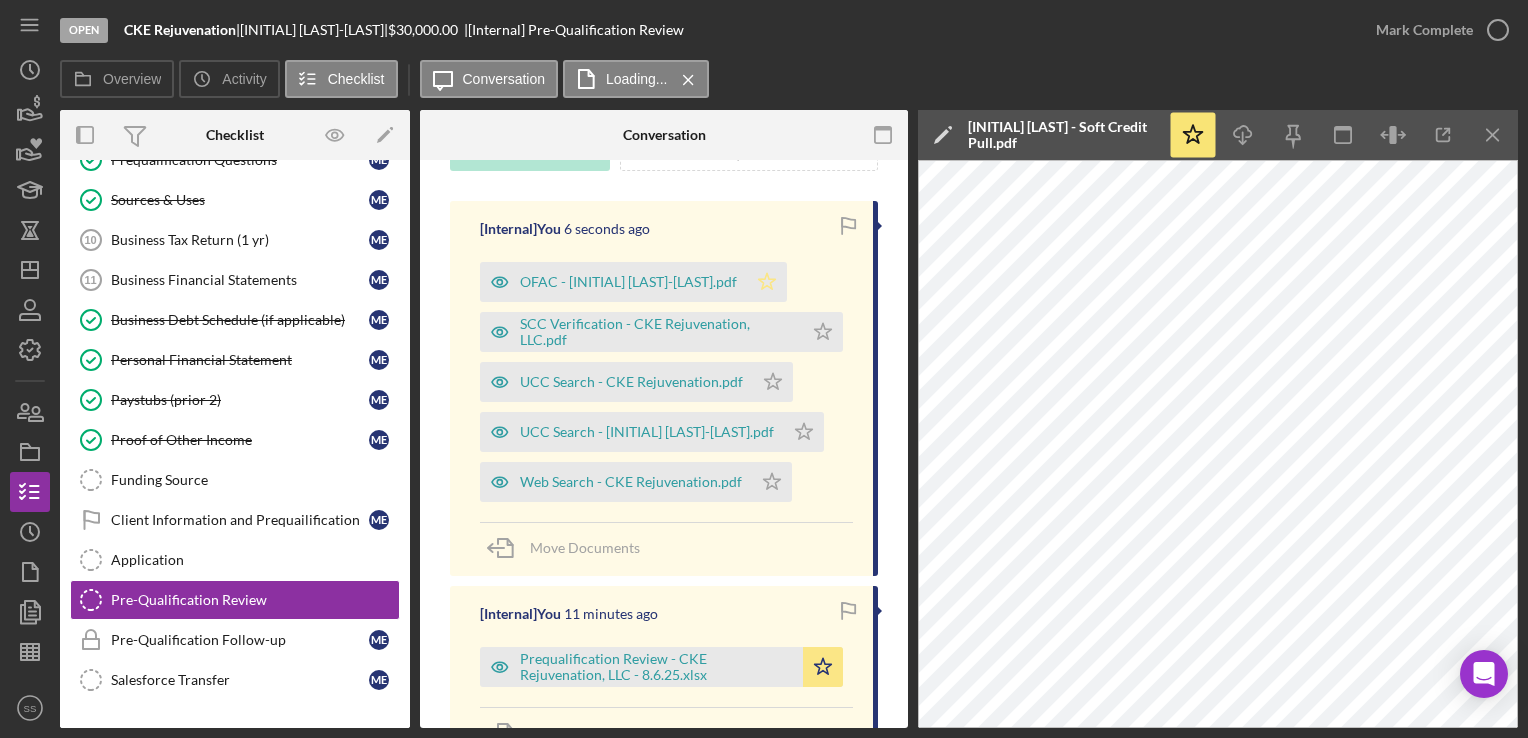 click 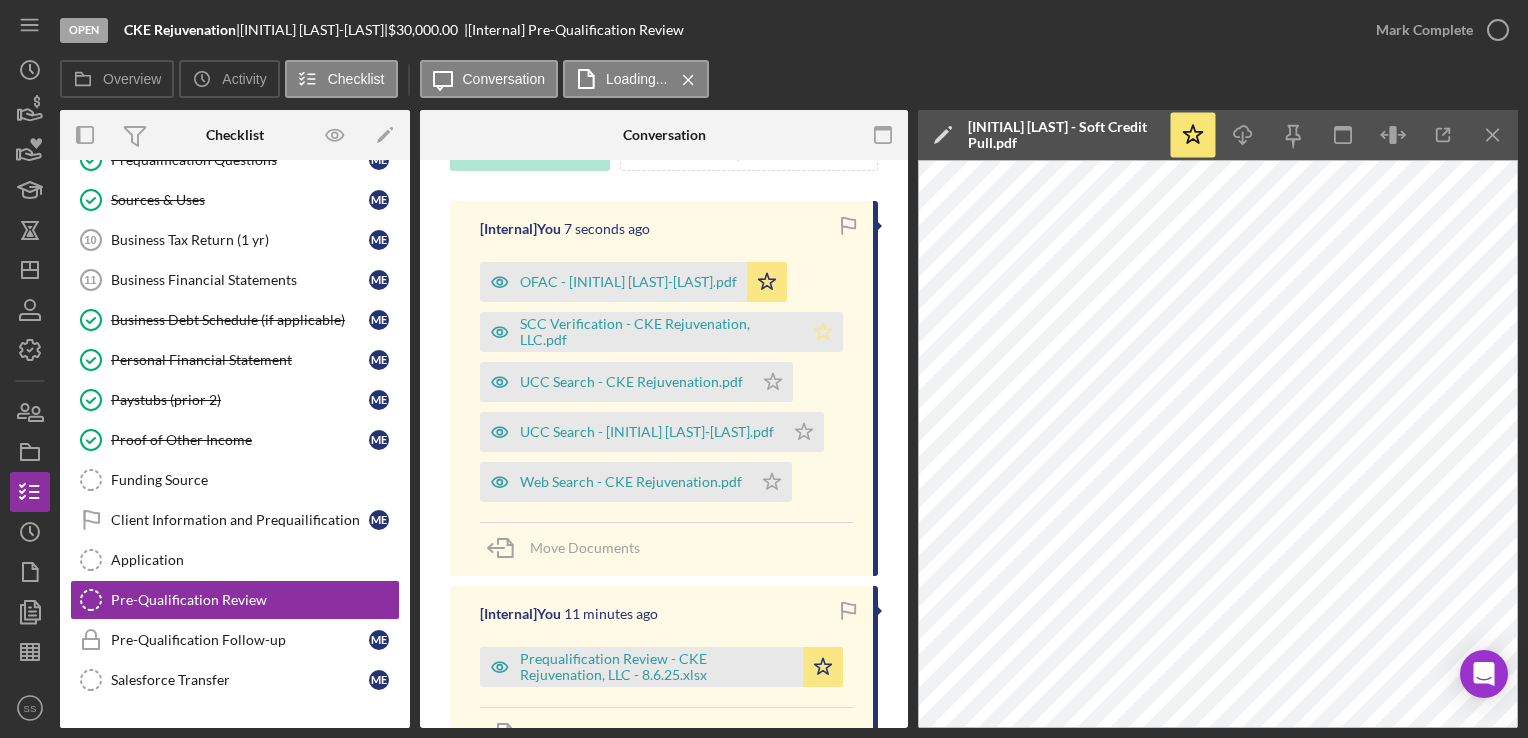 click 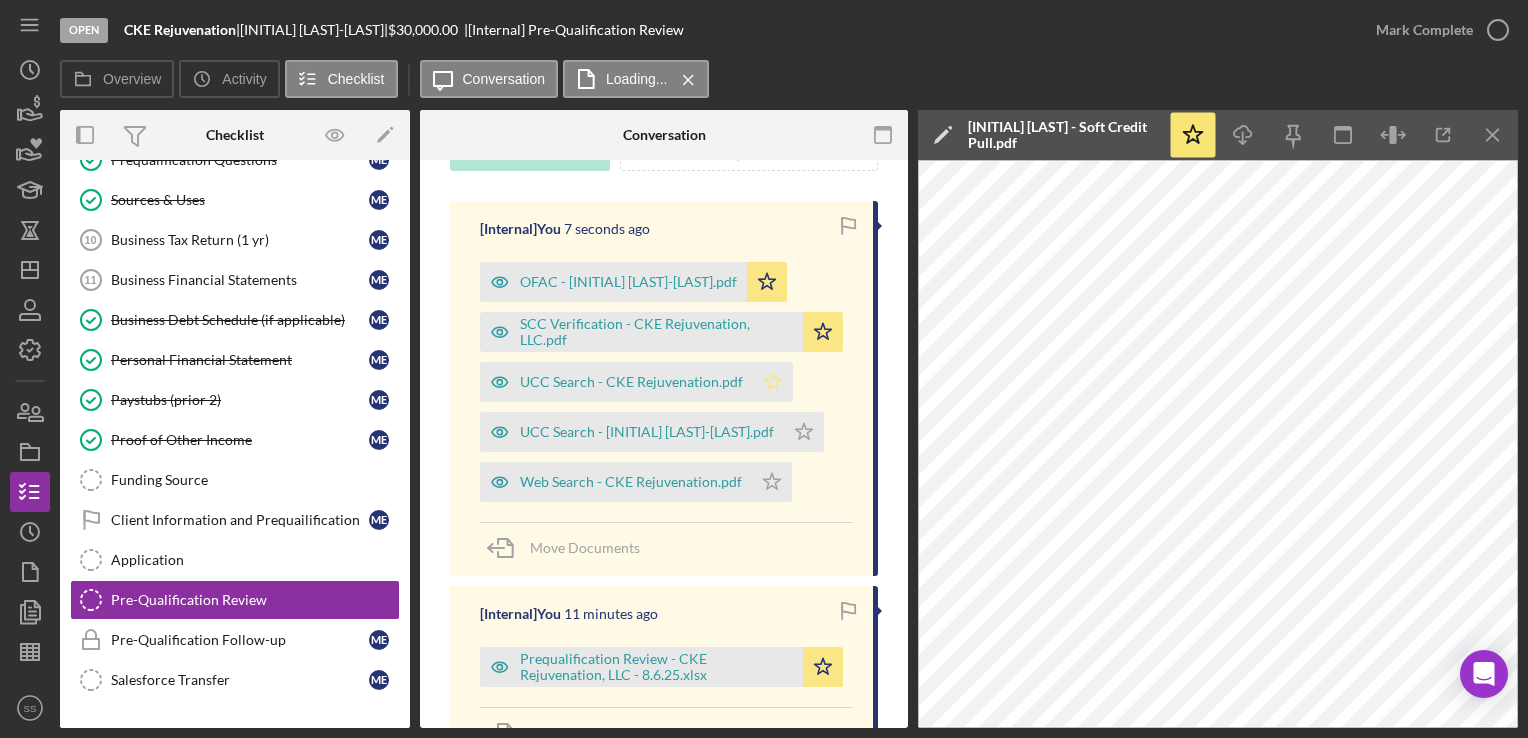 click 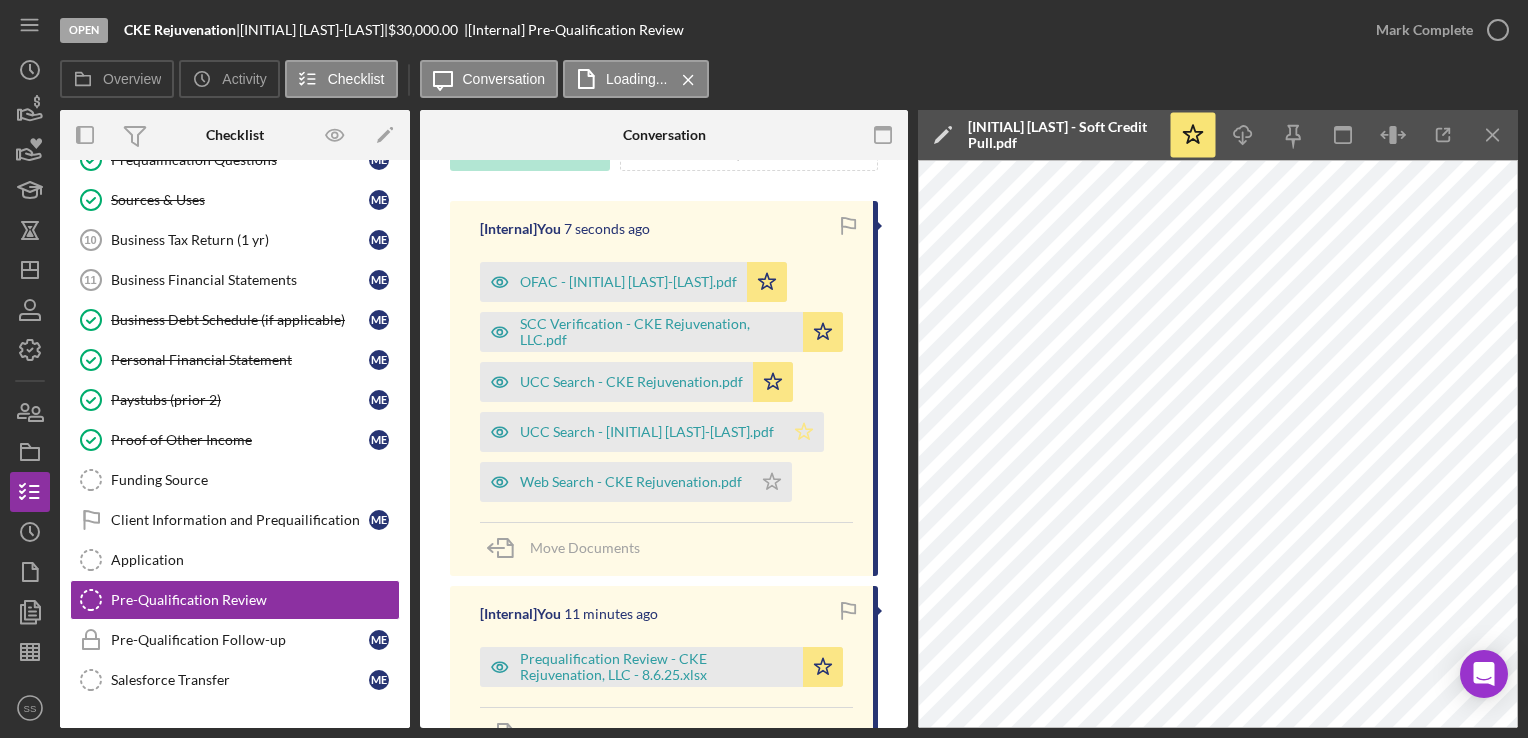 click on "Icon/Star" 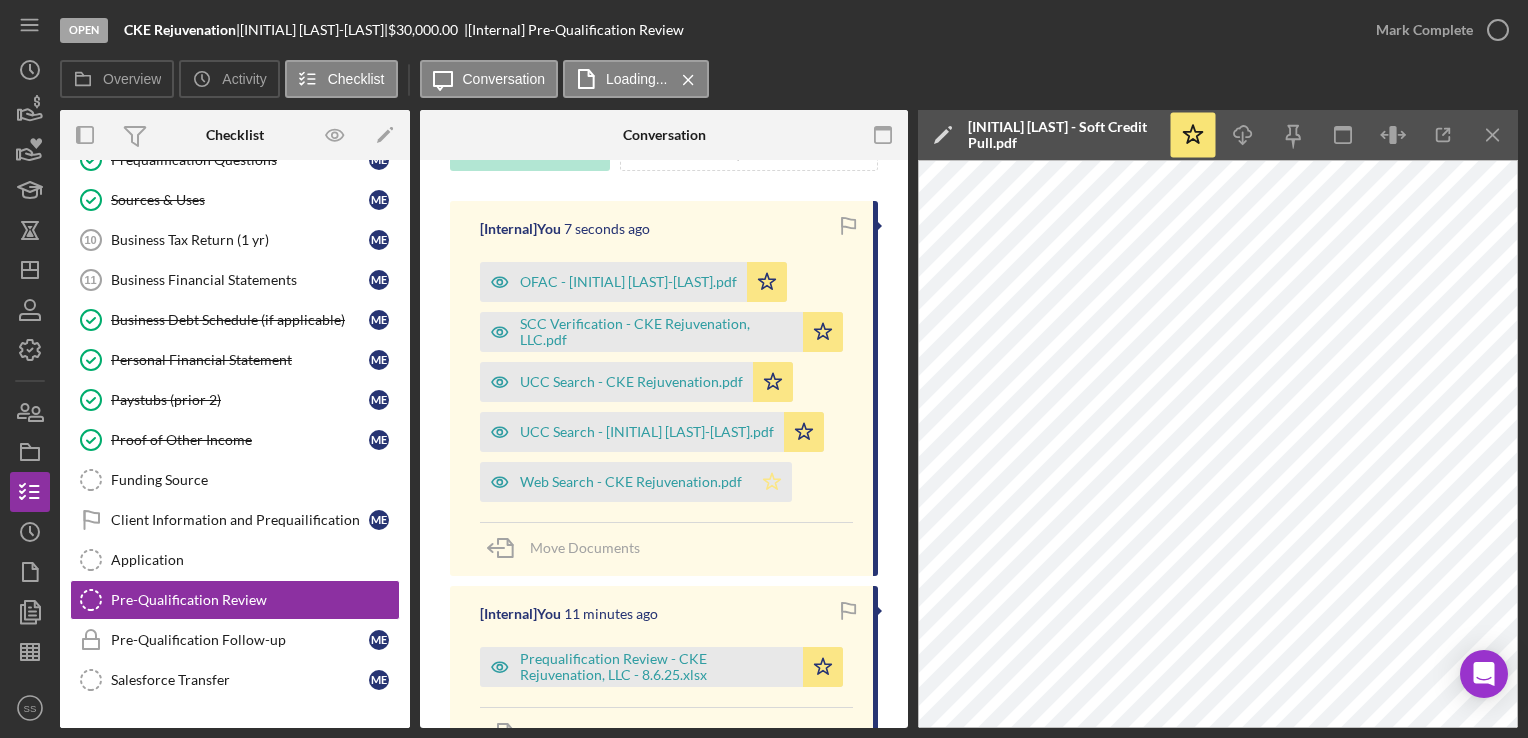 click on "Icon/Star" 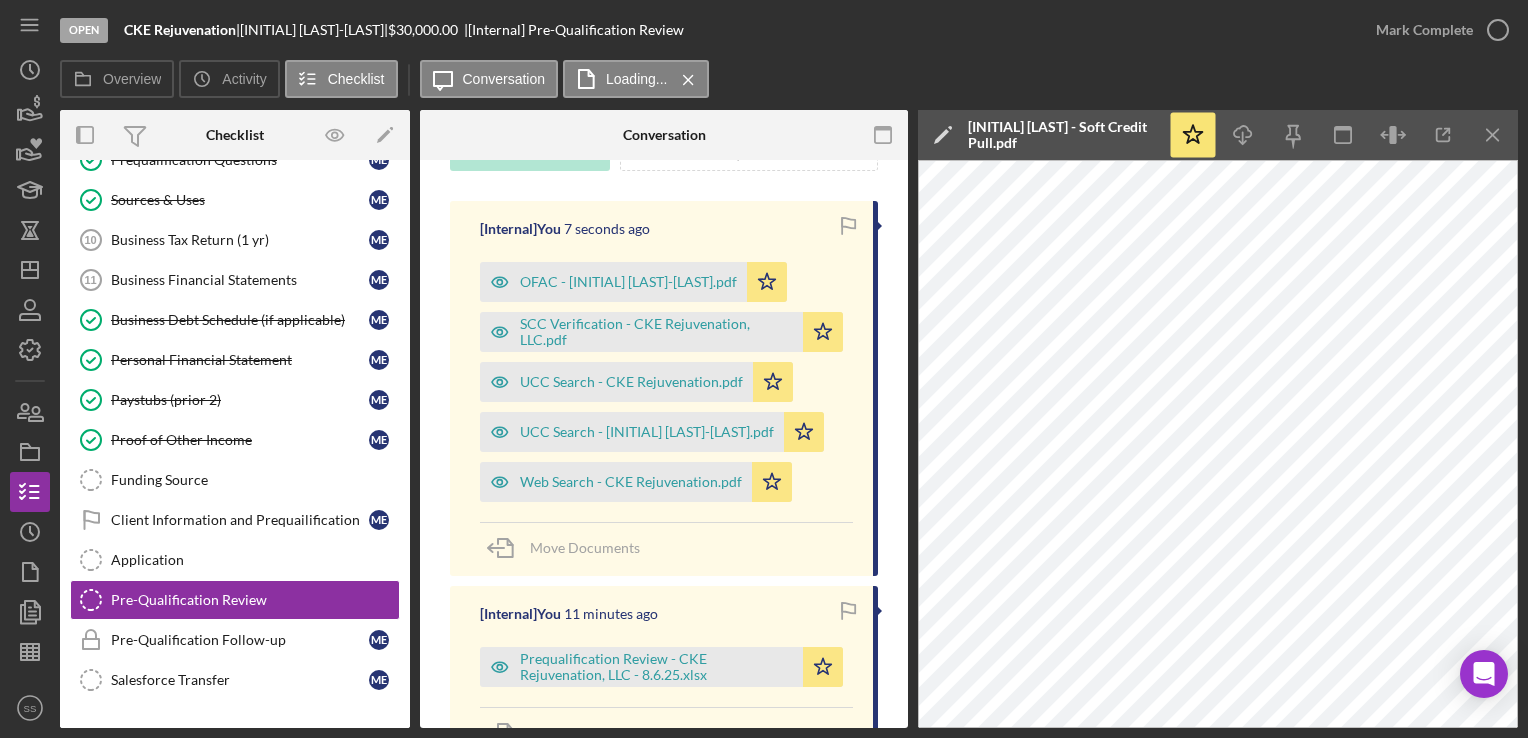 scroll, scrollTop: 167, scrollLeft: 0, axis: vertical 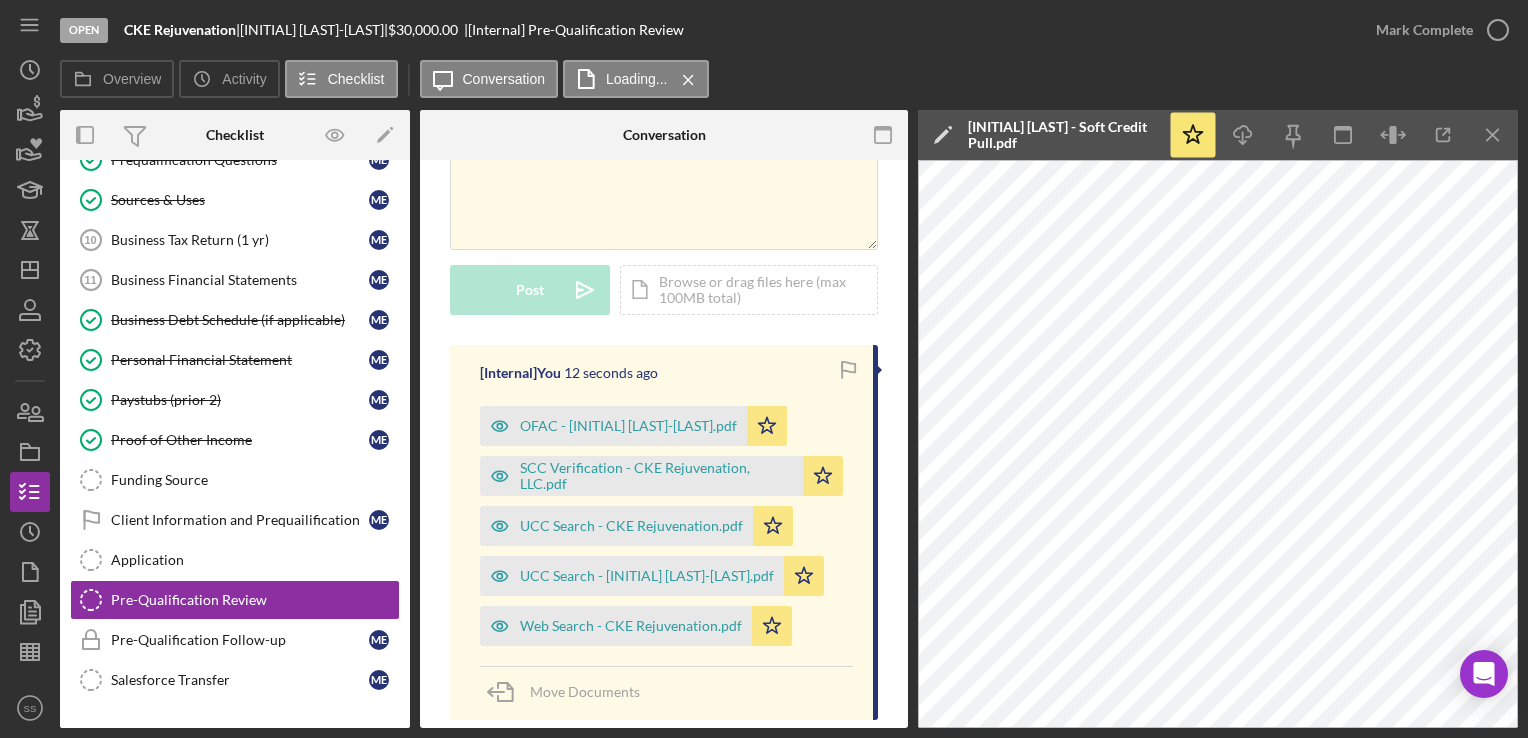 click on "Overview Icon/History Activity Checklist Icon/Message Conversation Loading... Icon/Menu Close" at bounding box center (789, 80) 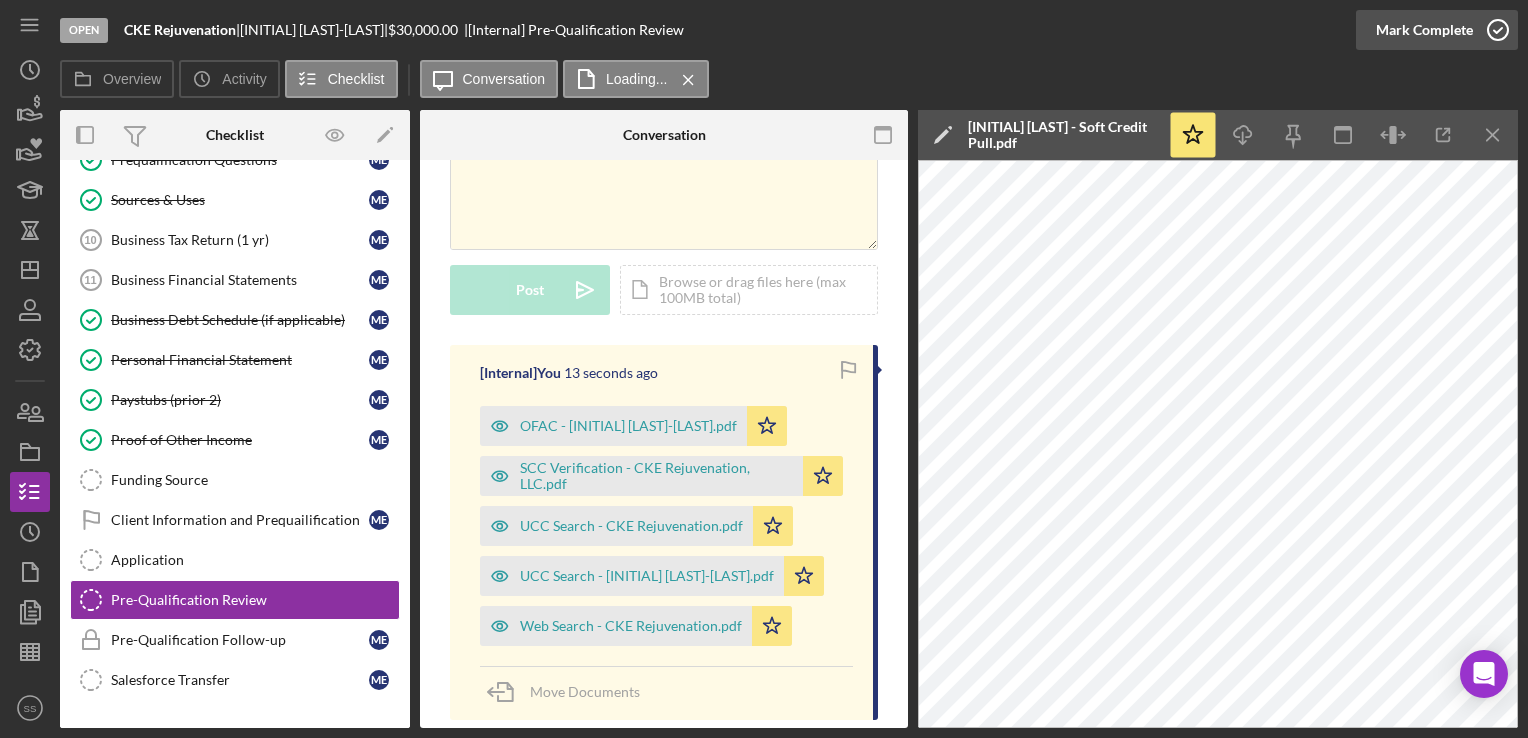 click on "Mark Complete" at bounding box center (1424, 30) 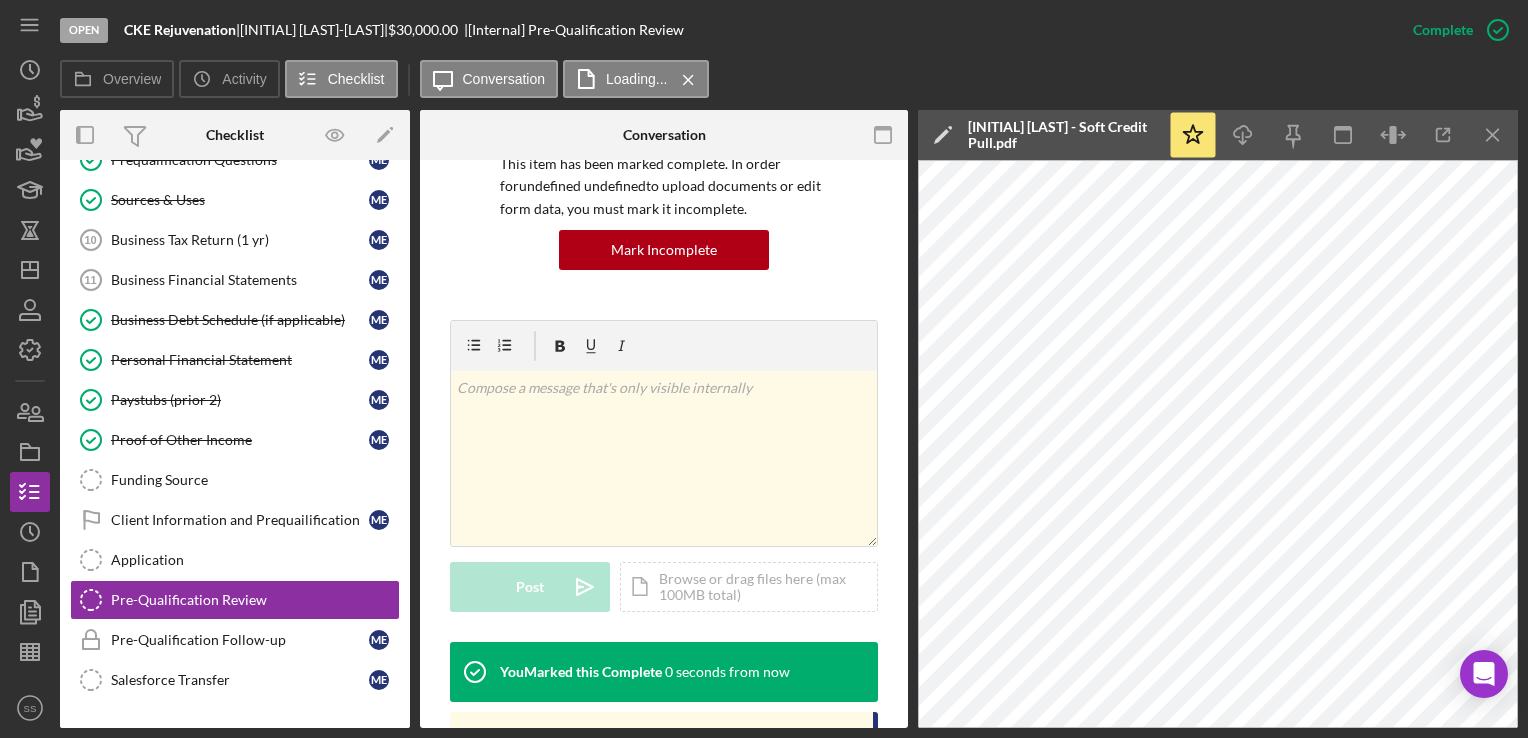 scroll, scrollTop: 464, scrollLeft: 0, axis: vertical 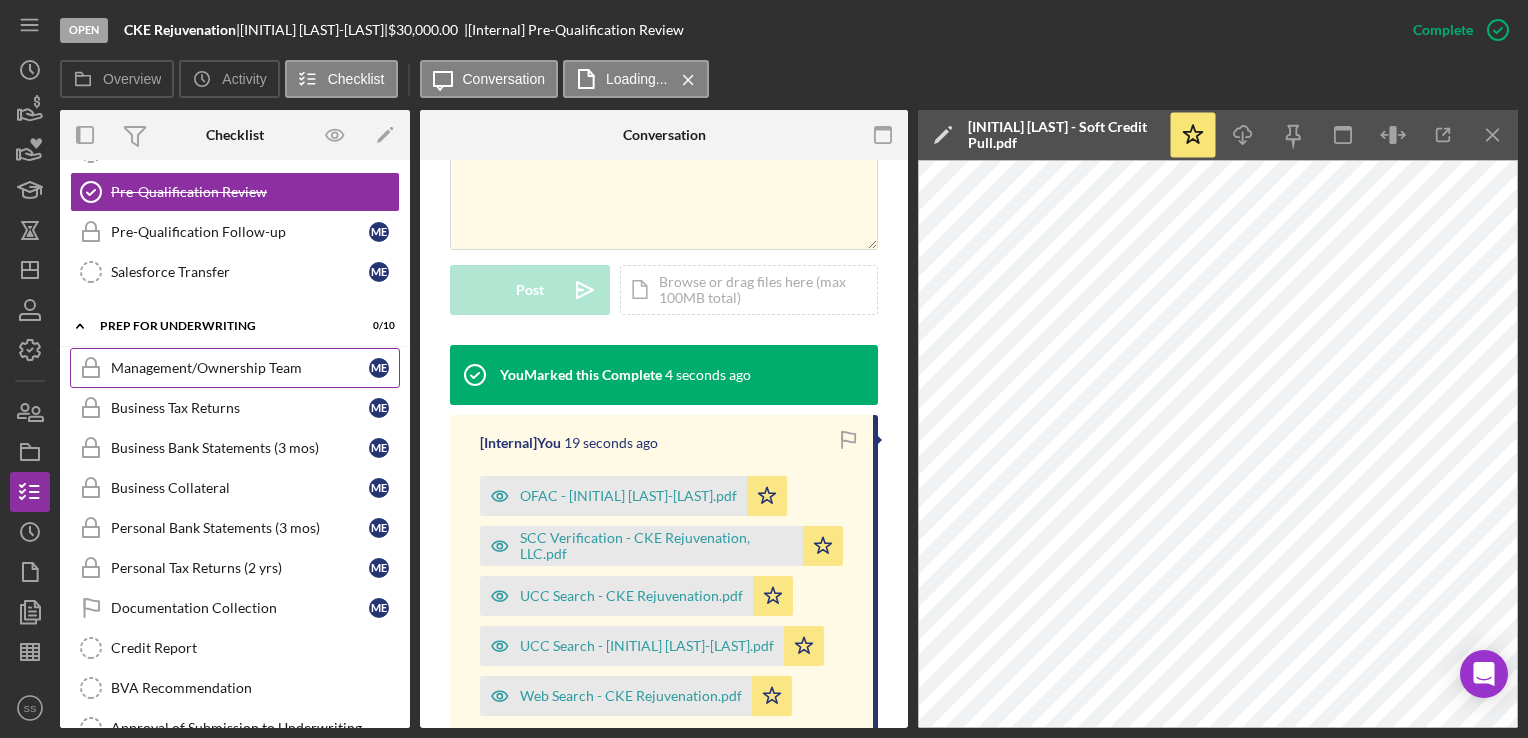 click on "Management/Ownership Team" at bounding box center [240, 368] 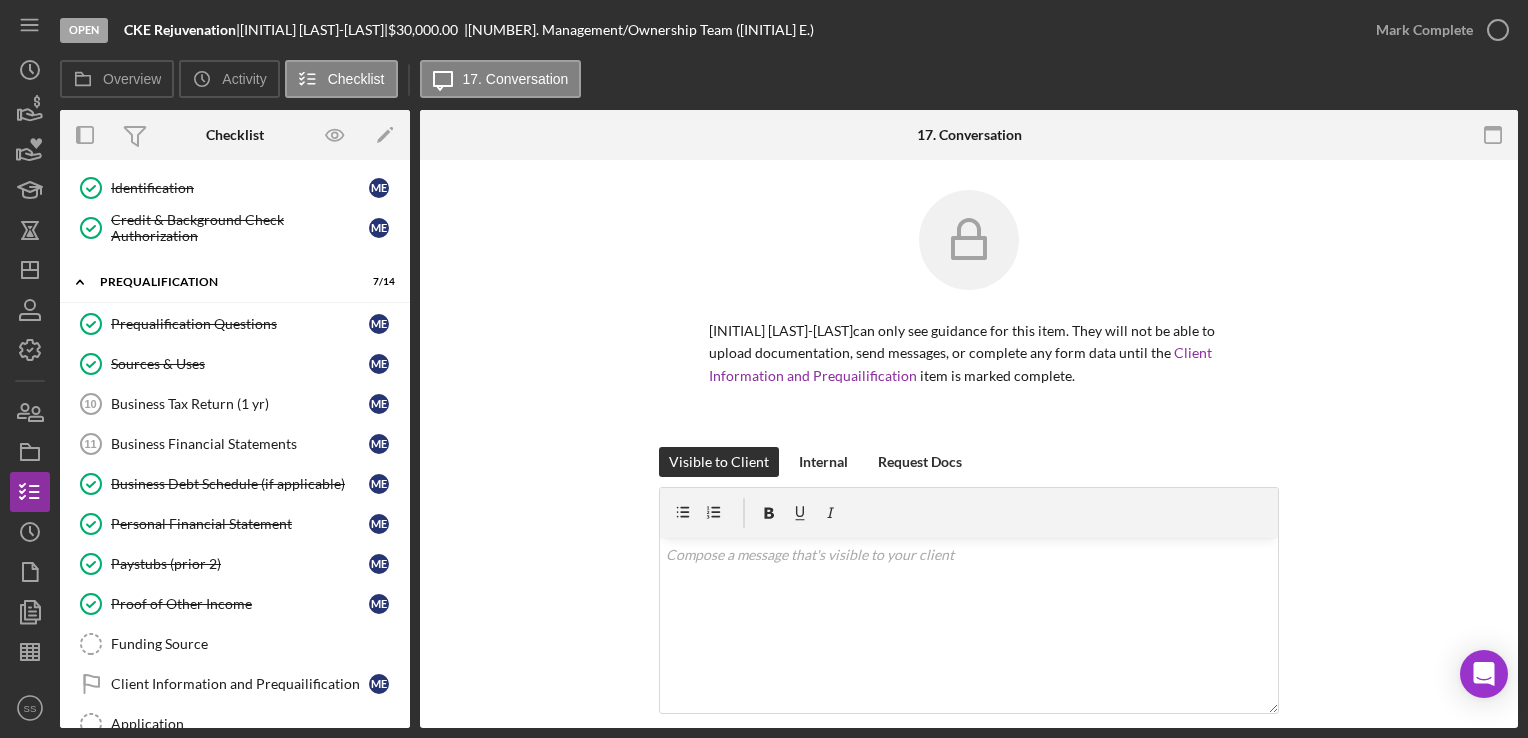 scroll, scrollTop: 280, scrollLeft: 0, axis: vertical 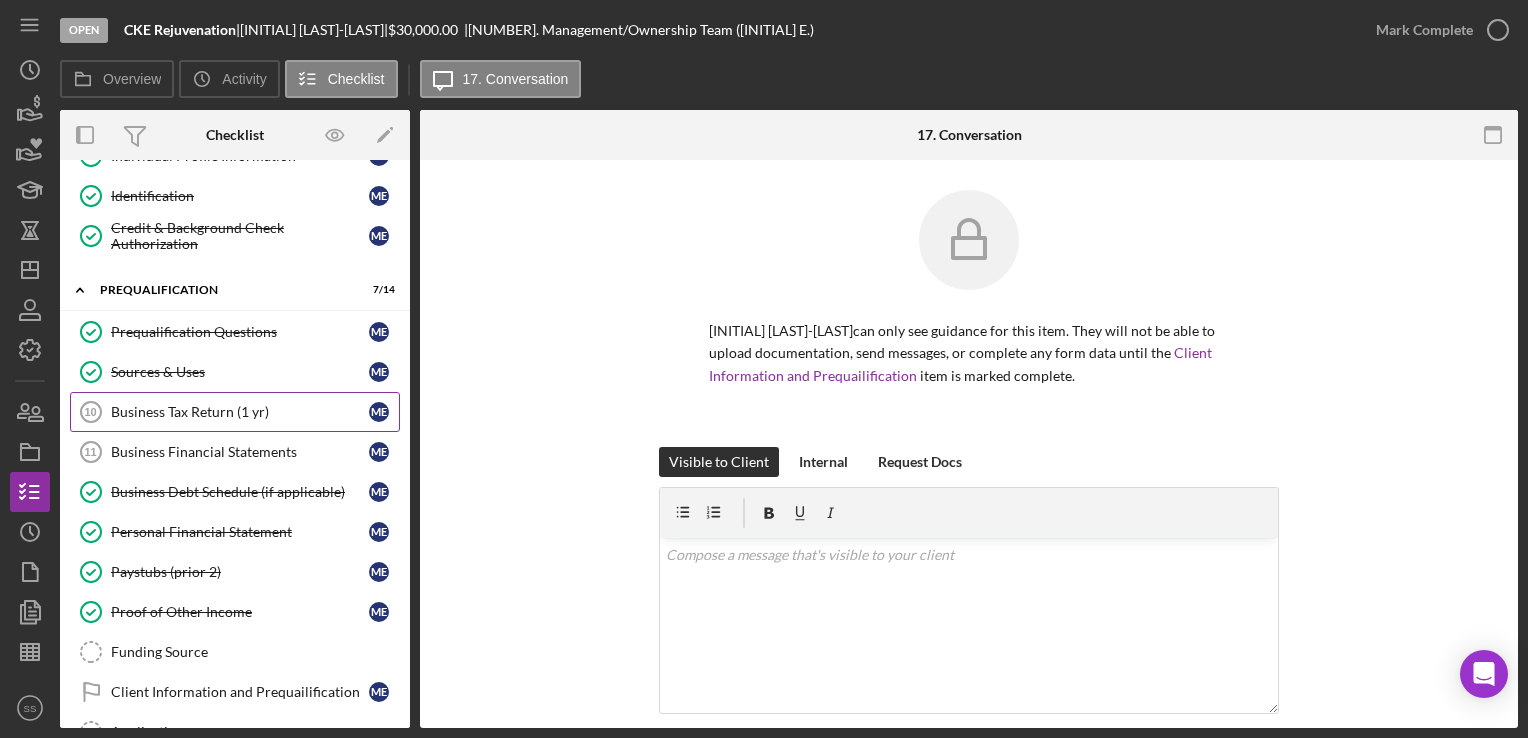 click on "Business Tax Return (1 yr)" at bounding box center [240, 412] 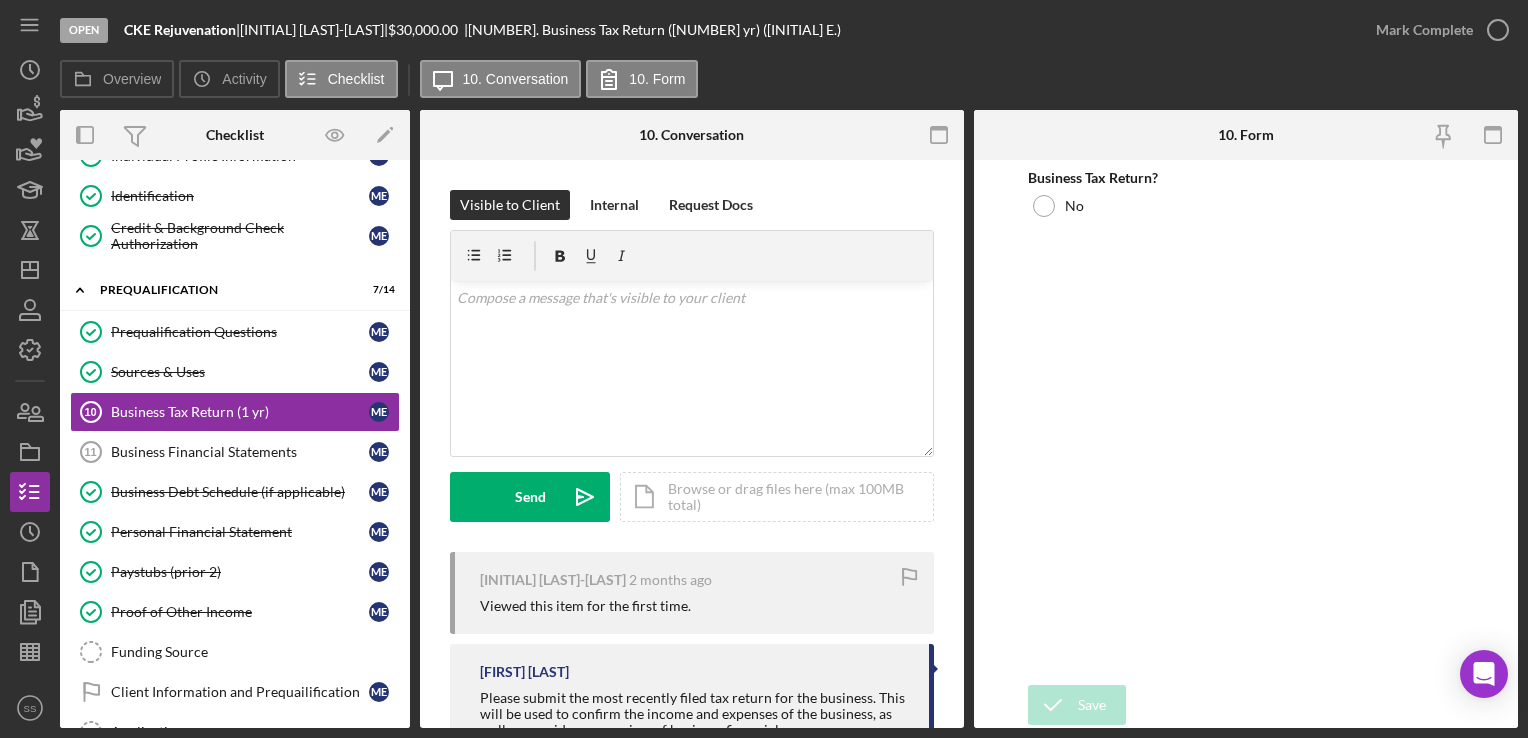 scroll, scrollTop: 251, scrollLeft: 0, axis: vertical 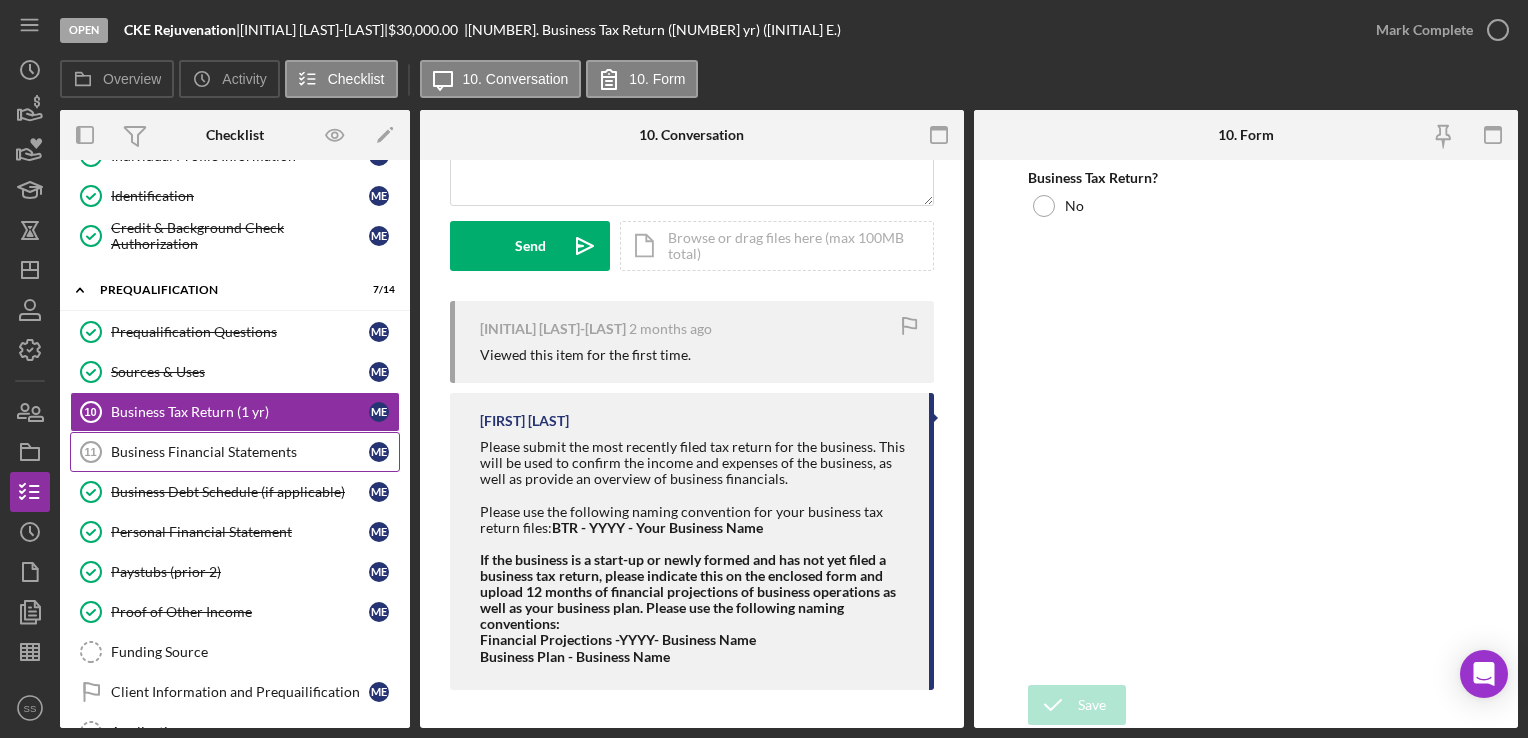 click on "Business Financial Statements 11 Business Financial Statements [FIRST] [INITIAL]" at bounding box center (235, 452) 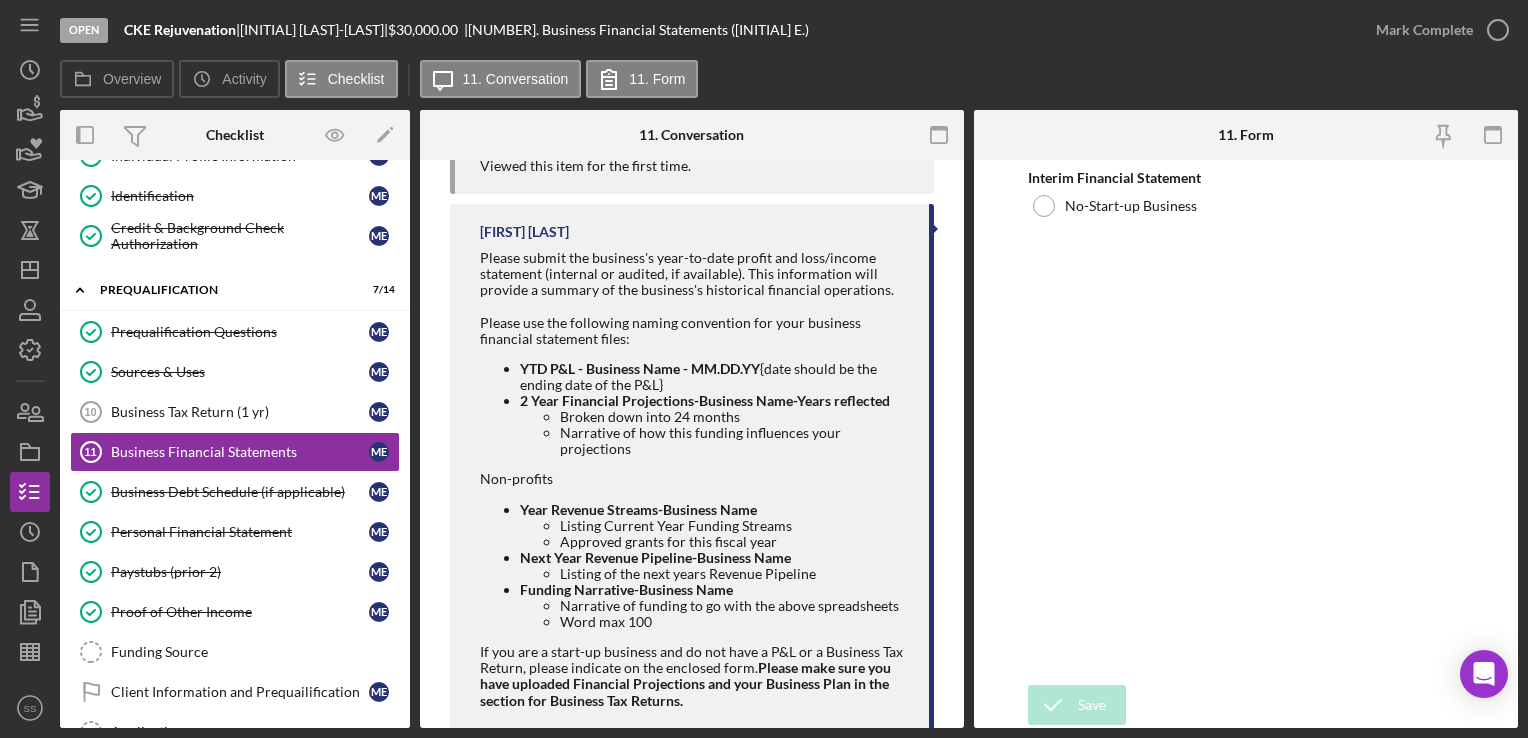 scroll, scrollTop: 500, scrollLeft: 0, axis: vertical 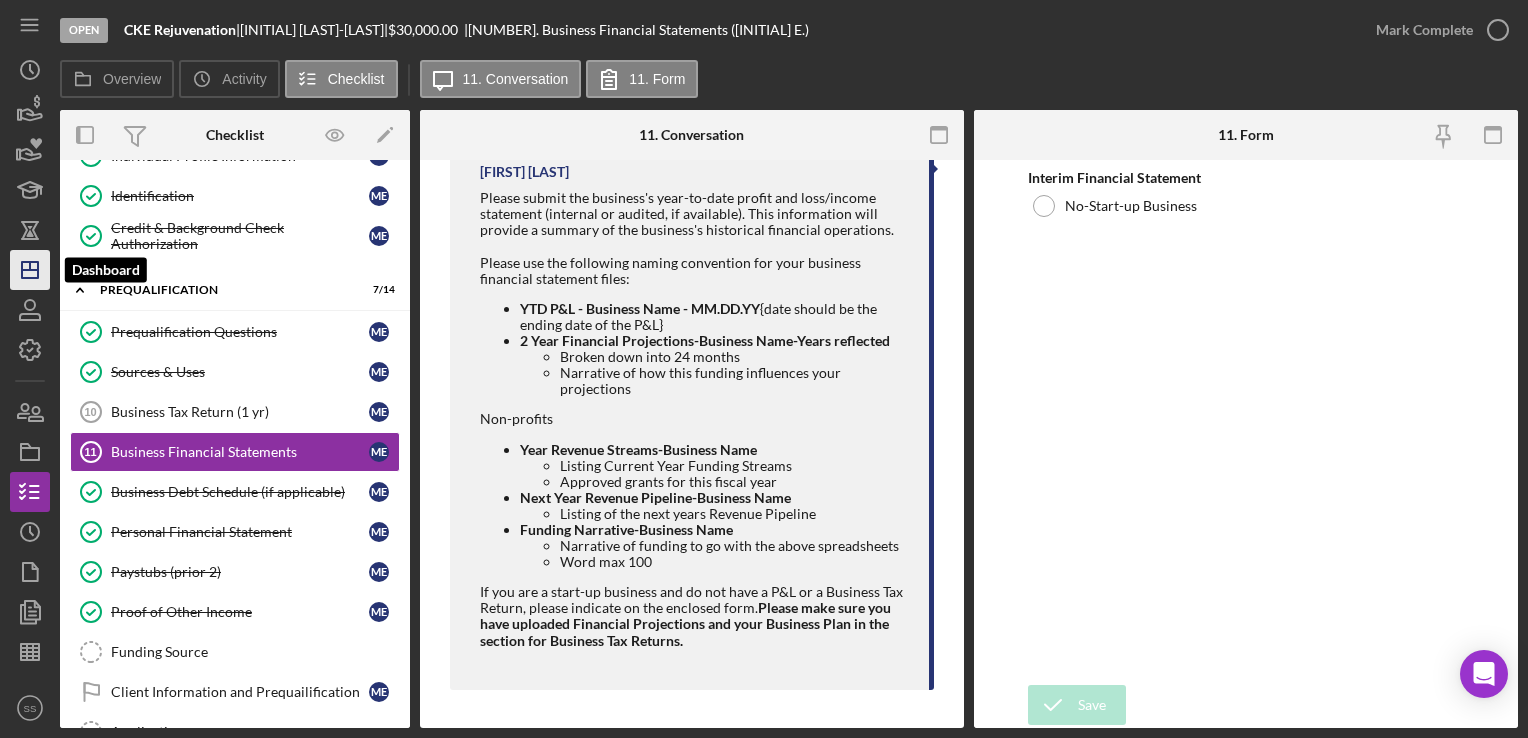 click 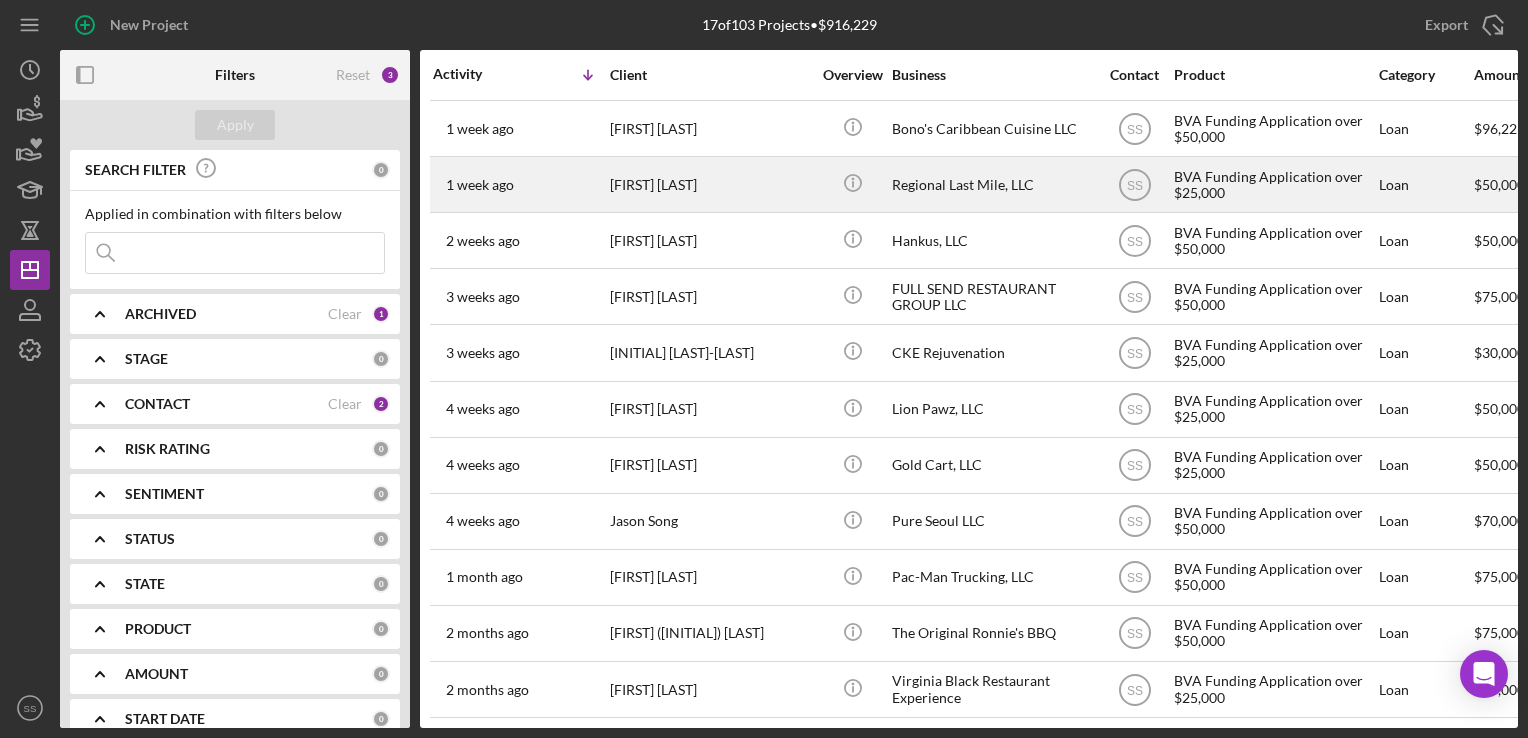scroll, scrollTop: 348, scrollLeft: 0, axis: vertical 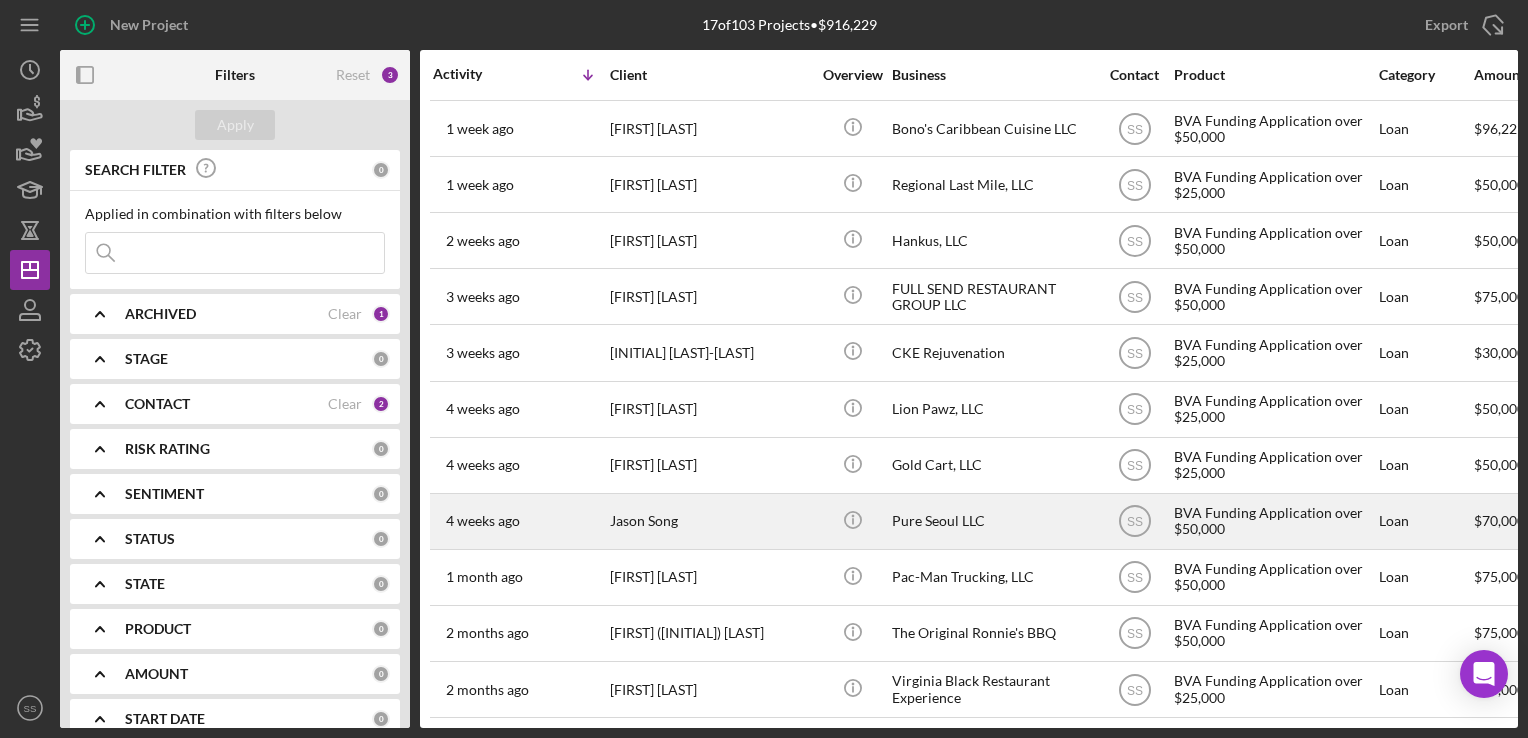 click on "Jason Song" at bounding box center (710, 521) 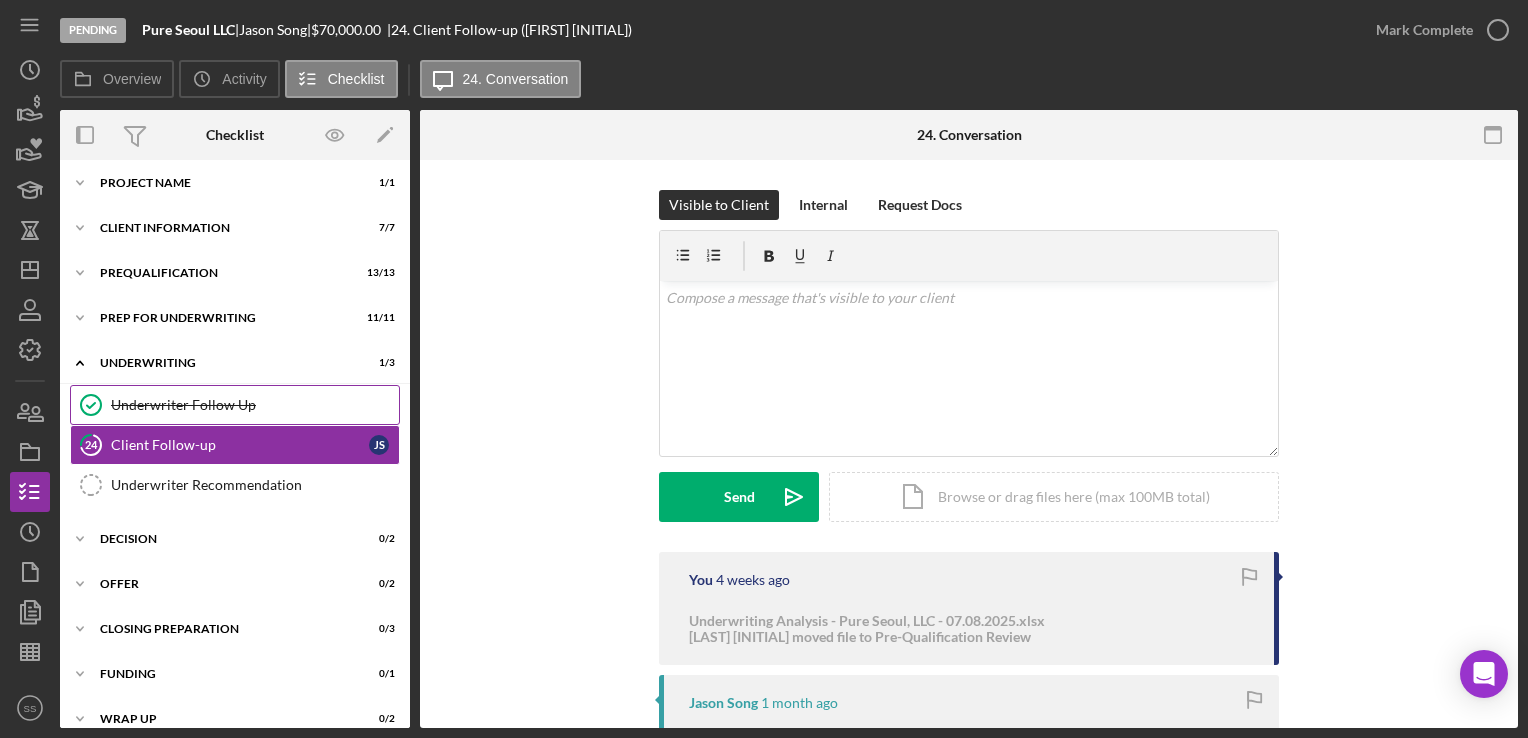 scroll, scrollTop: 0, scrollLeft: 0, axis: both 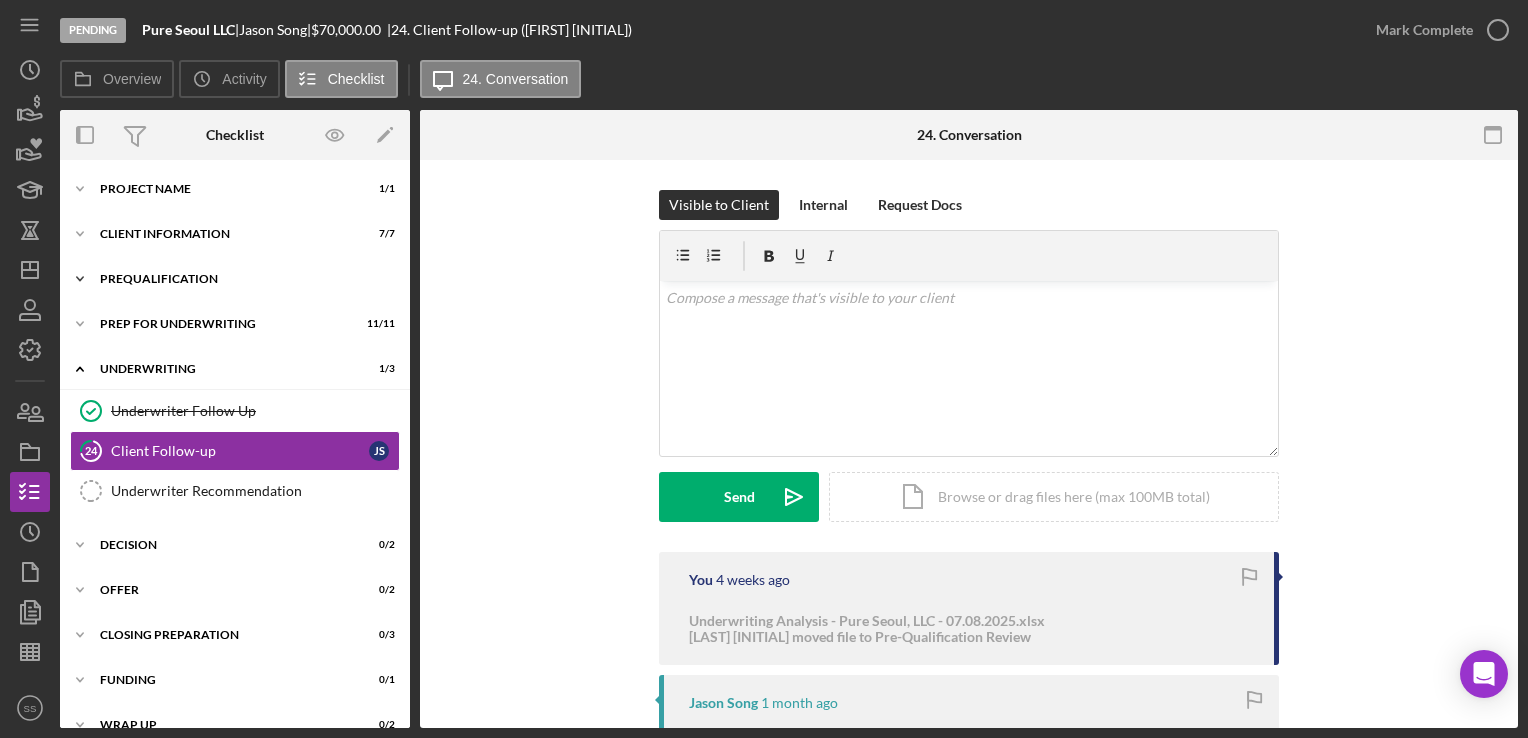 click on "Prequalification" at bounding box center (242, 279) 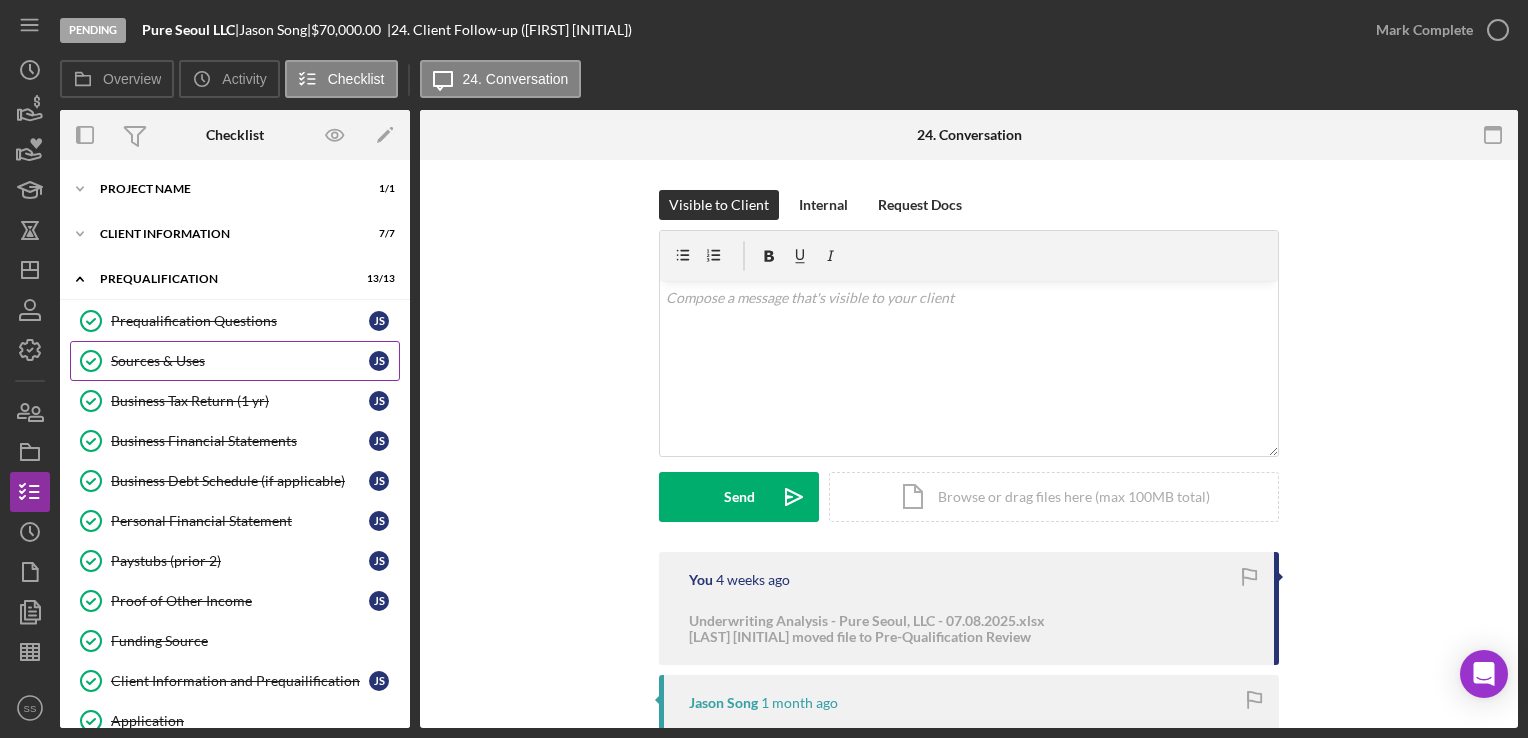 click on "Sources & Uses Sources & Uses [FIRST] [INITIAL]" at bounding box center [235, 361] 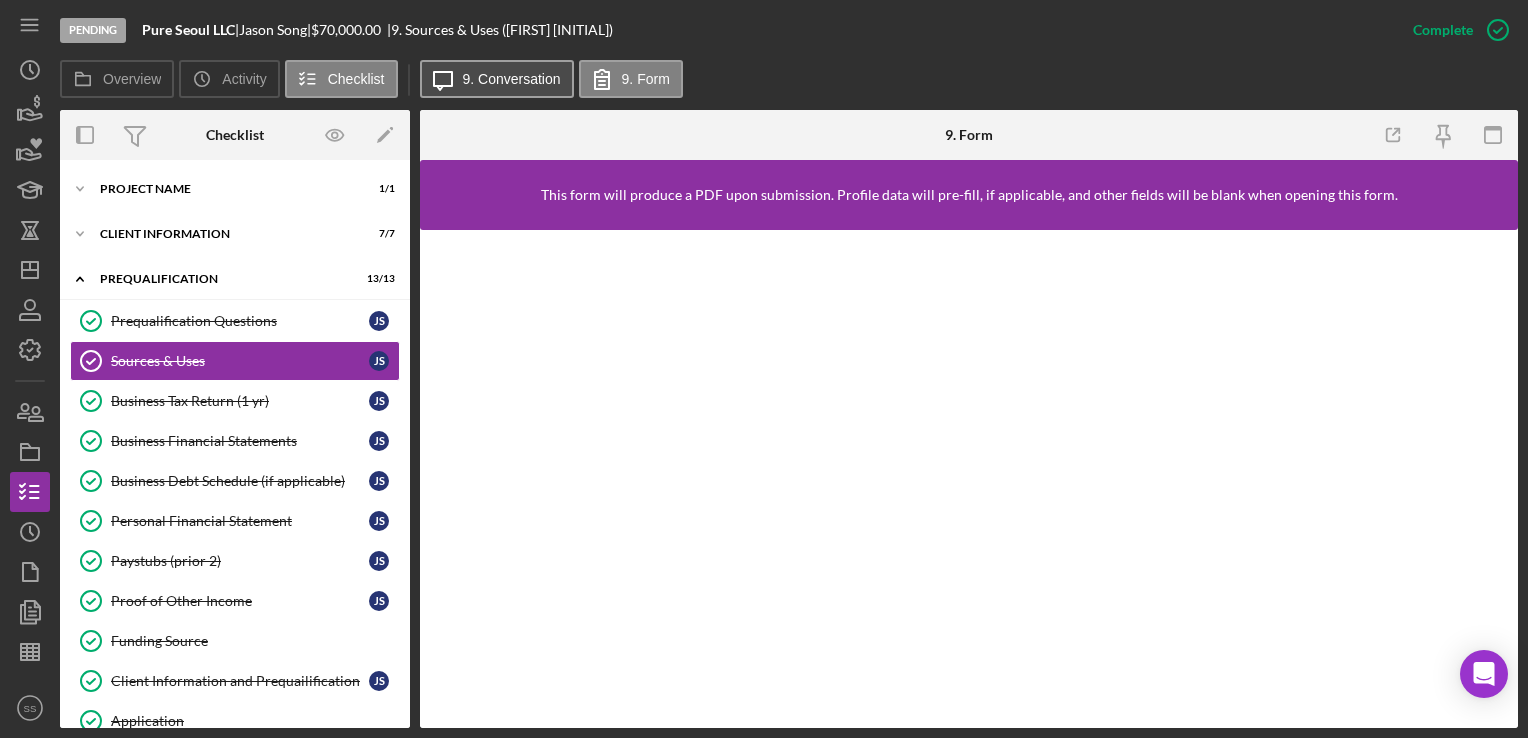 click on "9. Conversation" at bounding box center (512, 79) 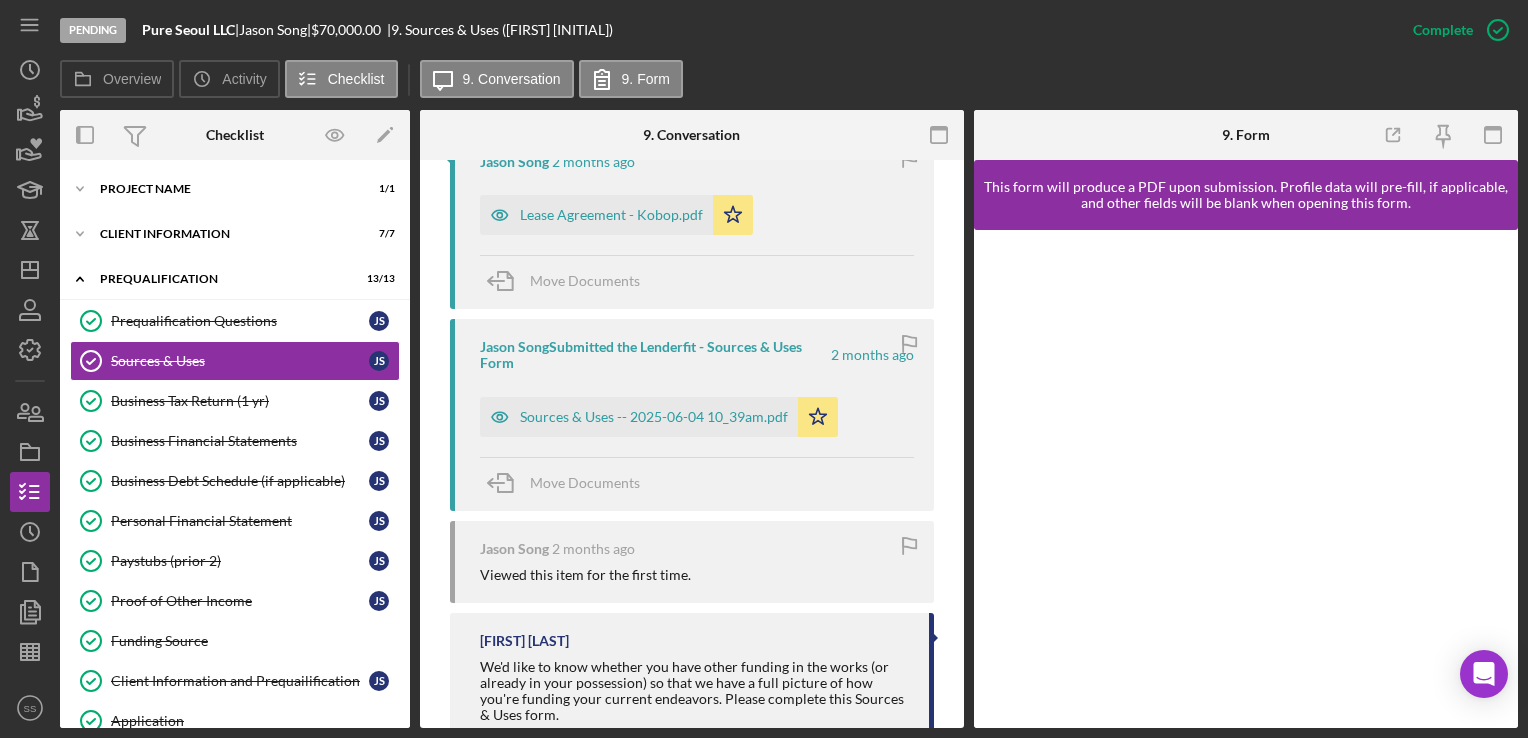 scroll, scrollTop: 836, scrollLeft: 0, axis: vertical 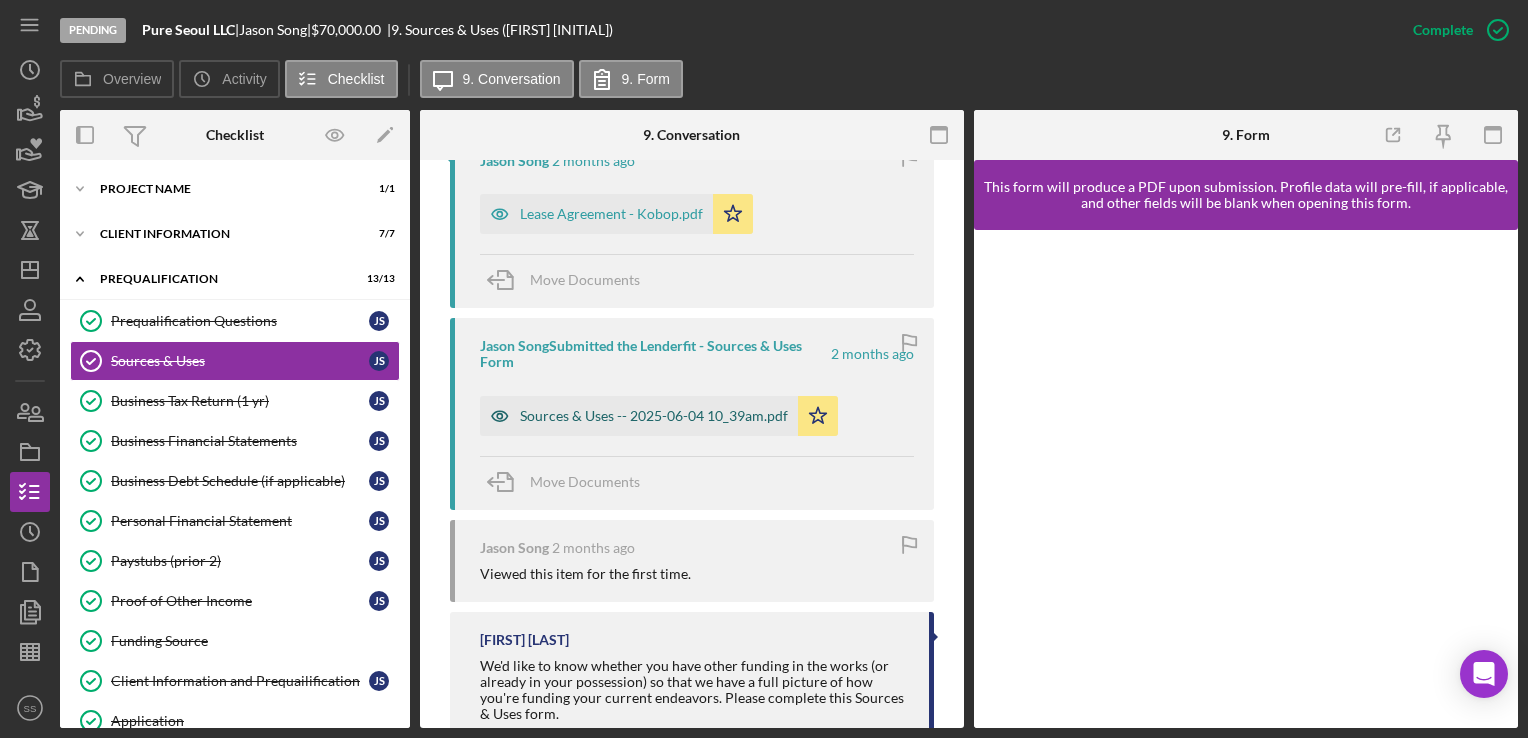 click on "Sources & Uses -- 2025-06-04 10_39am.pdf" at bounding box center [639, 416] 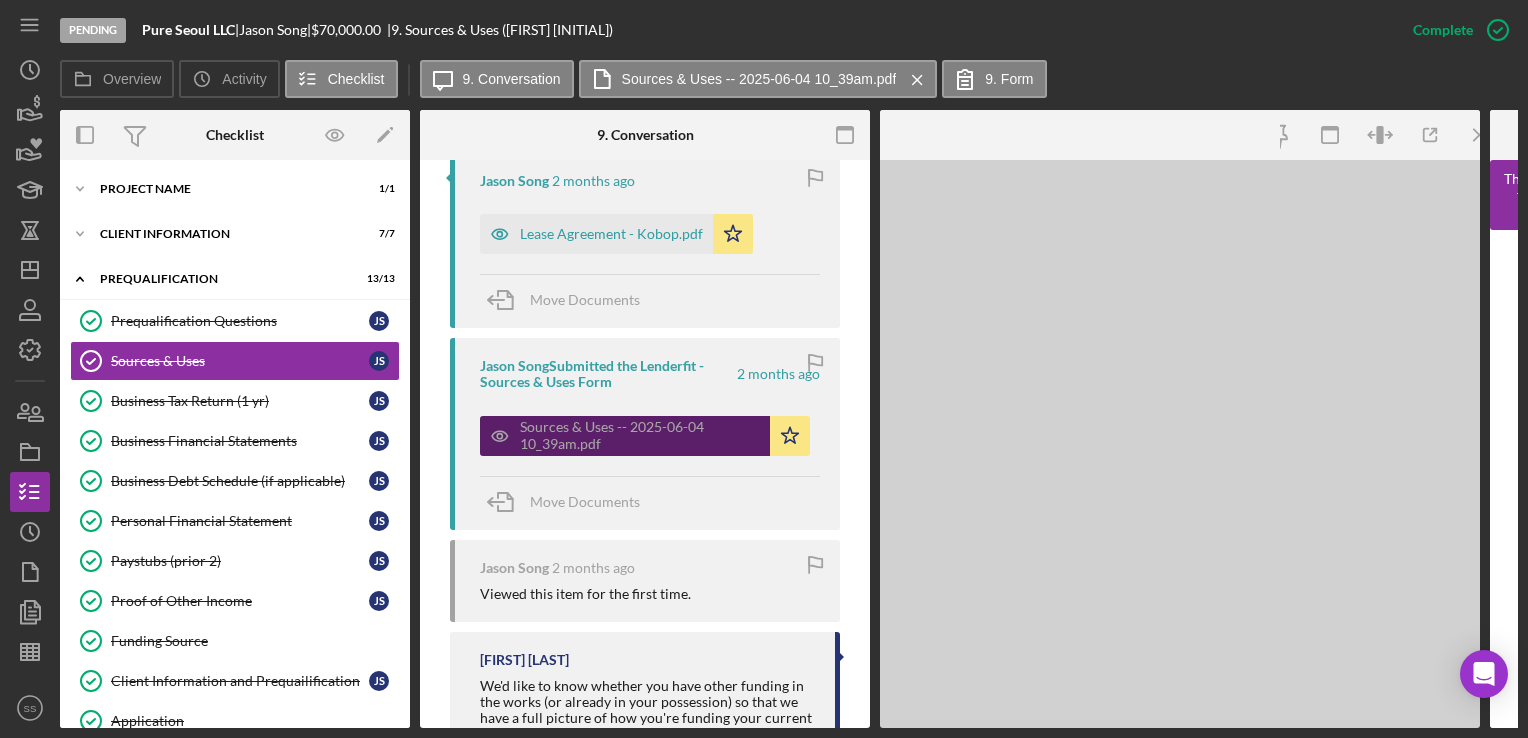 scroll, scrollTop: 856, scrollLeft: 0, axis: vertical 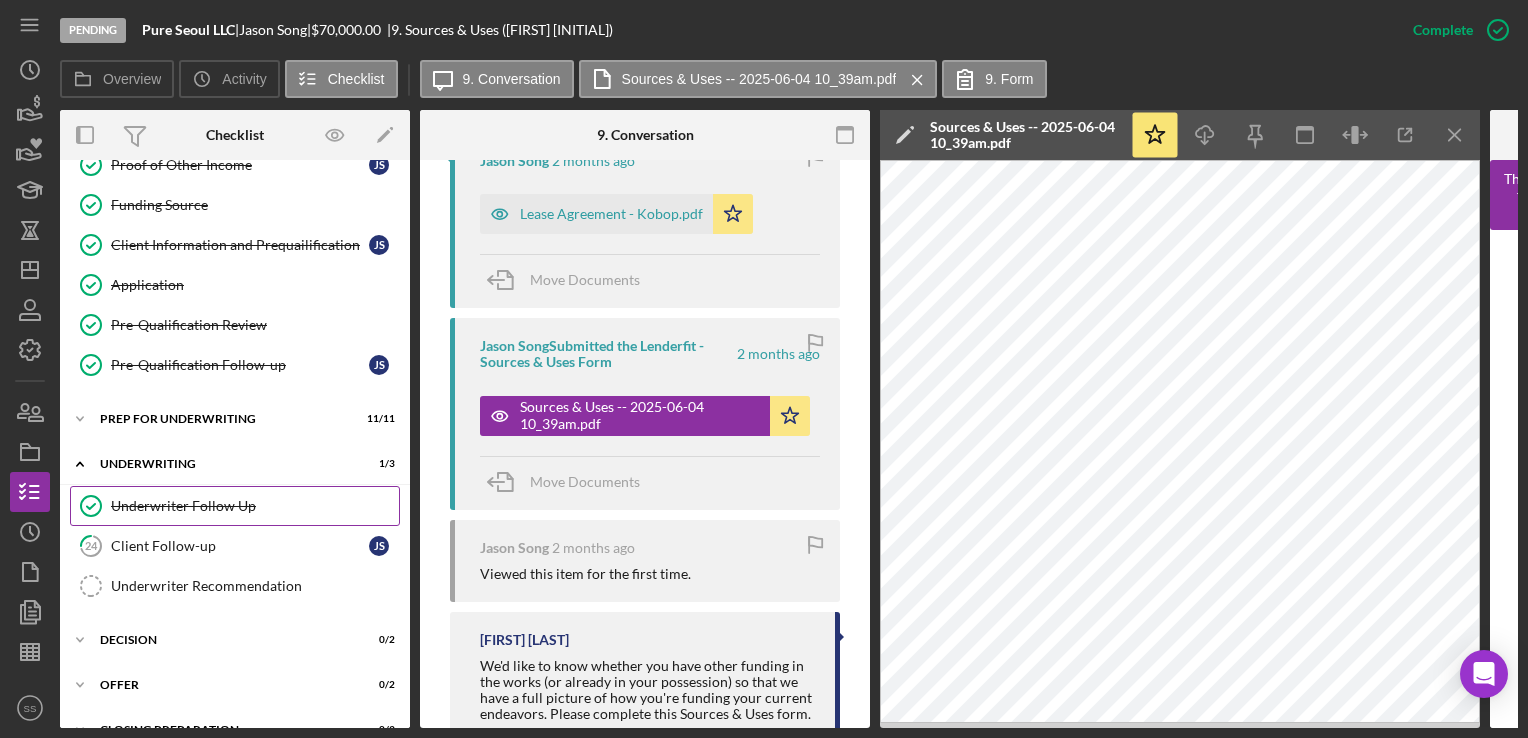 click on "Underwriter Follow Up" at bounding box center [255, 506] 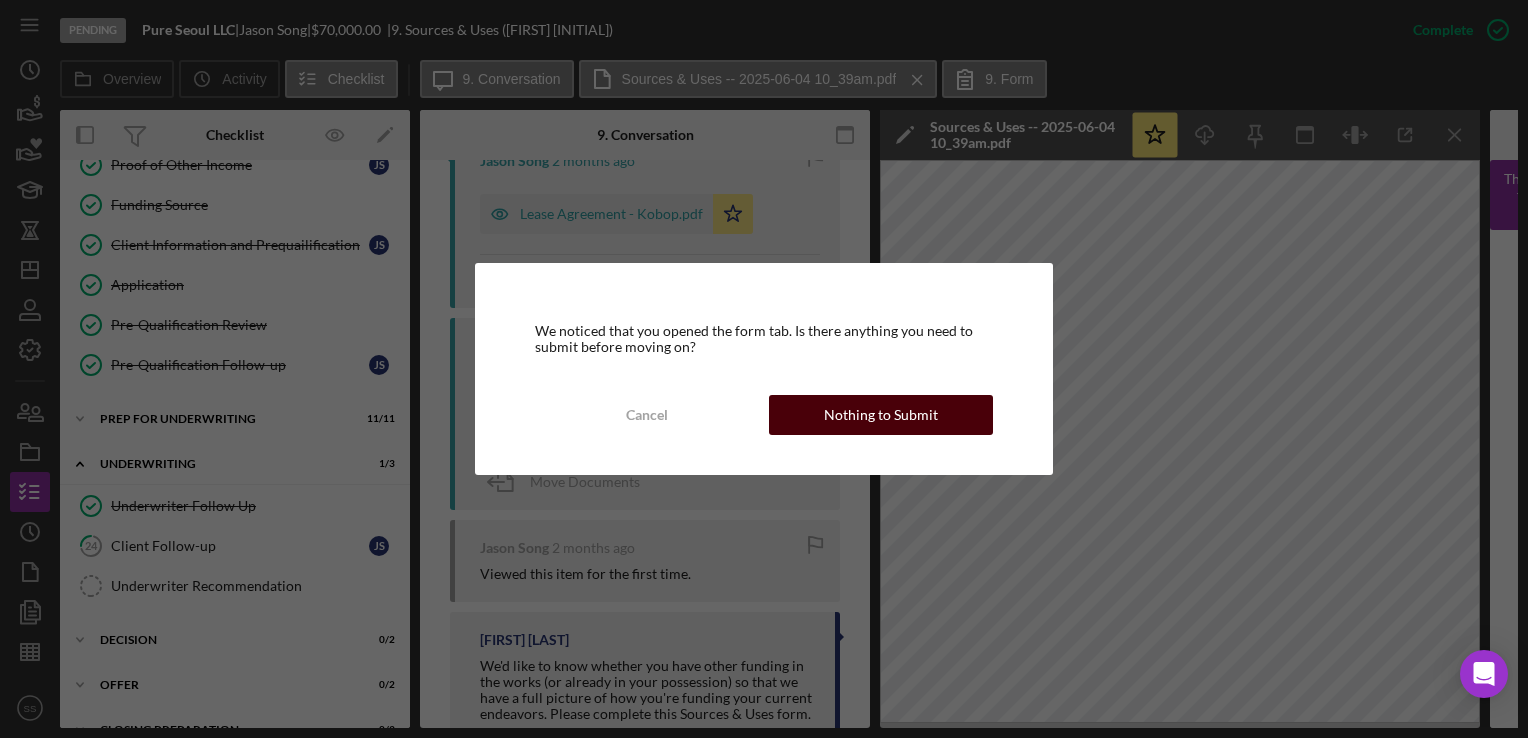 click on "Nothing to Submit" at bounding box center (881, 415) 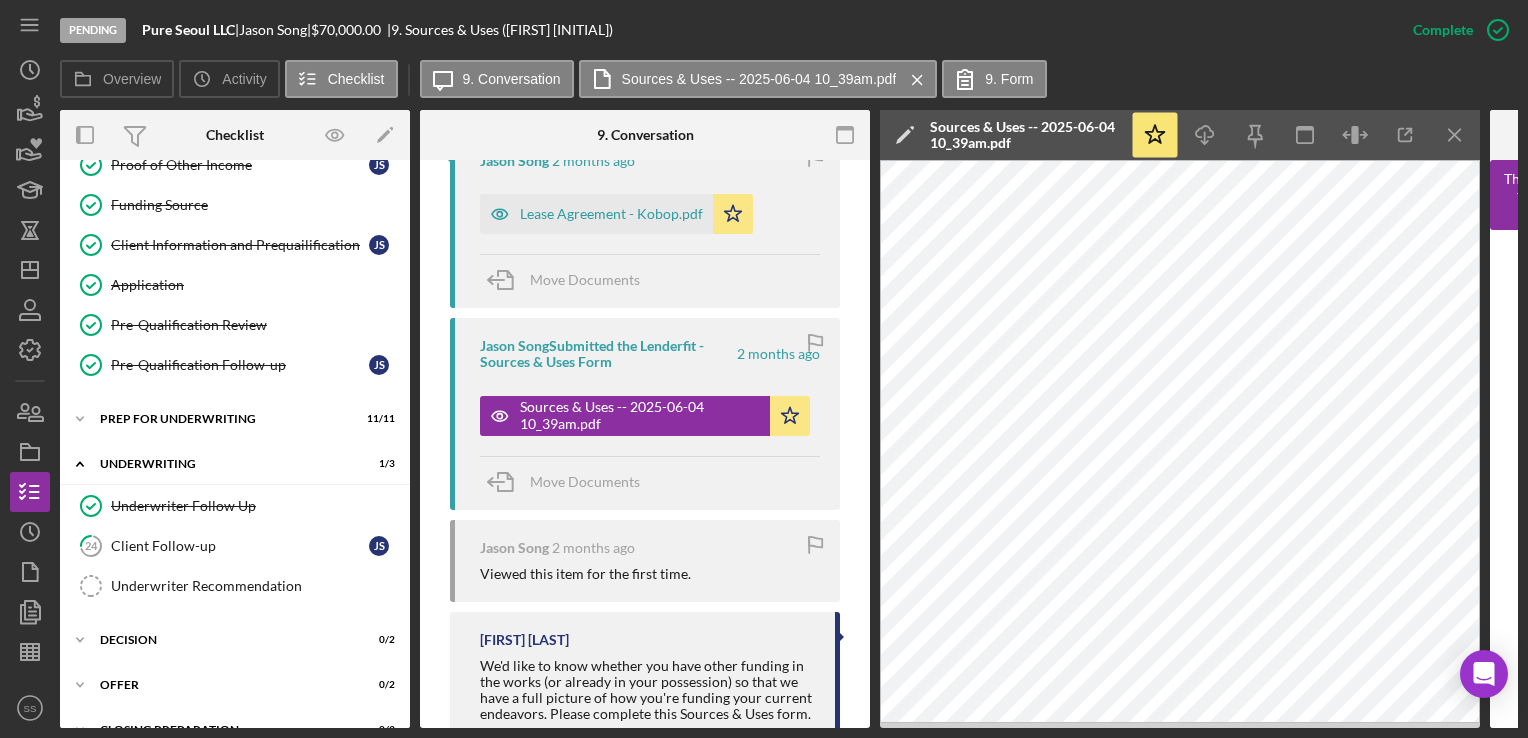 scroll, scrollTop: 0, scrollLeft: 0, axis: both 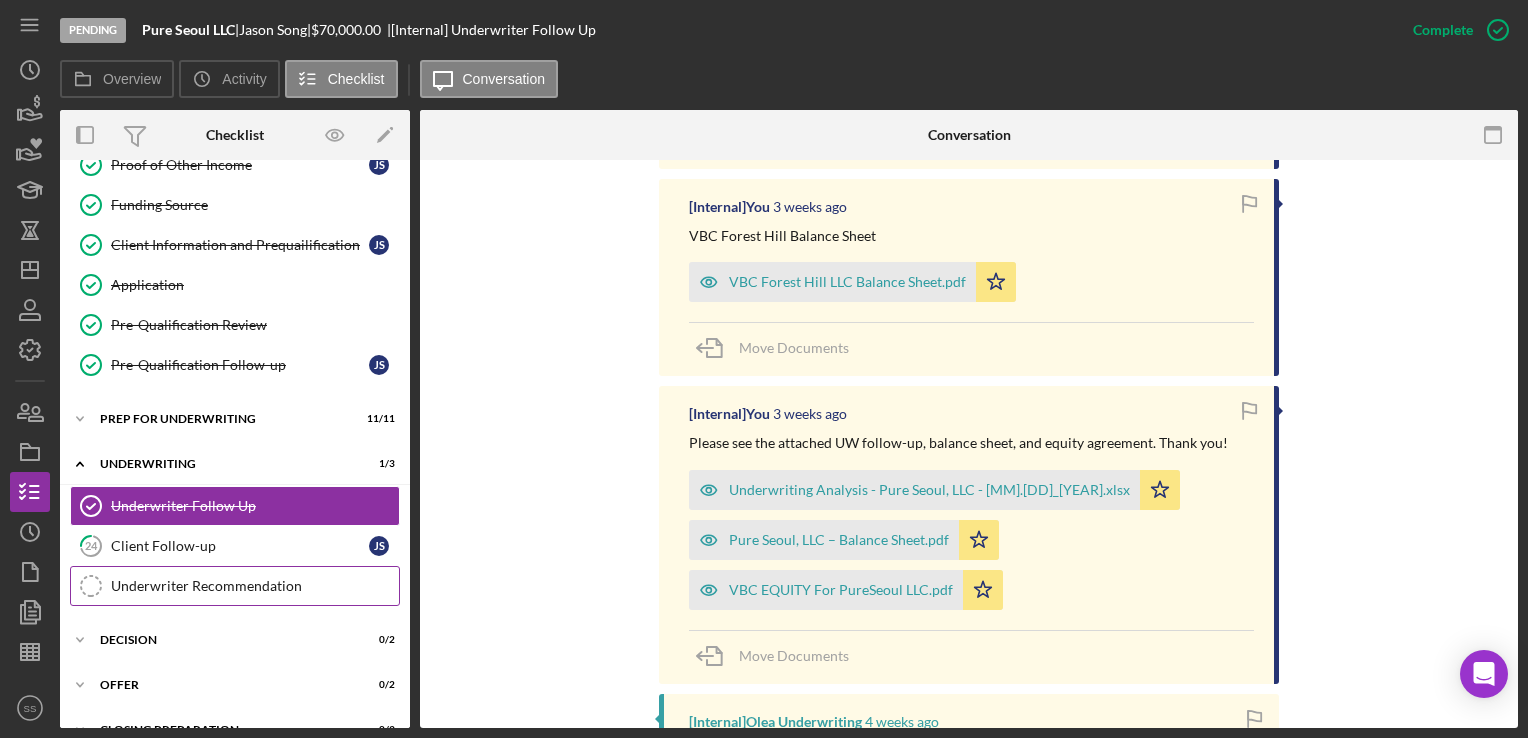 click on "Underwriter Recommendation" at bounding box center [255, 586] 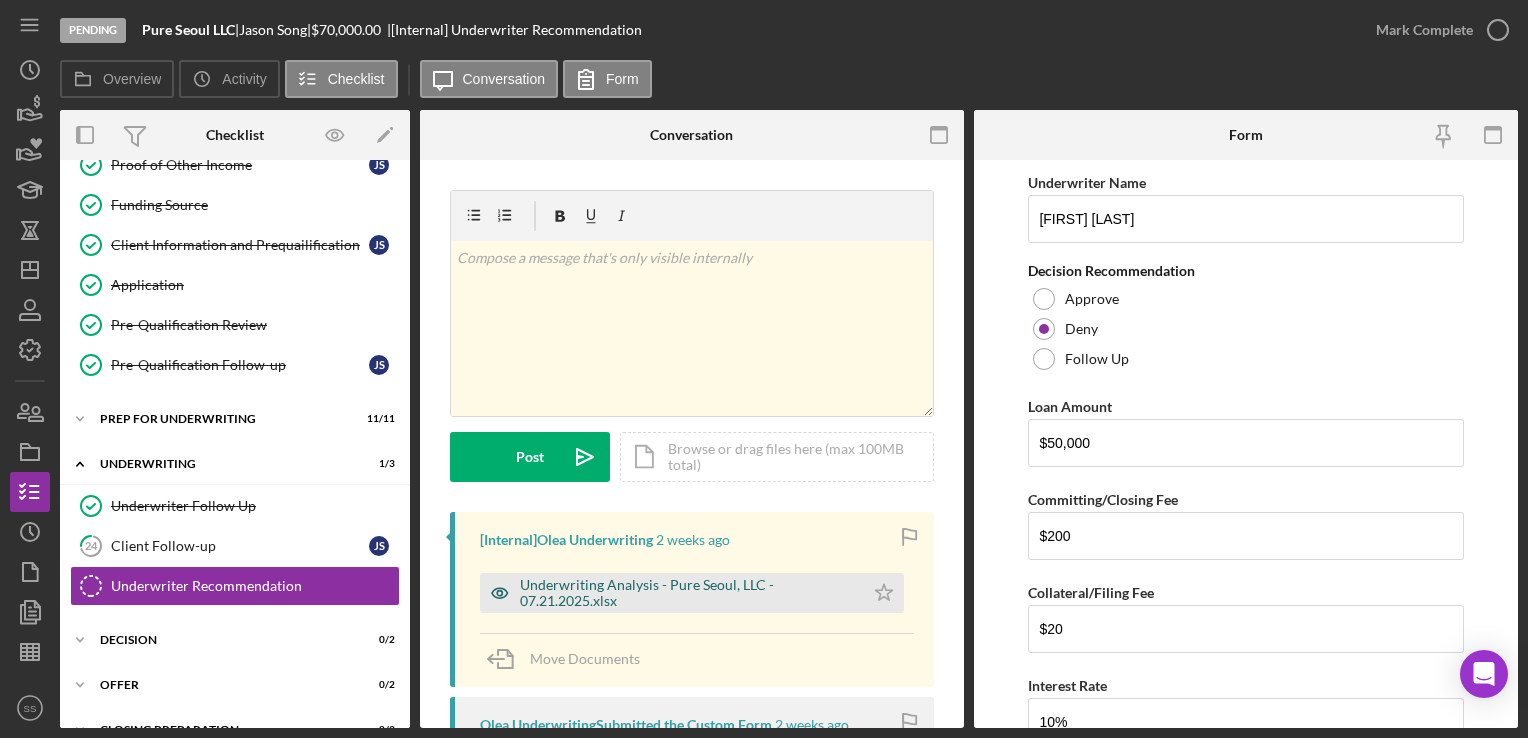 click on "Underwriting Analysis - Pure Seoul, LLC - 07.21.2025.xlsx" at bounding box center [687, 593] 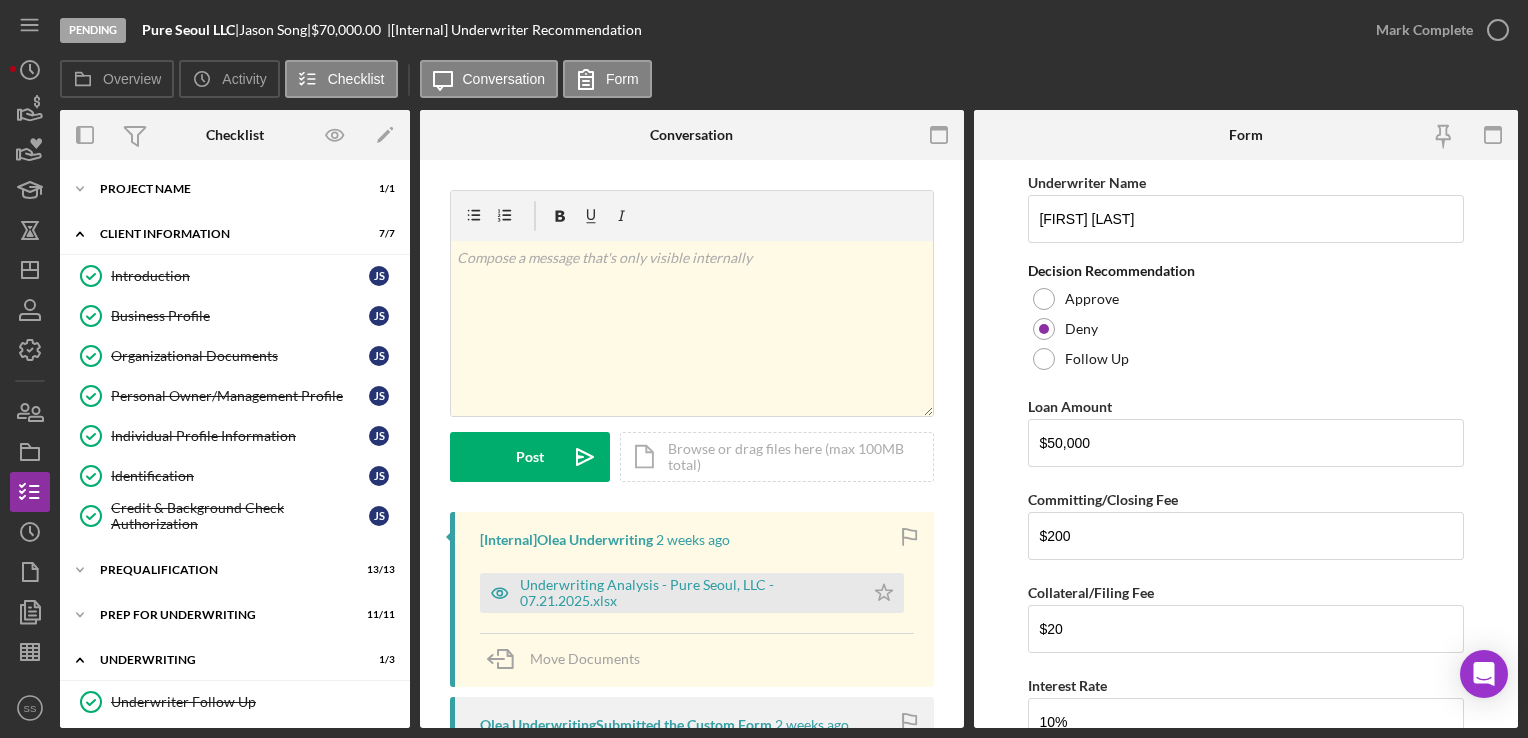 scroll, scrollTop: 0, scrollLeft: 0, axis: both 